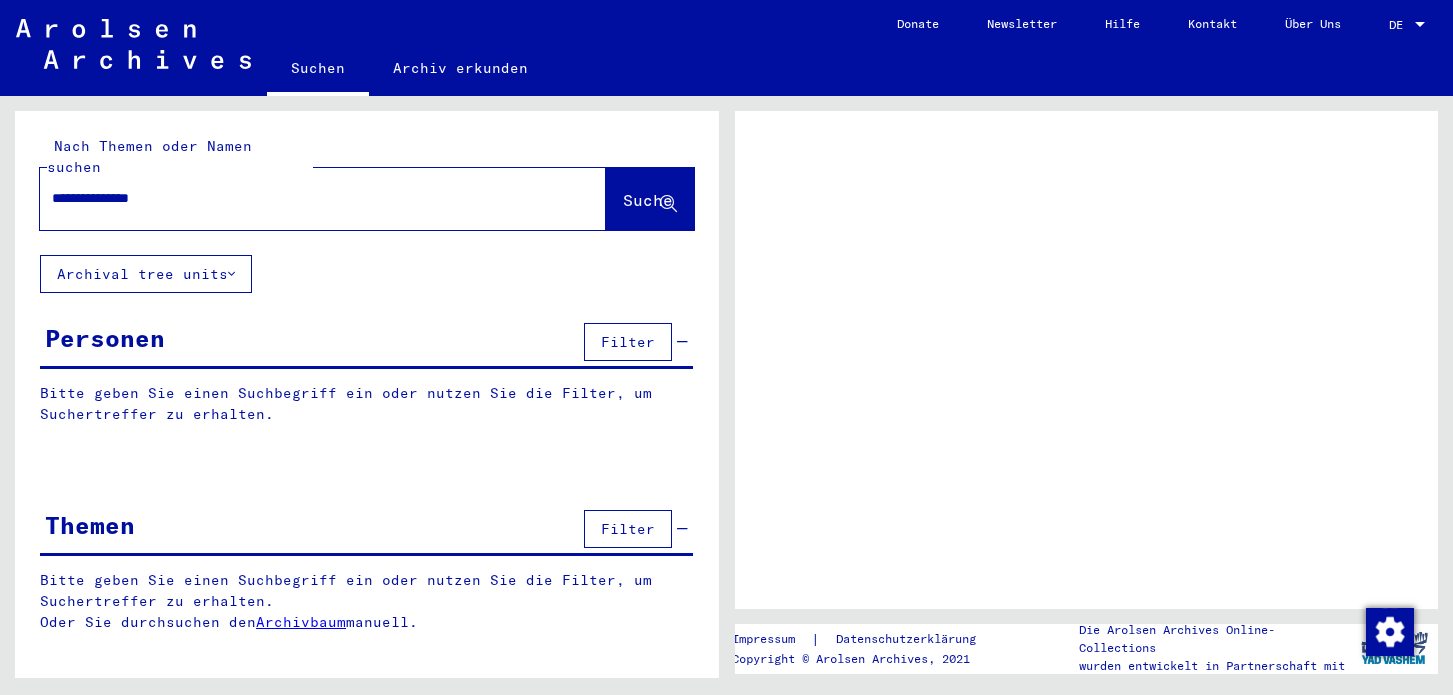 scroll, scrollTop: 0, scrollLeft: 0, axis: both 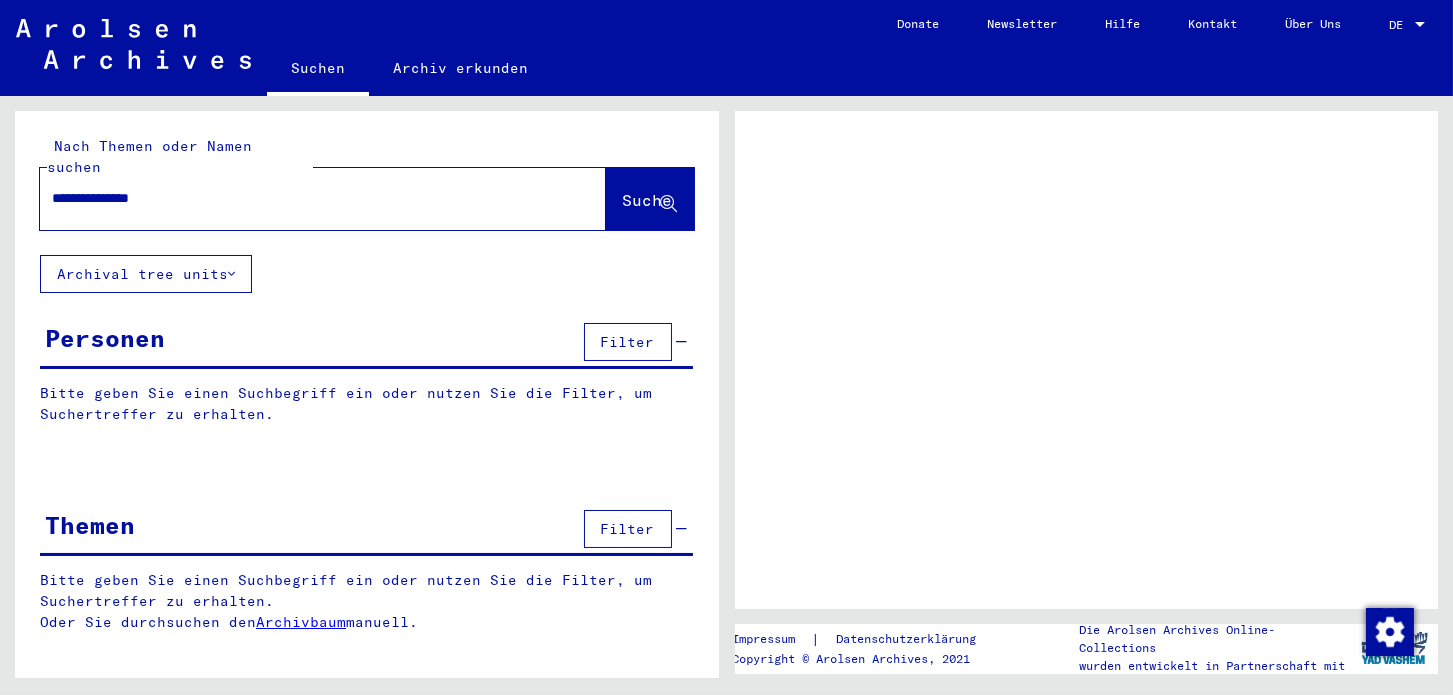 click on "Suche" 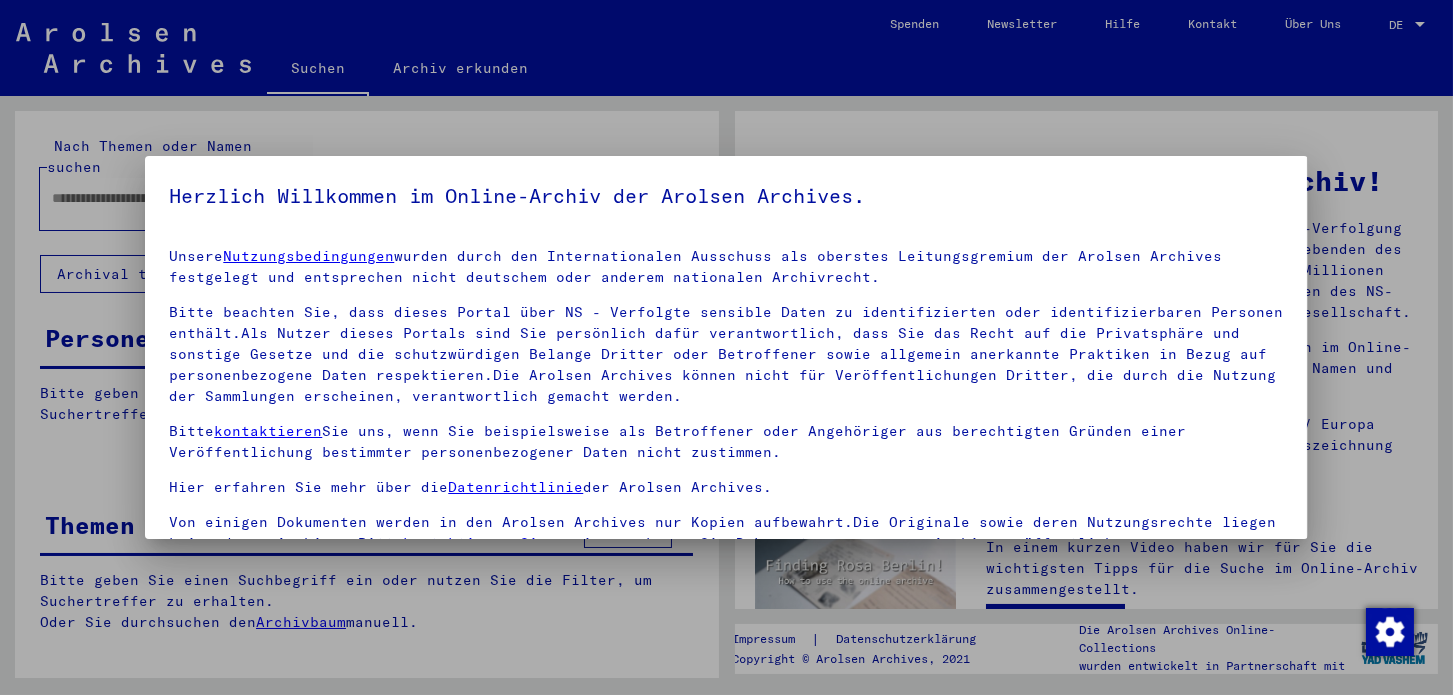 scroll, scrollTop: 28, scrollLeft: 0, axis: vertical 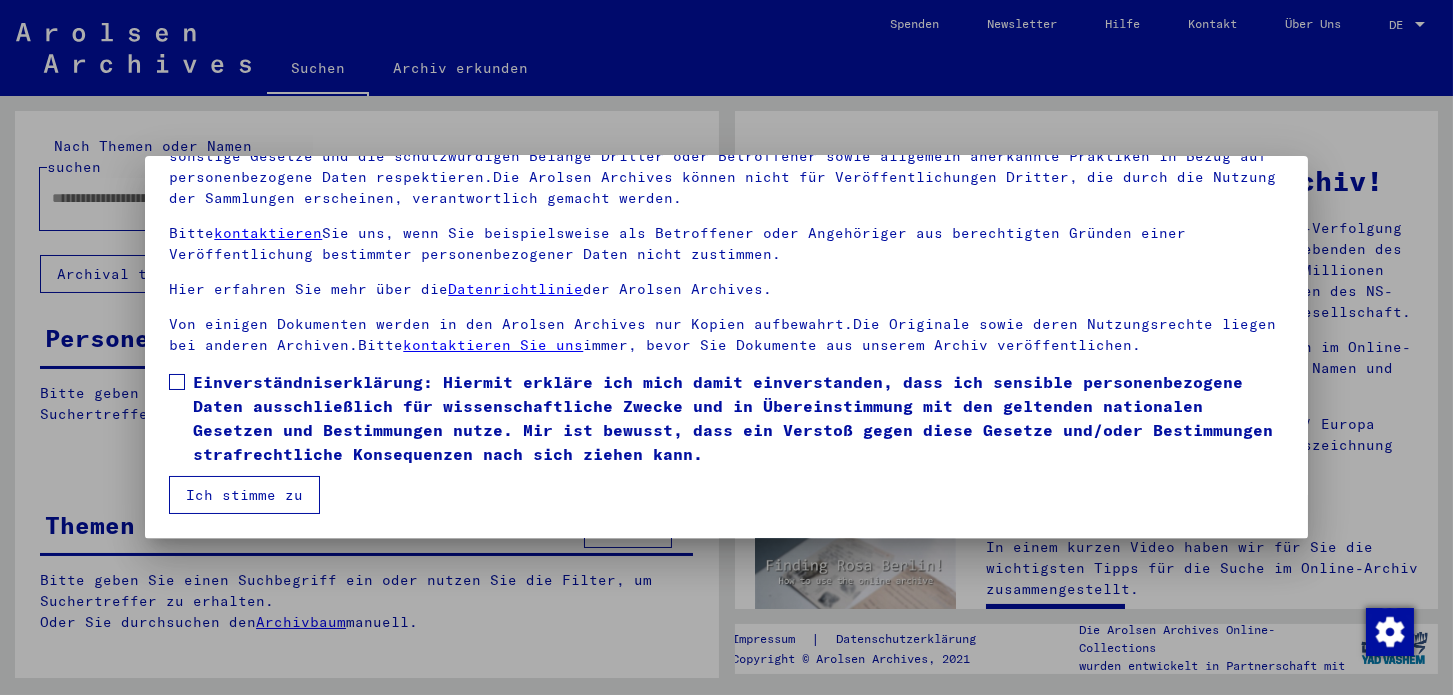 click on "Einverständniserklärung: Hiermit erkläre ich mich damit einverstanden, dass ich sensible personenbezogene Daten ausschließlich für wissenschaftliche Zwecke und in Übereinstimmung mit den geltenden nationalen Gesetzen und Bestimmungen nutze. Mir ist bewusst, dass ein Verstoß gegen diese Gesetze und/oder Bestimmungen strafrechtliche Konsequenzen nach sich ziehen kann." at bounding box center [726, 418] 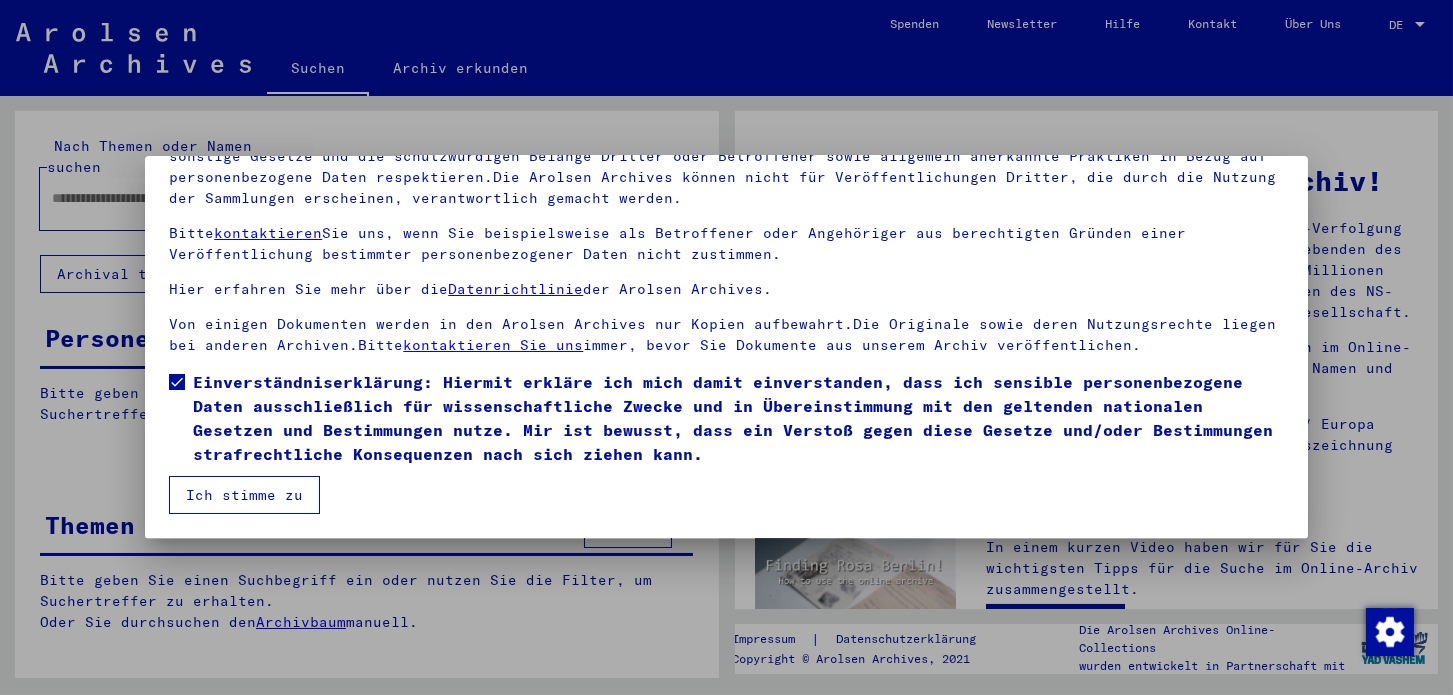 click on "Ich stimme zu" at bounding box center [244, 495] 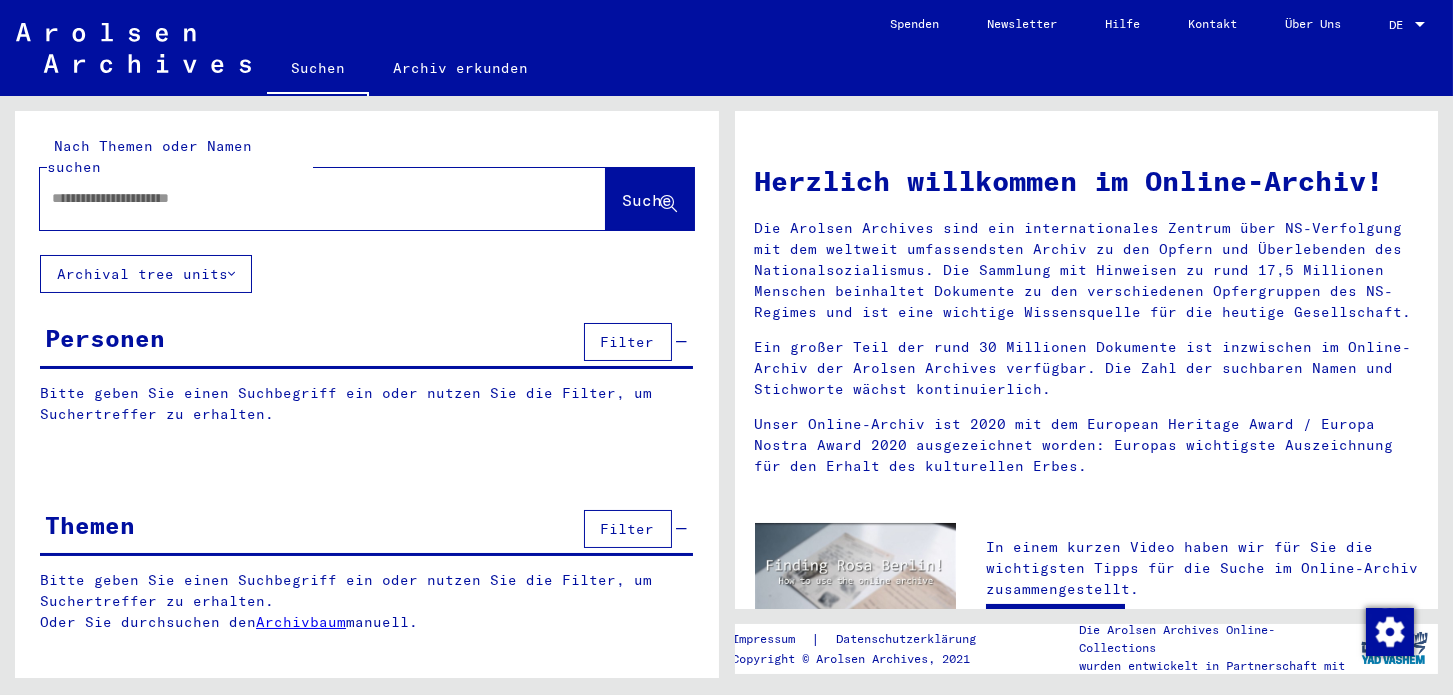 click at bounding box center (299, 198) 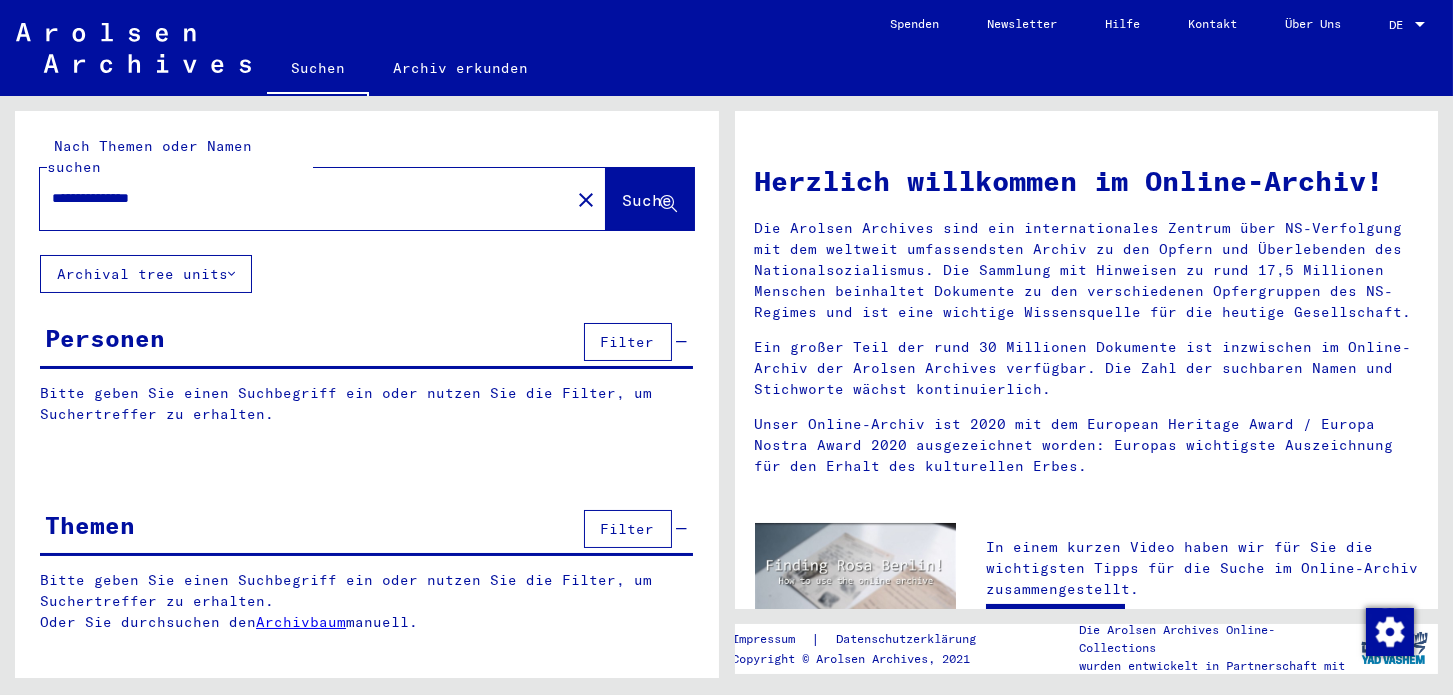 type on "**********" 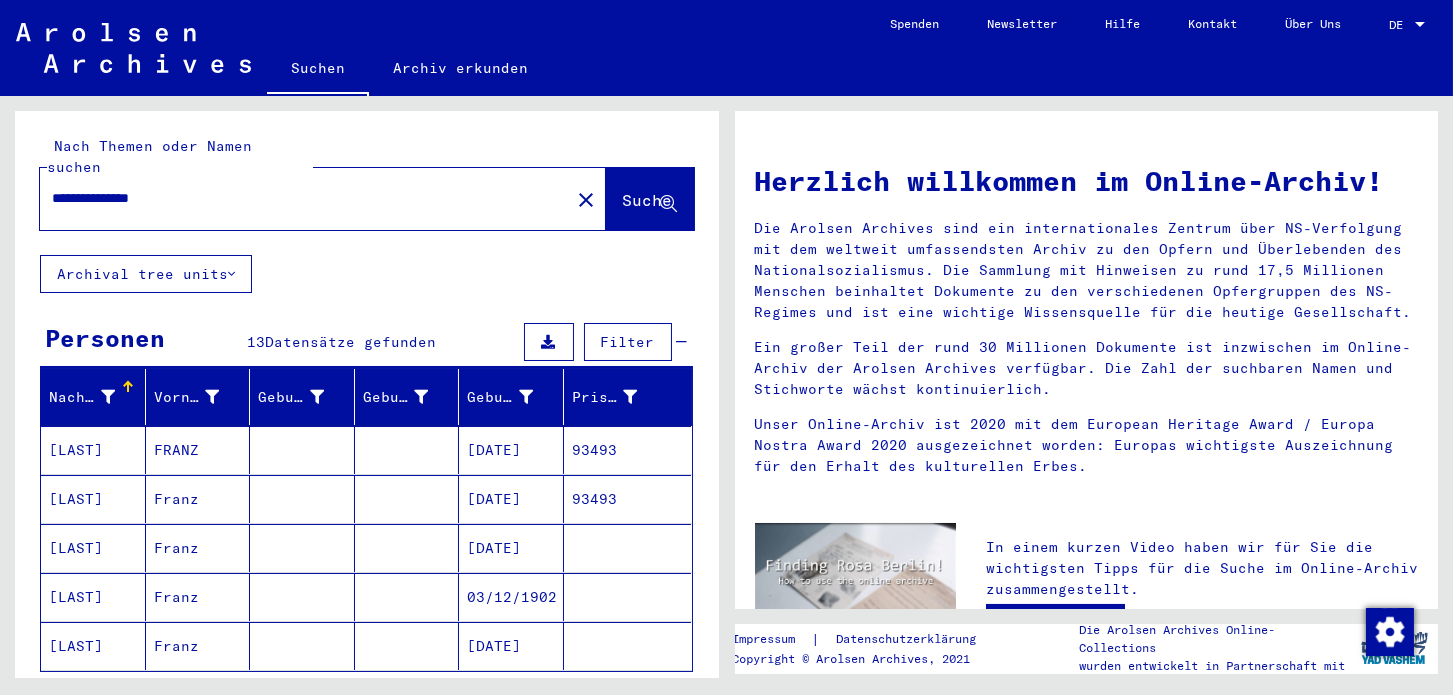 click on "93493" at bounding box center [628, 499] 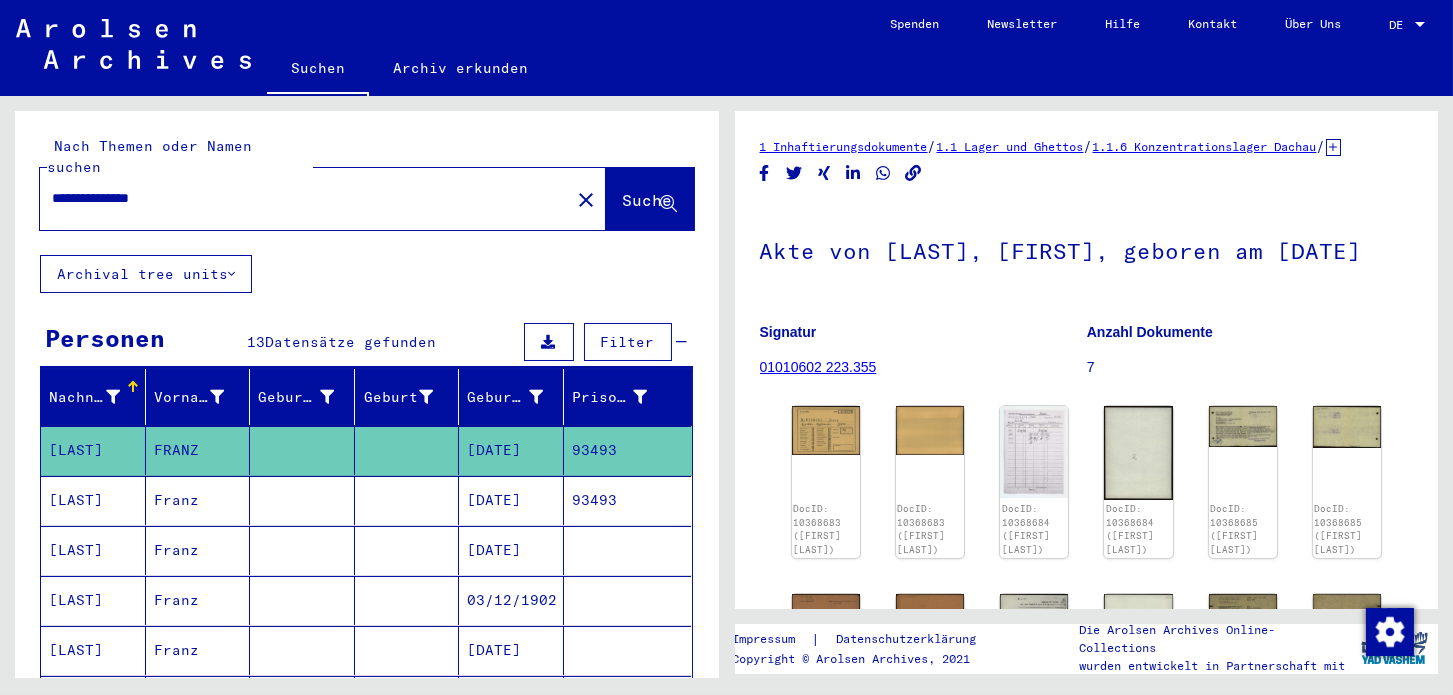 click on "93493" at bounding box center (628, 550) 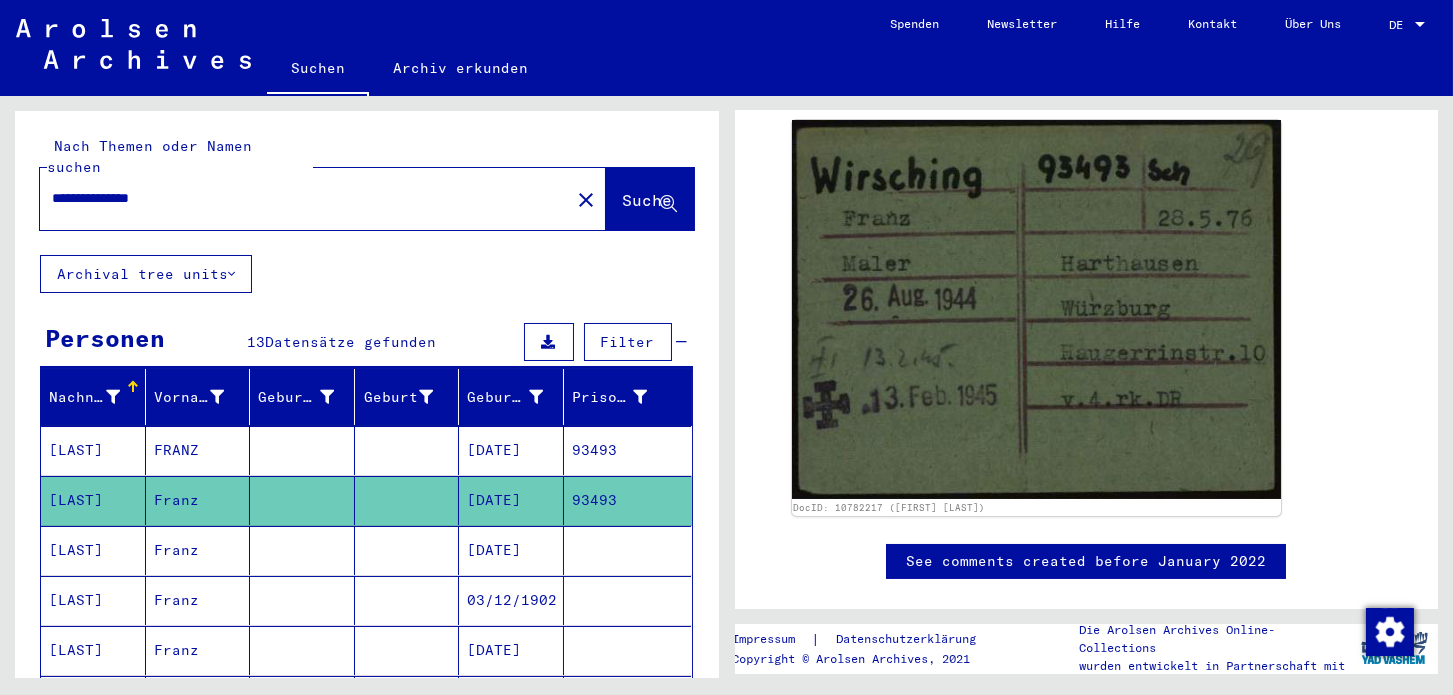 scroll, scrollTop: 288, scrollLeft: 0, axis: vertical 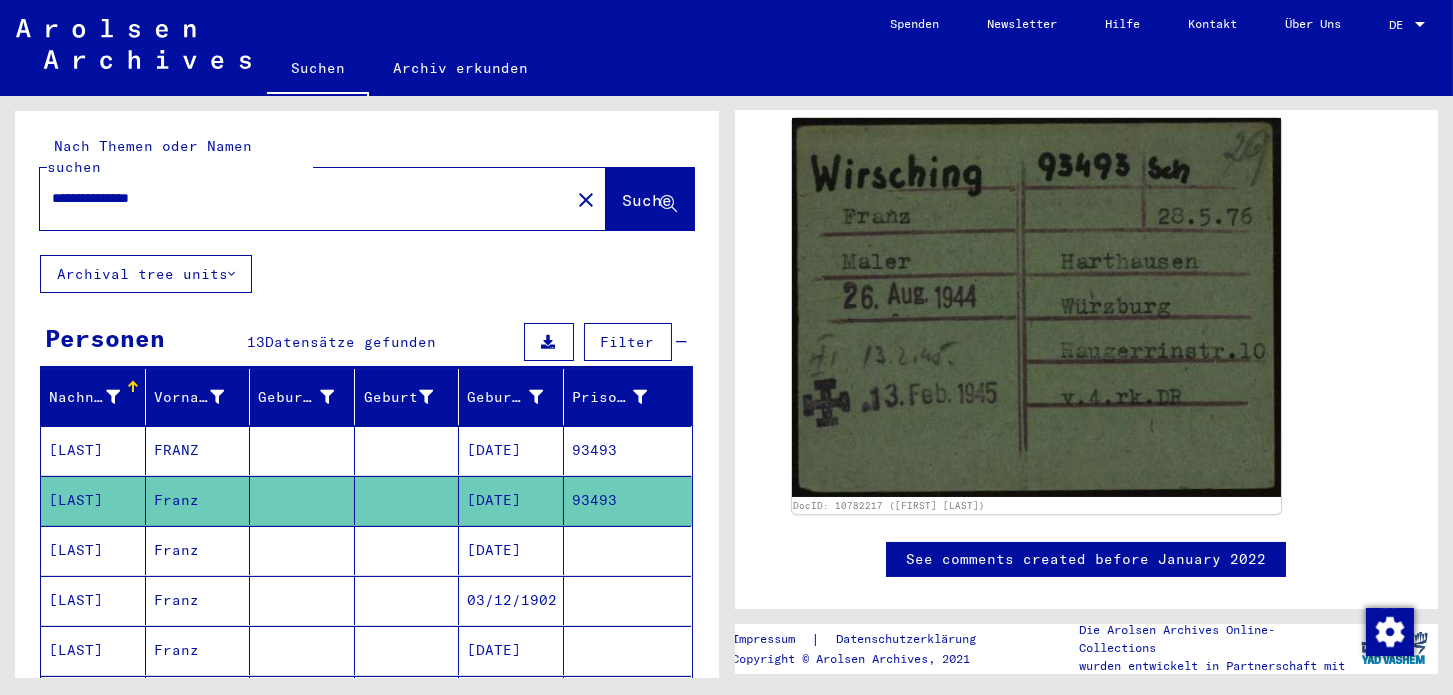 click on "93493" at bounding box center (628, 500) 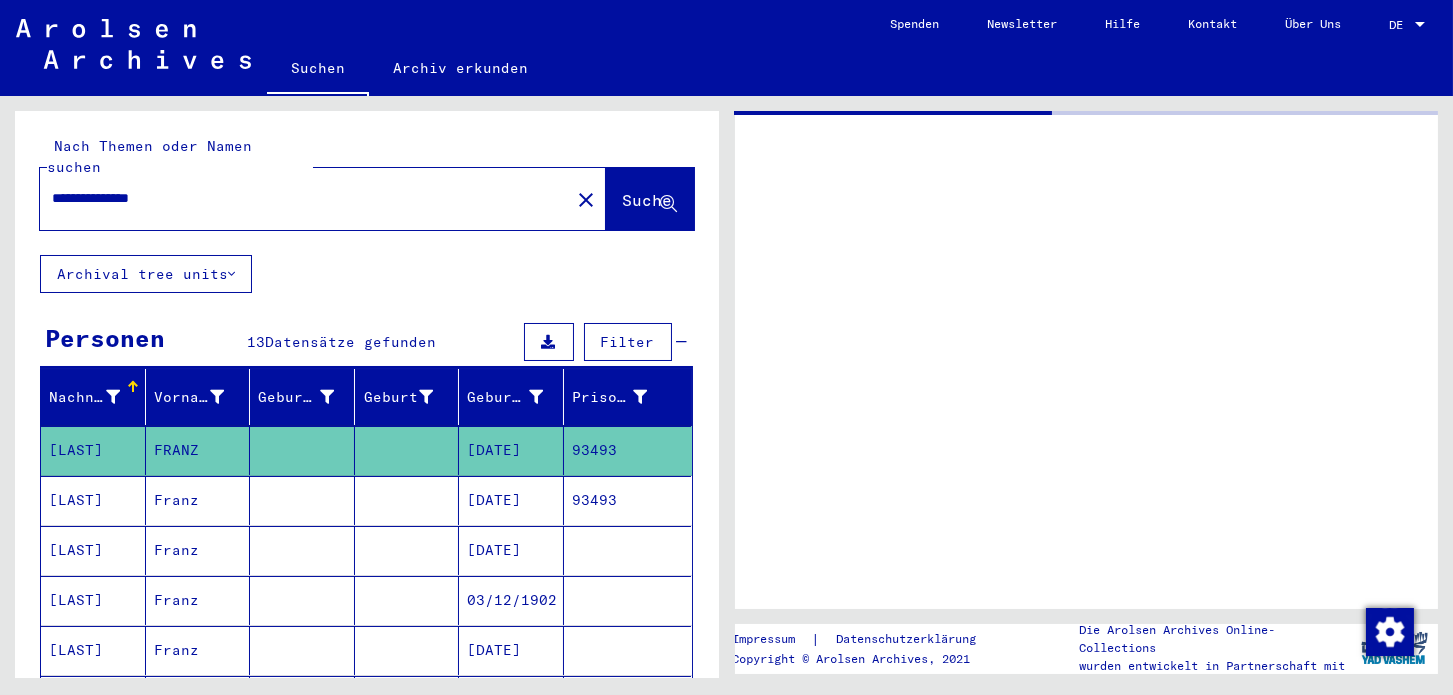 scroll, scrollTop: 0, scrollLeft: 0, axis: both 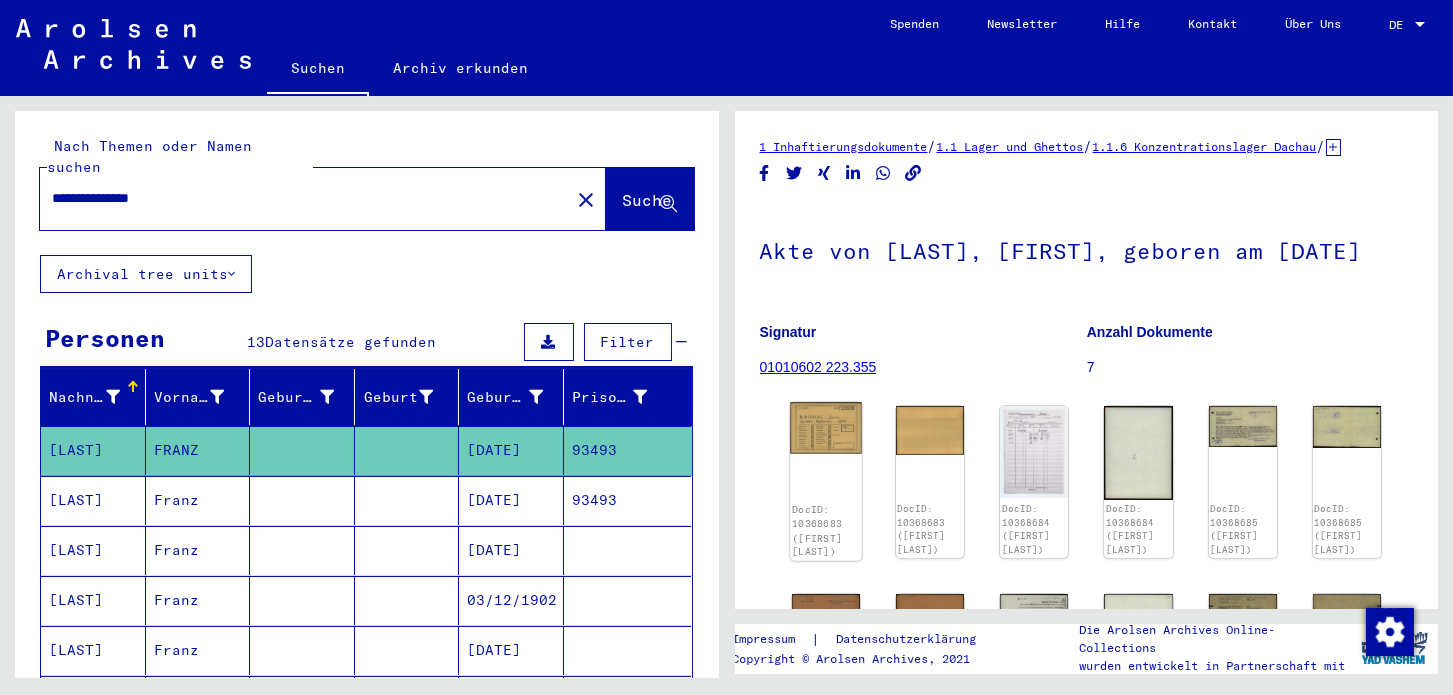 click 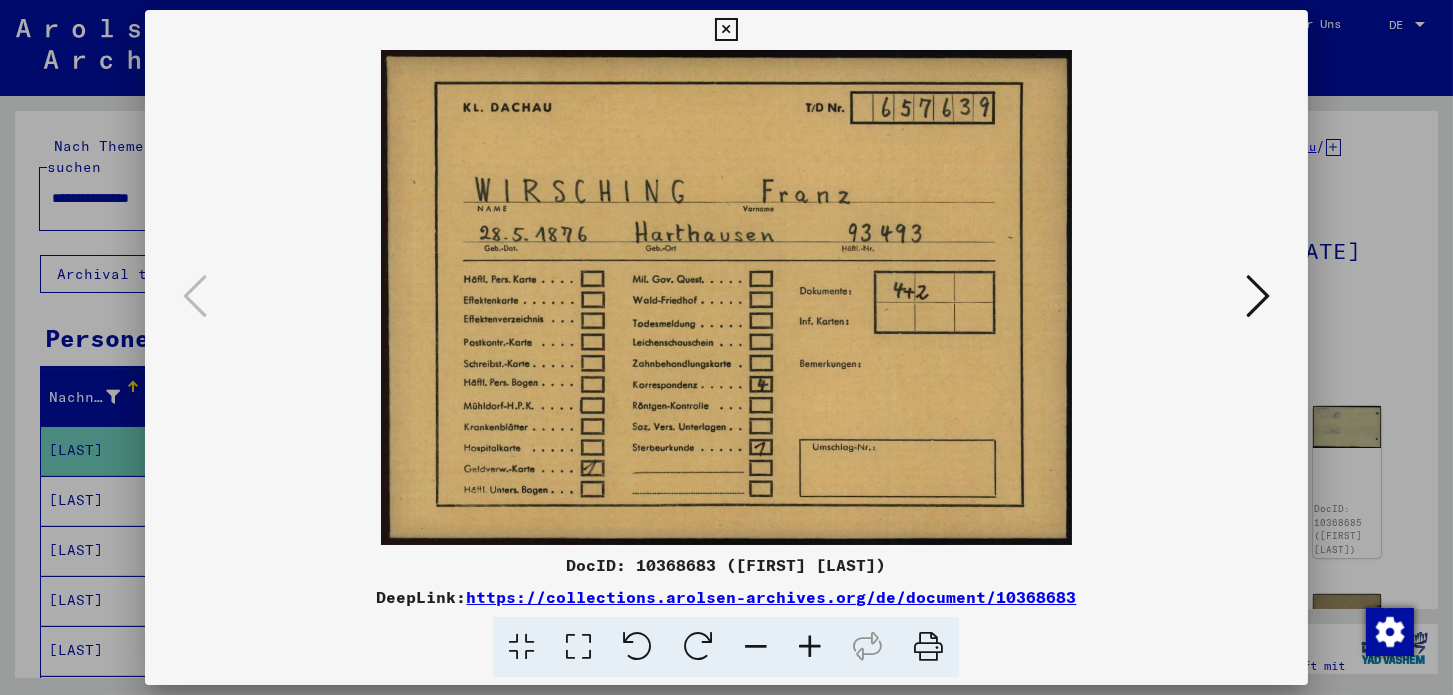 click at bounding box center [1258, 296] 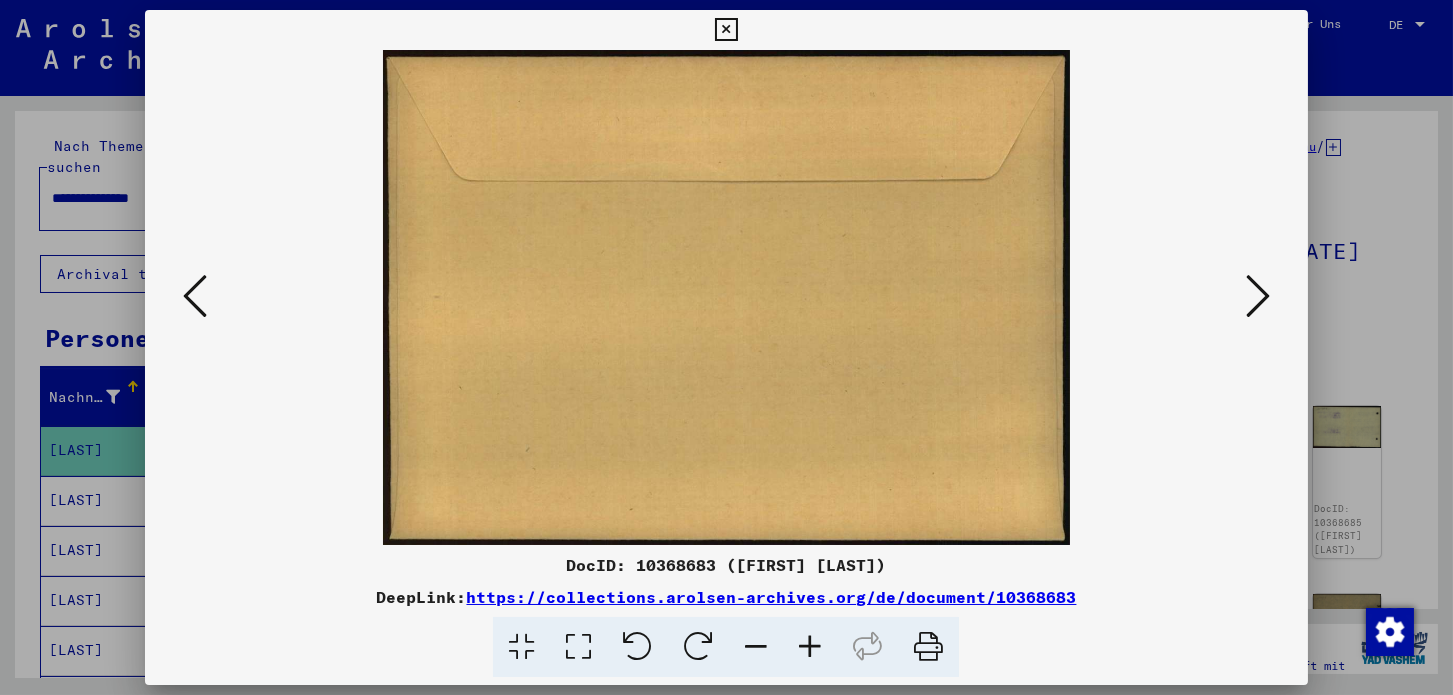 click at bounding box center (1258, 296) 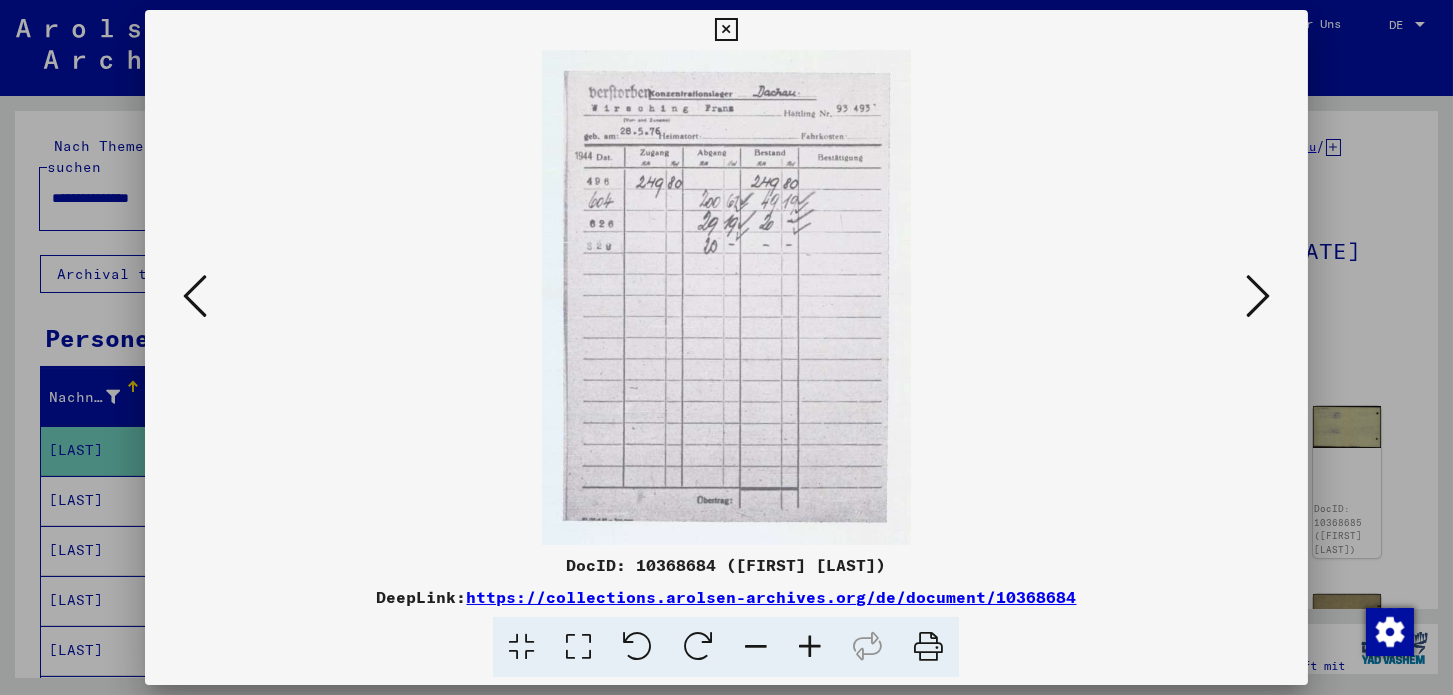 click at bounding box center (1258, 296) 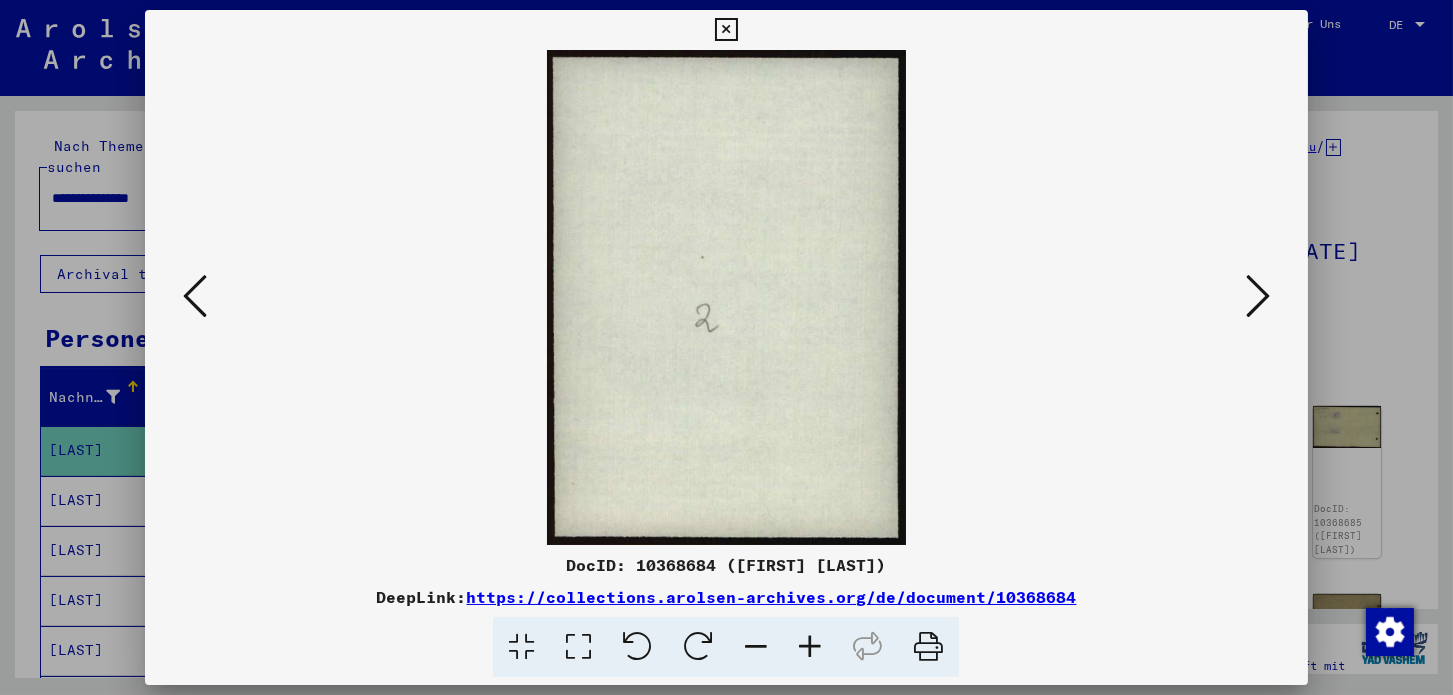 click at bounding box center (1258, 296) 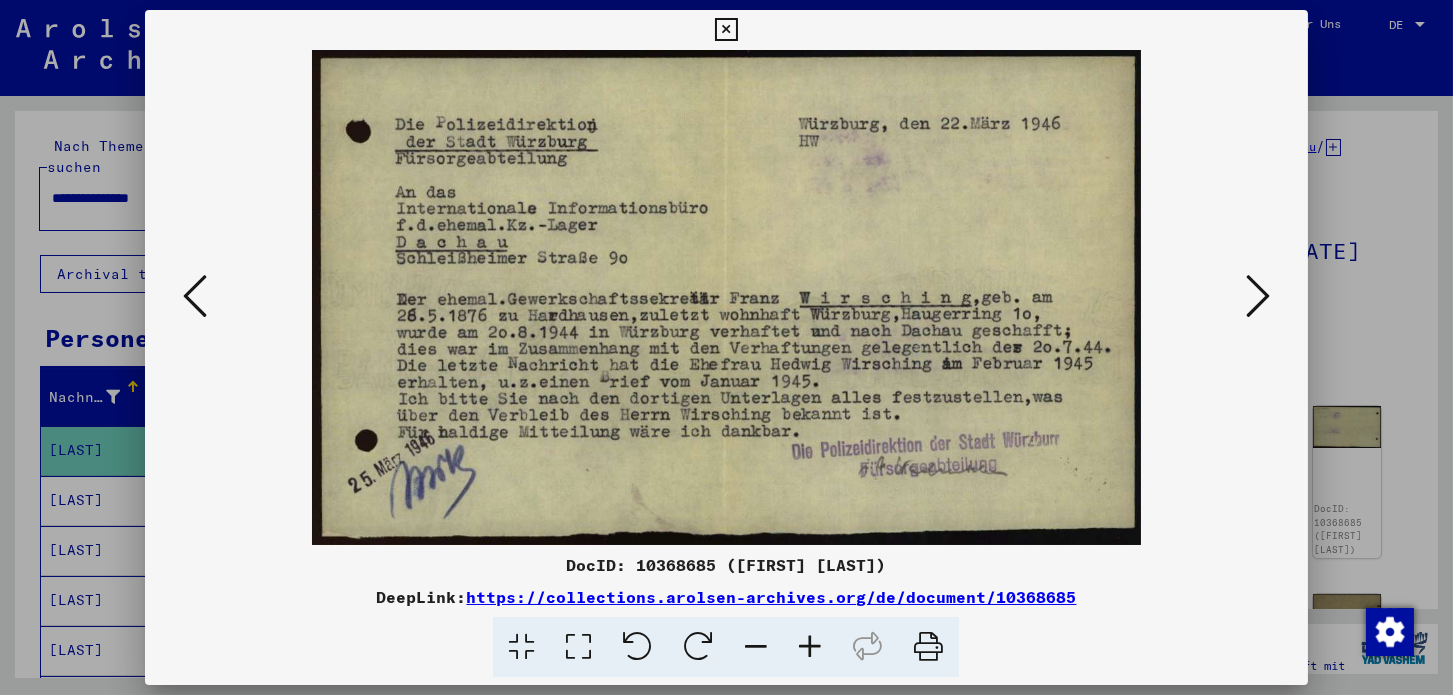 click at bounding box center [1258, 296] 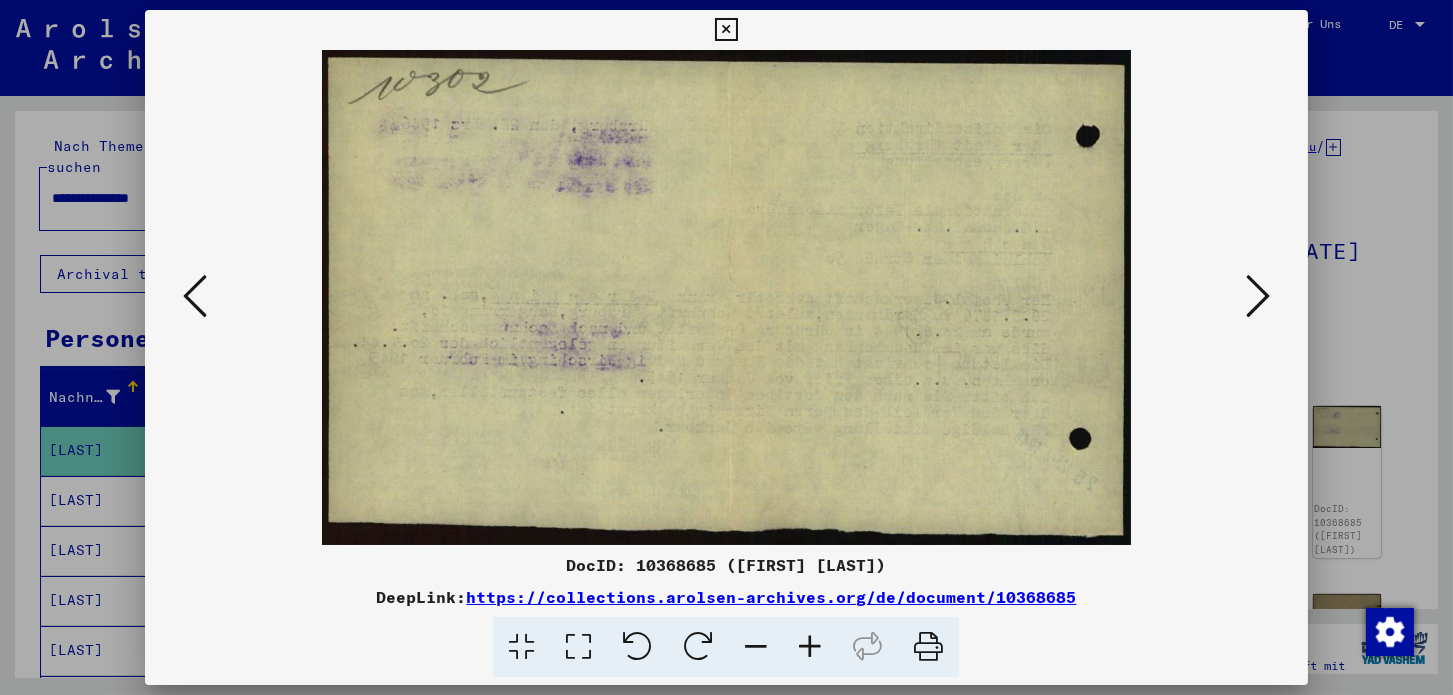 click at bounding box center (1258, 296) 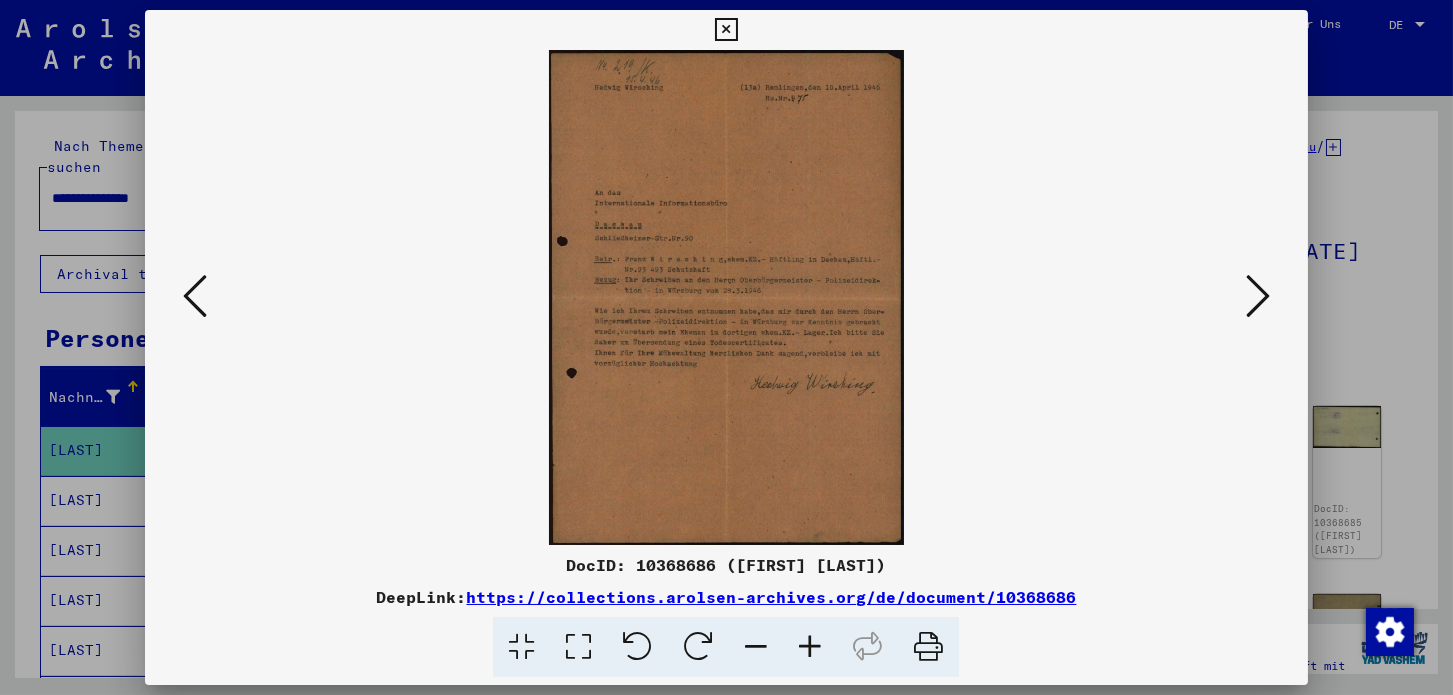 click at bounding box center (810, 647) 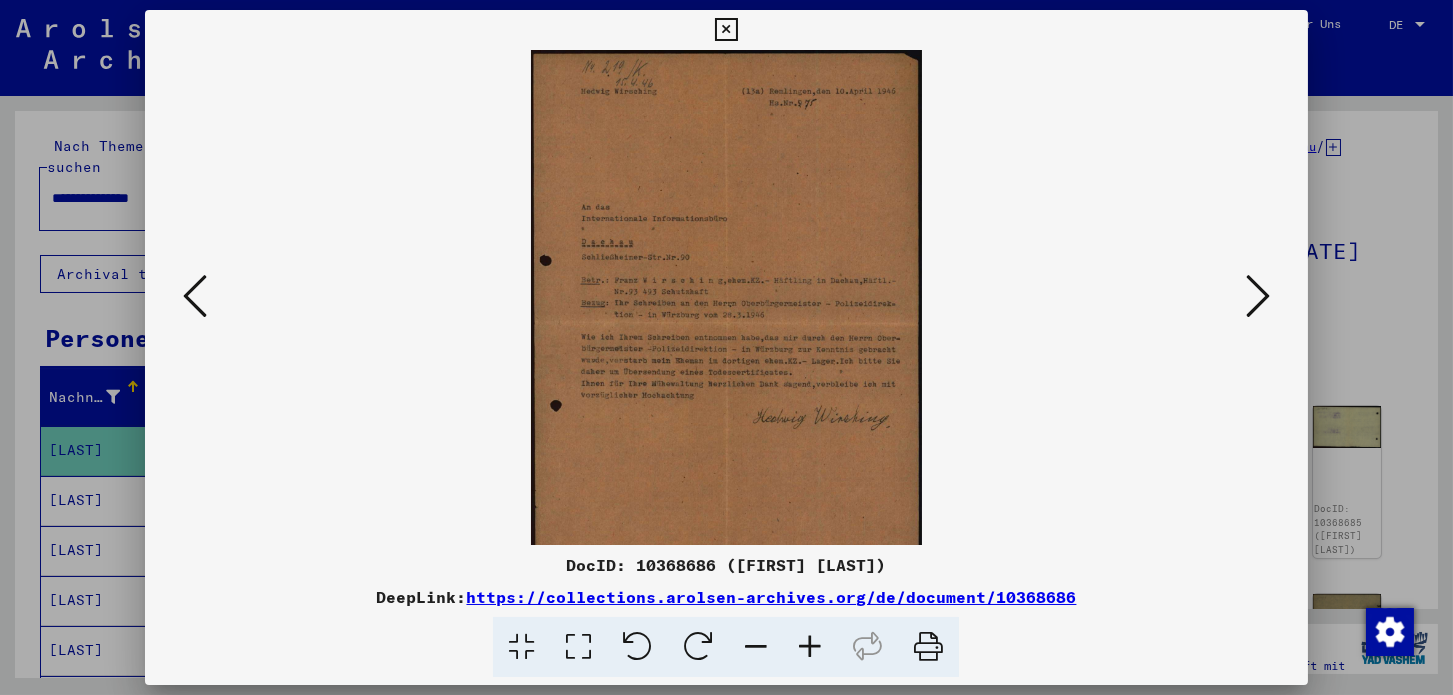 click at bounding box center (810, 647) 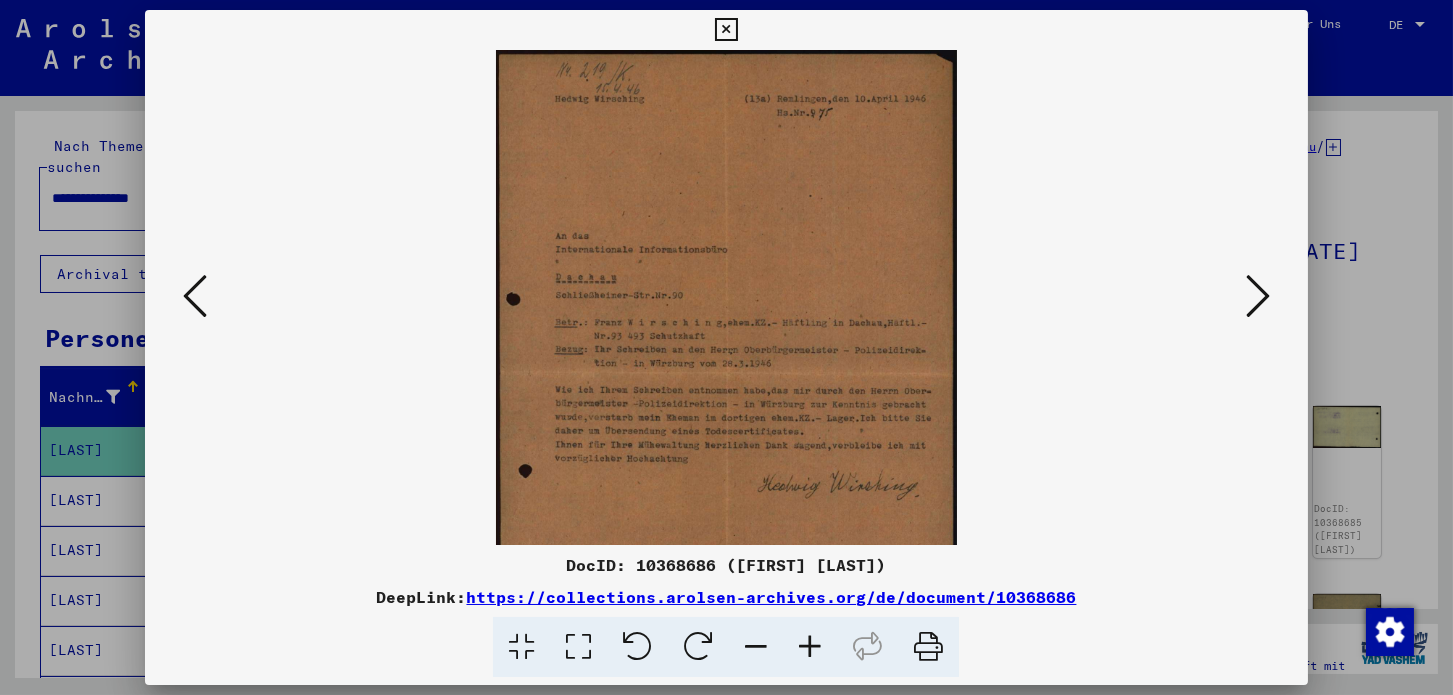 click at bounding box center [810, 647] 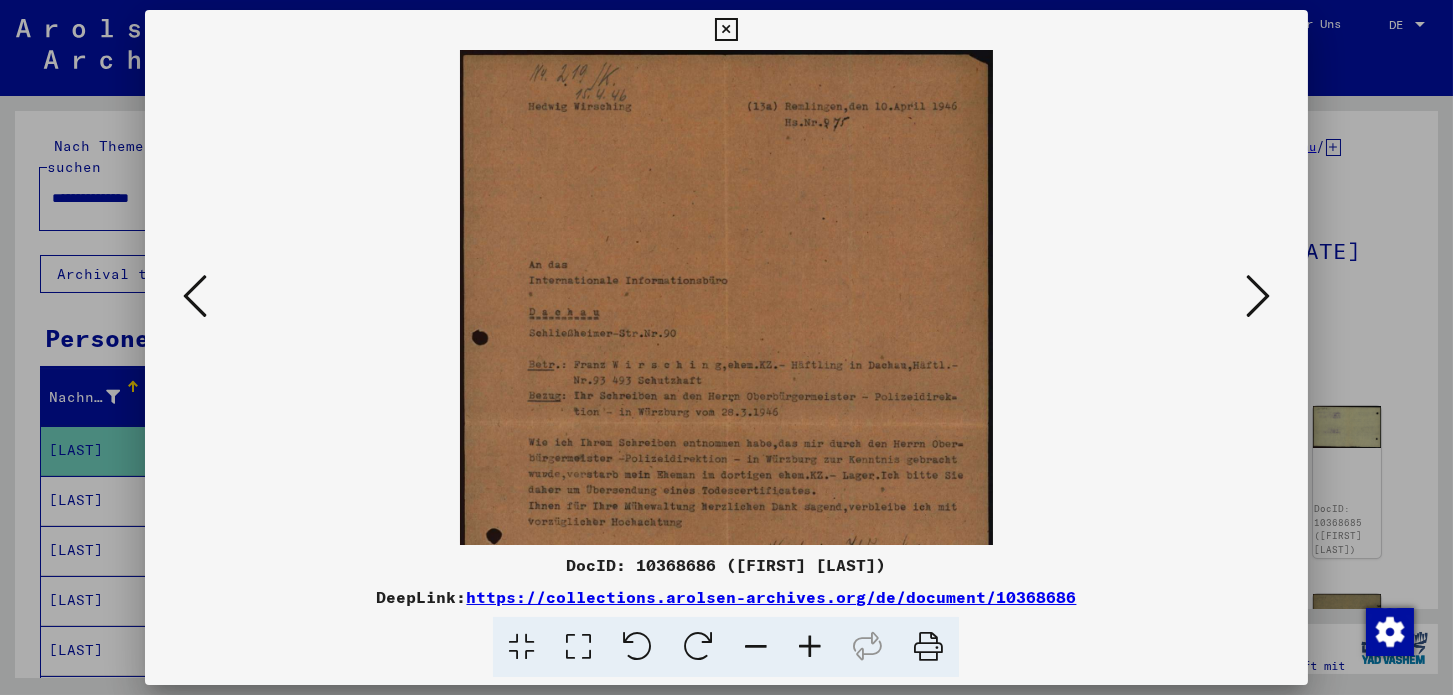 click at bounding box center [810, 647] 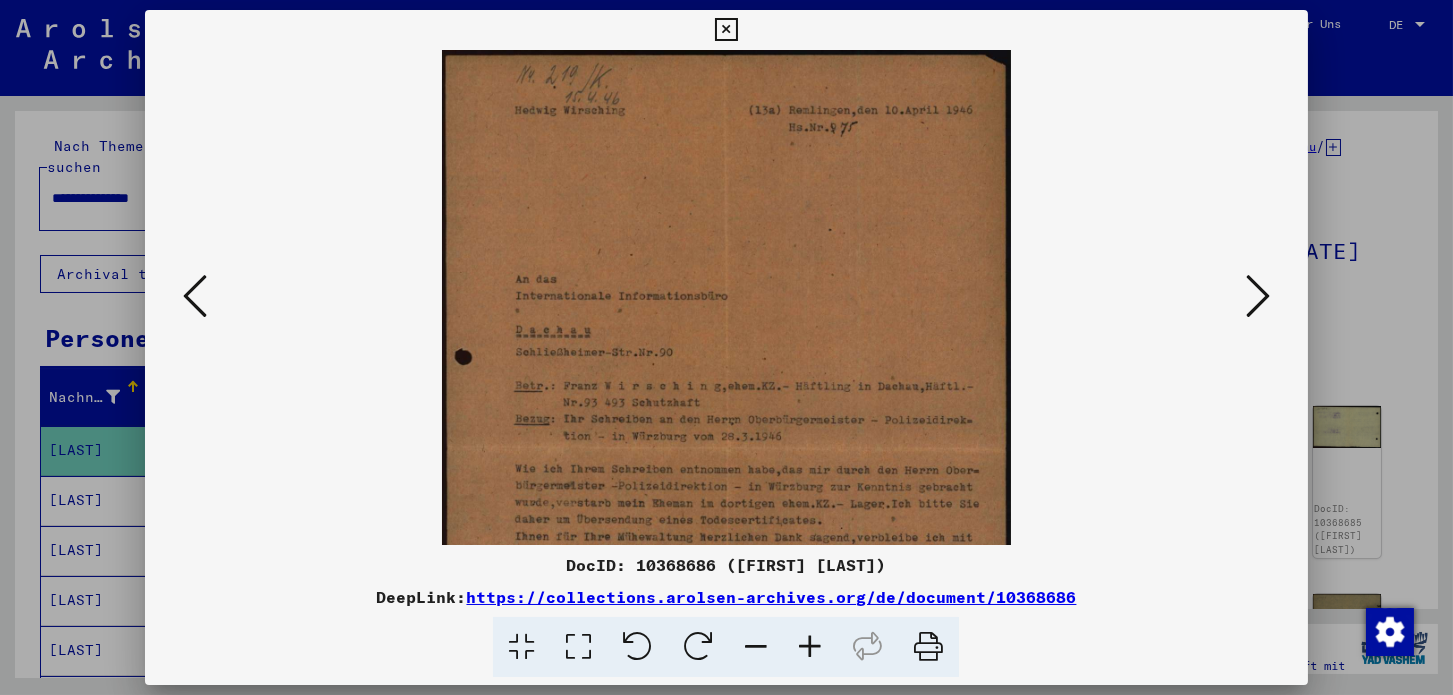 click at bounding box center (810, 647) 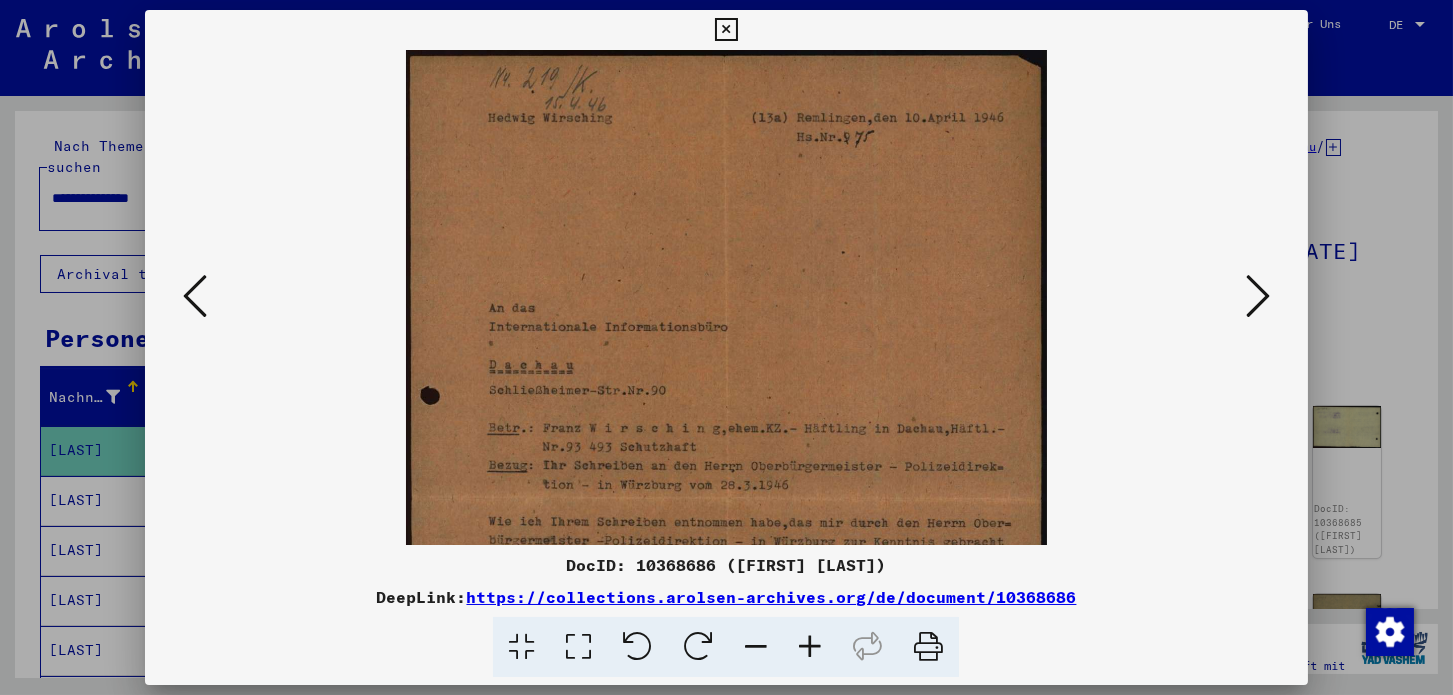 click at bounding box center [810, 647] 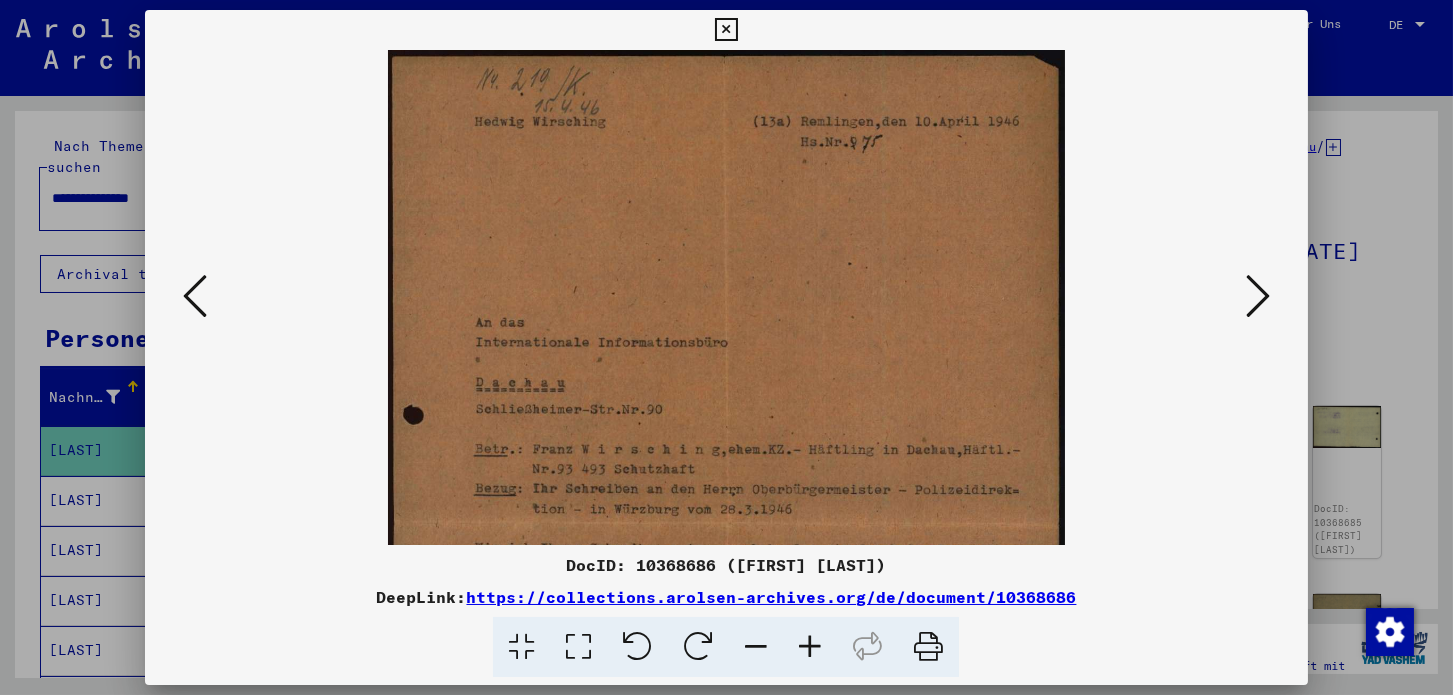 click at bounding box center (810, 647) 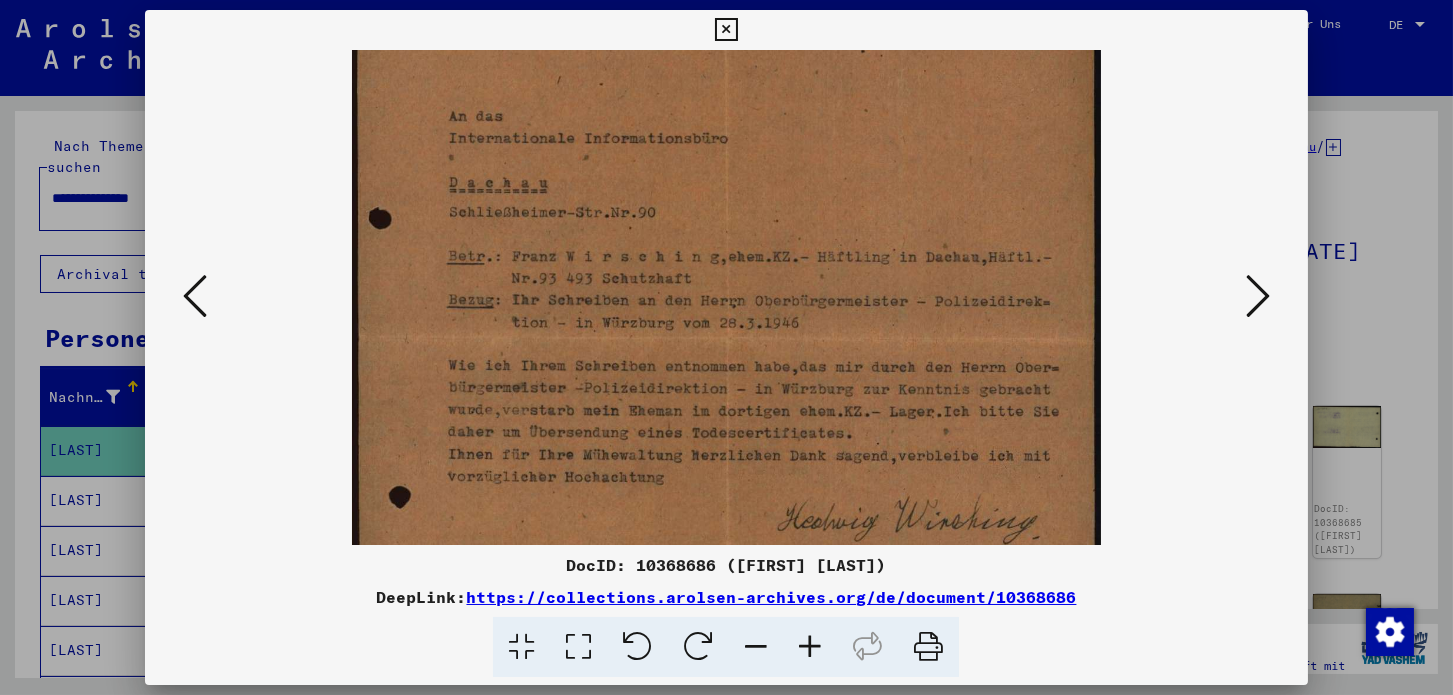 scroll, scrollTop: 264, scrollLeft: 0, axis: vertical 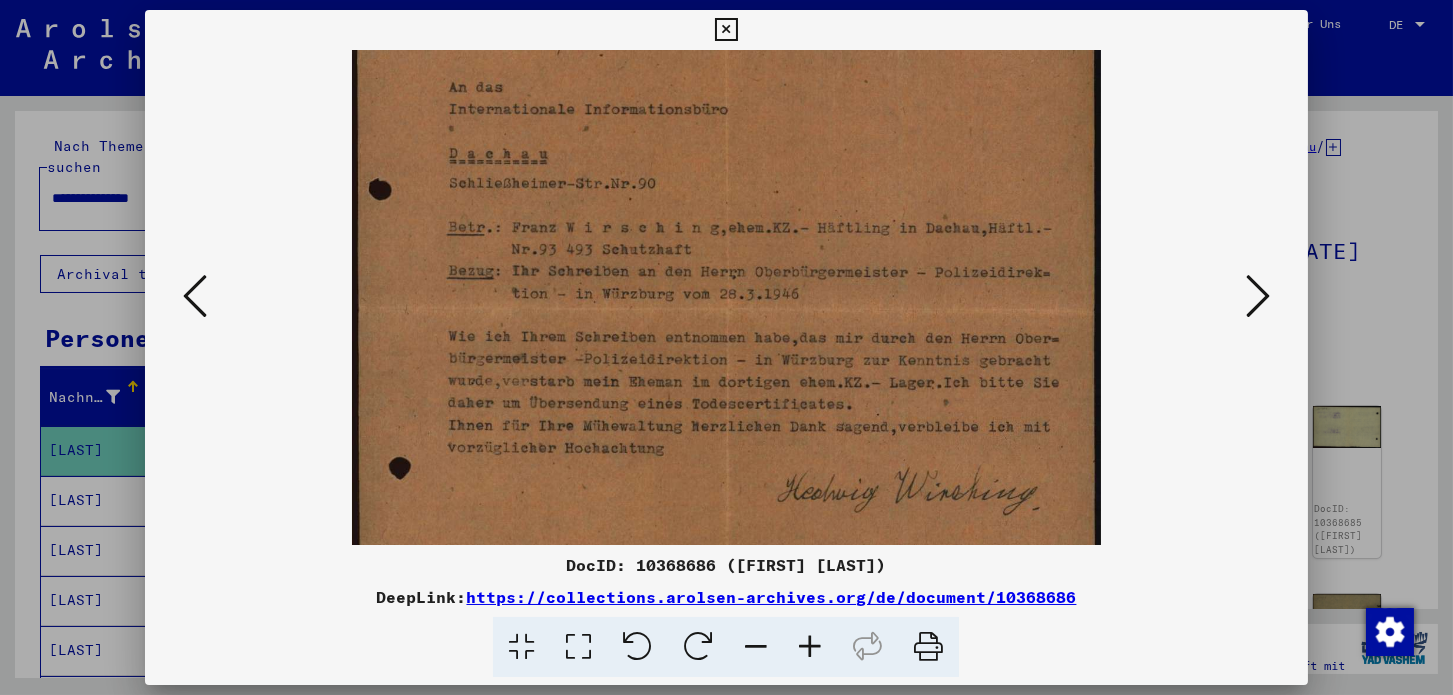 drag, startPoint x: 761, startPoint y: 447, endPoint x: 708, endPoint y: 183, distance: 269.26752 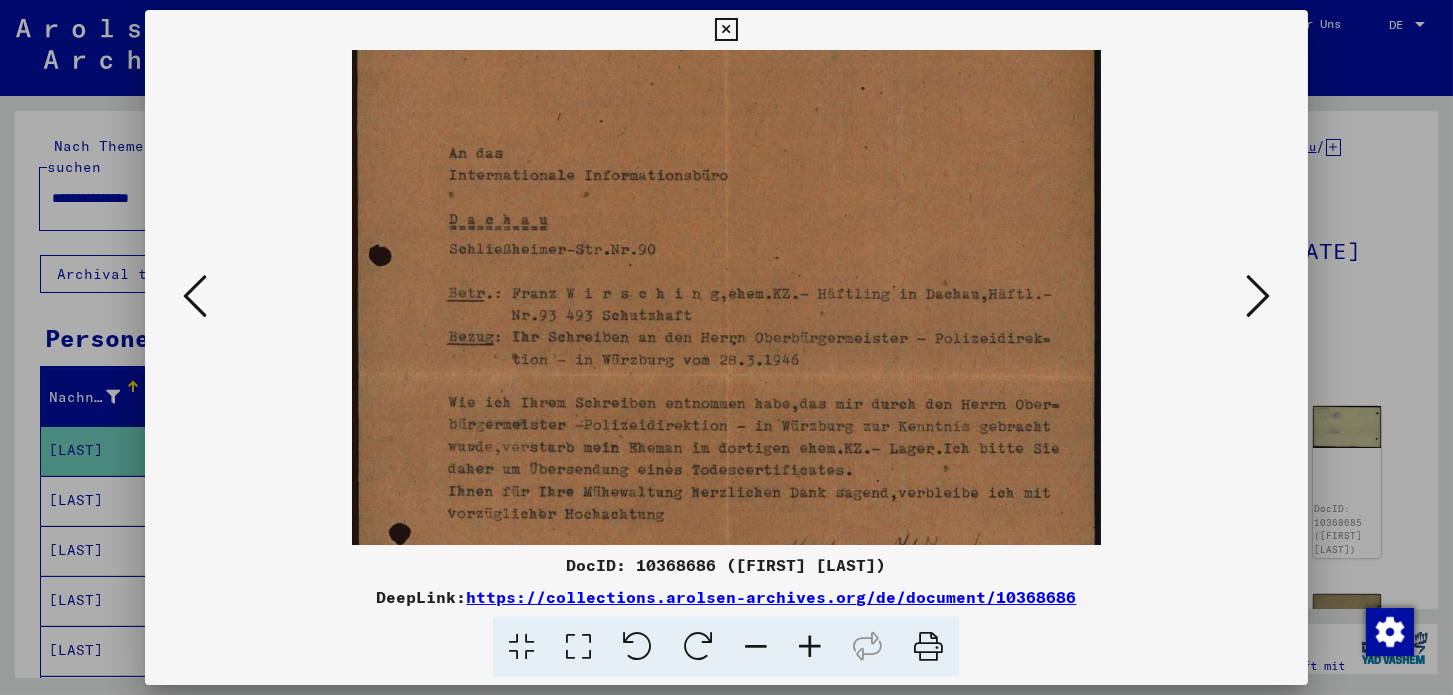 scroll, scrollTop: 196, scrollLeft: 0, axis: vertical 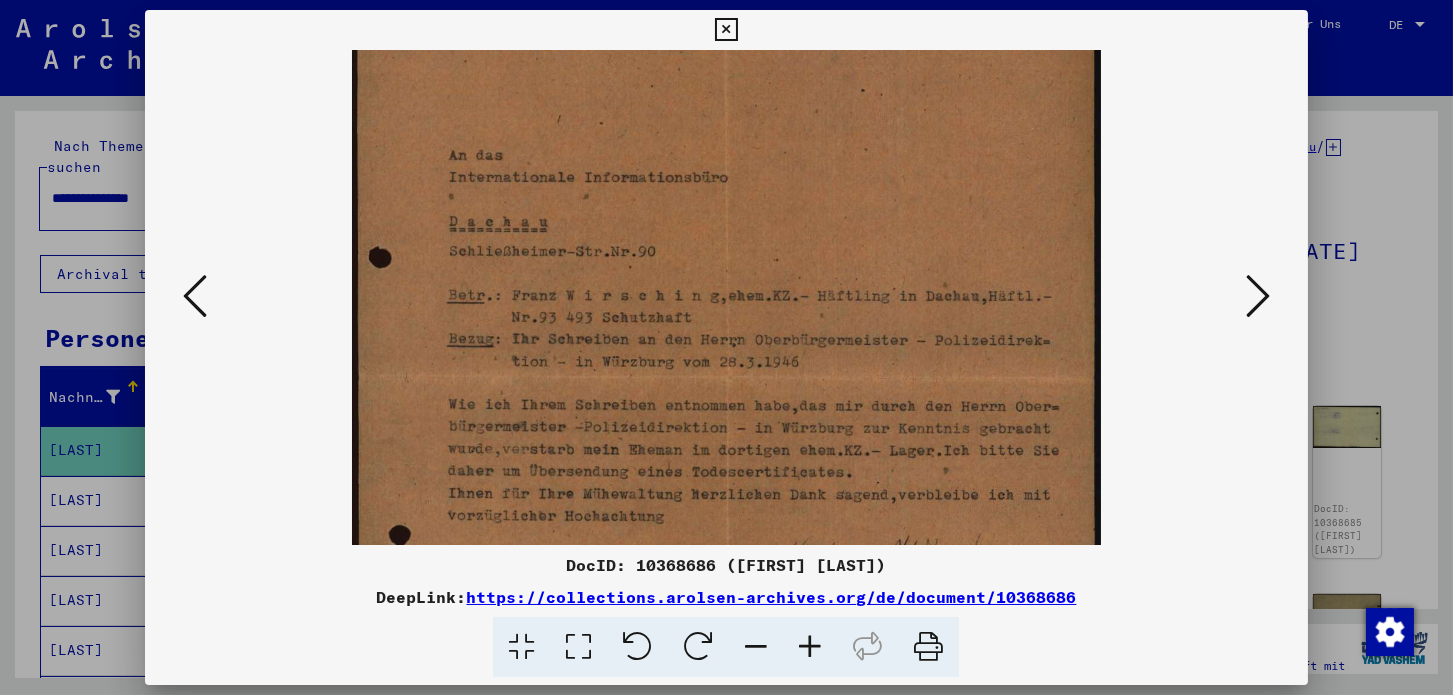 drag, startPoint x: 707, startPoint y: 183, endPoint x: 702, endPoint y: 251, distance: 68.18358 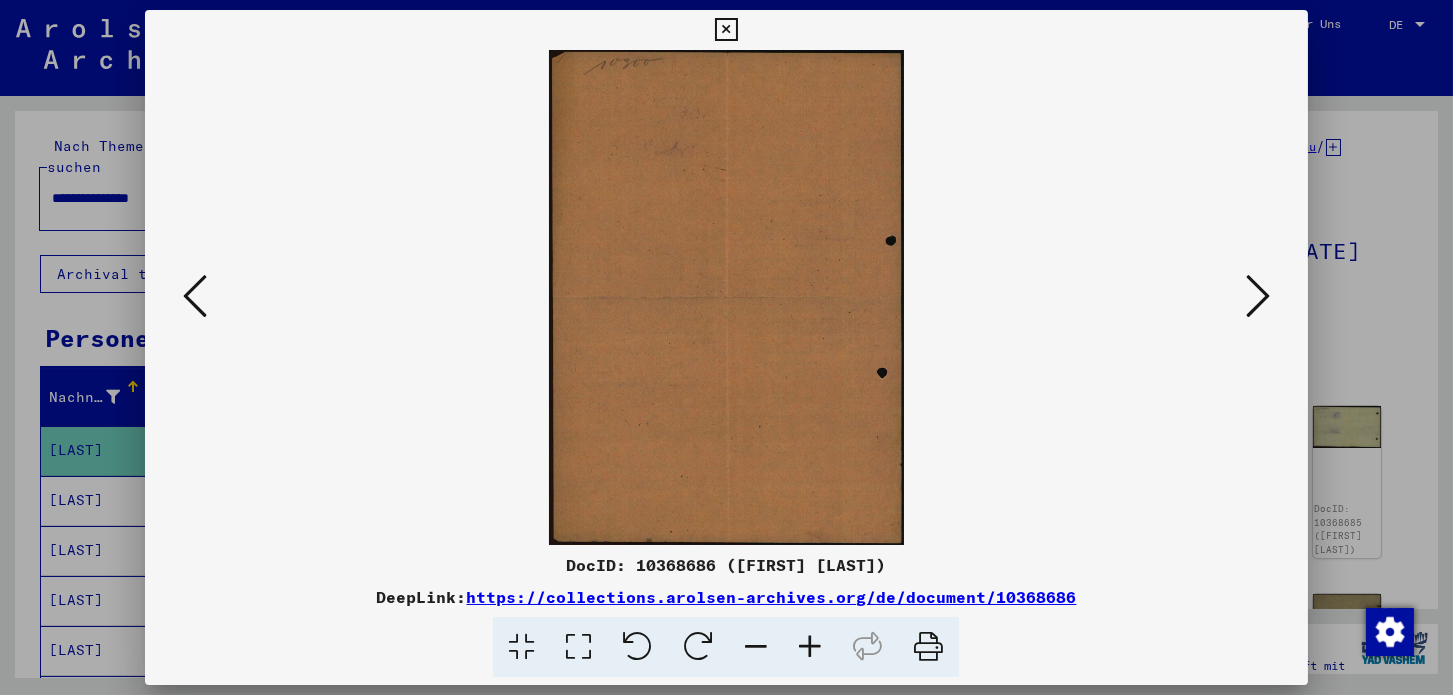 click at bounding box center [1258, 296] 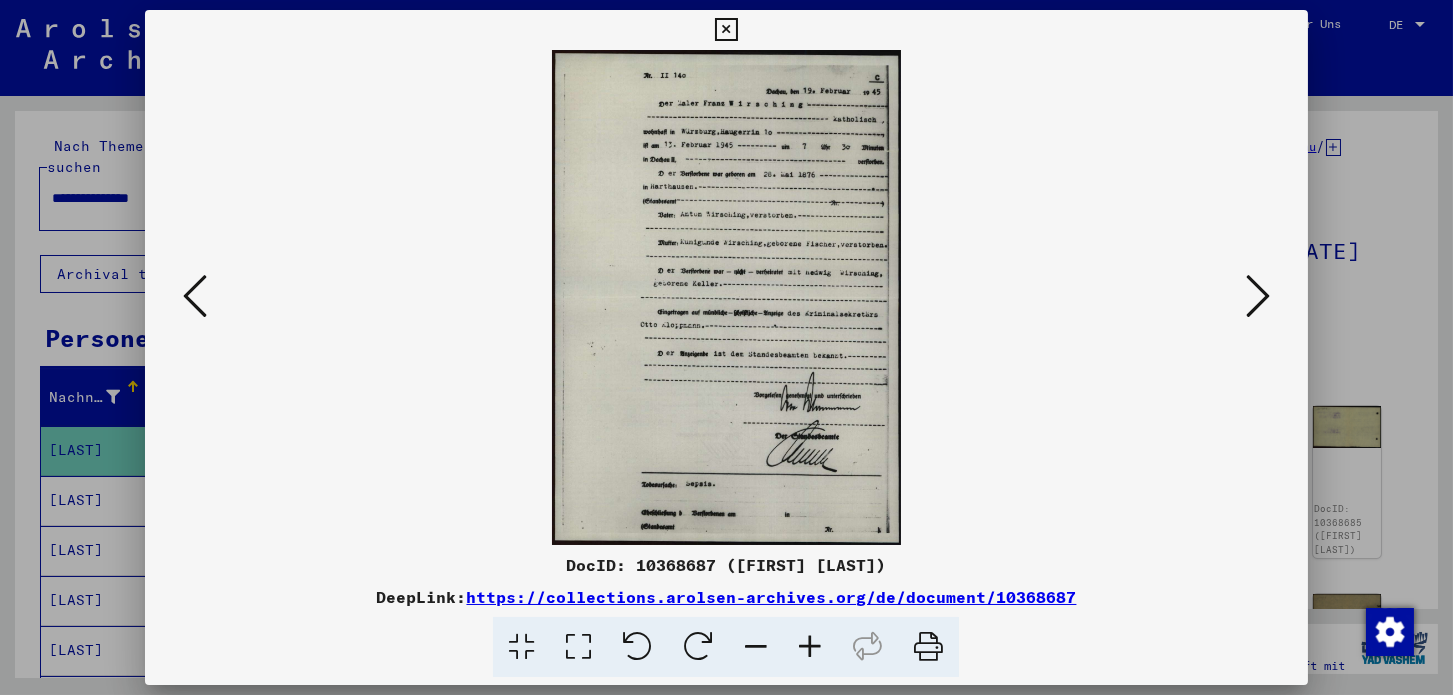 click at bounding box center [810, 647] 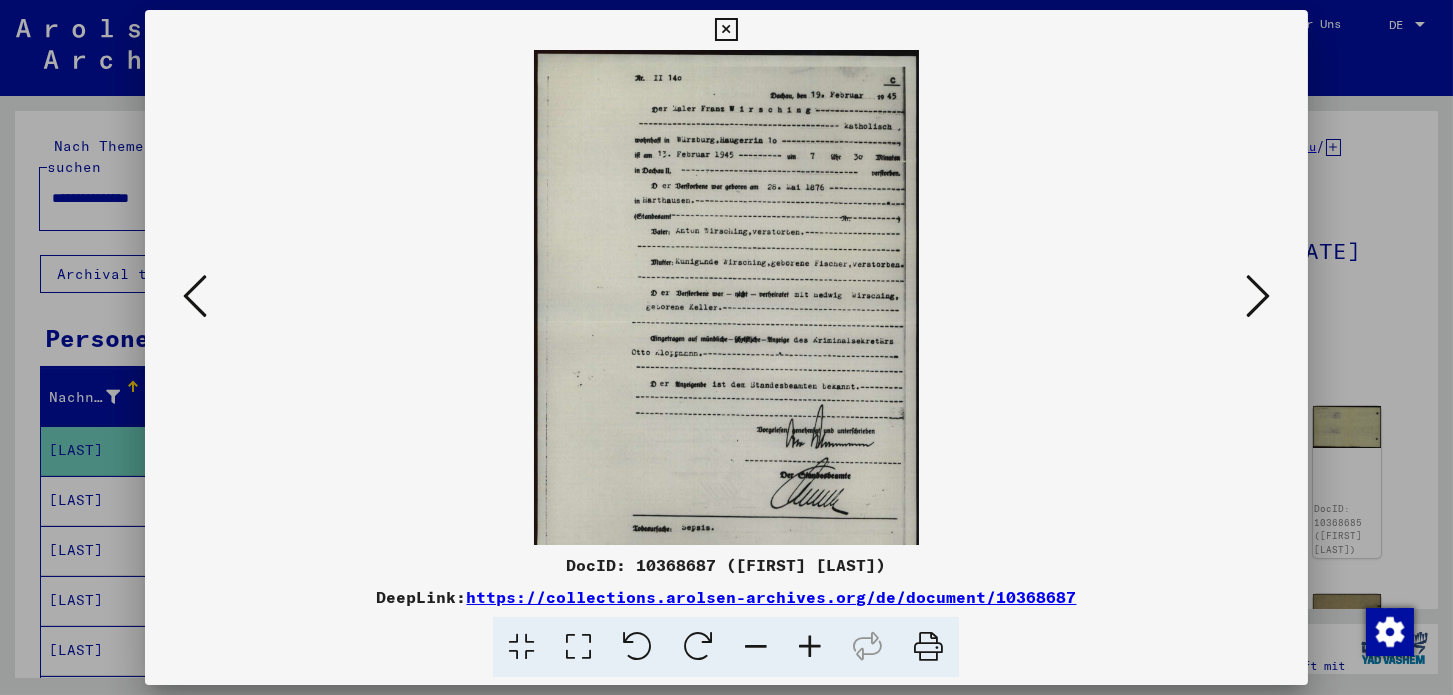 click at bounding box center (810, 647) 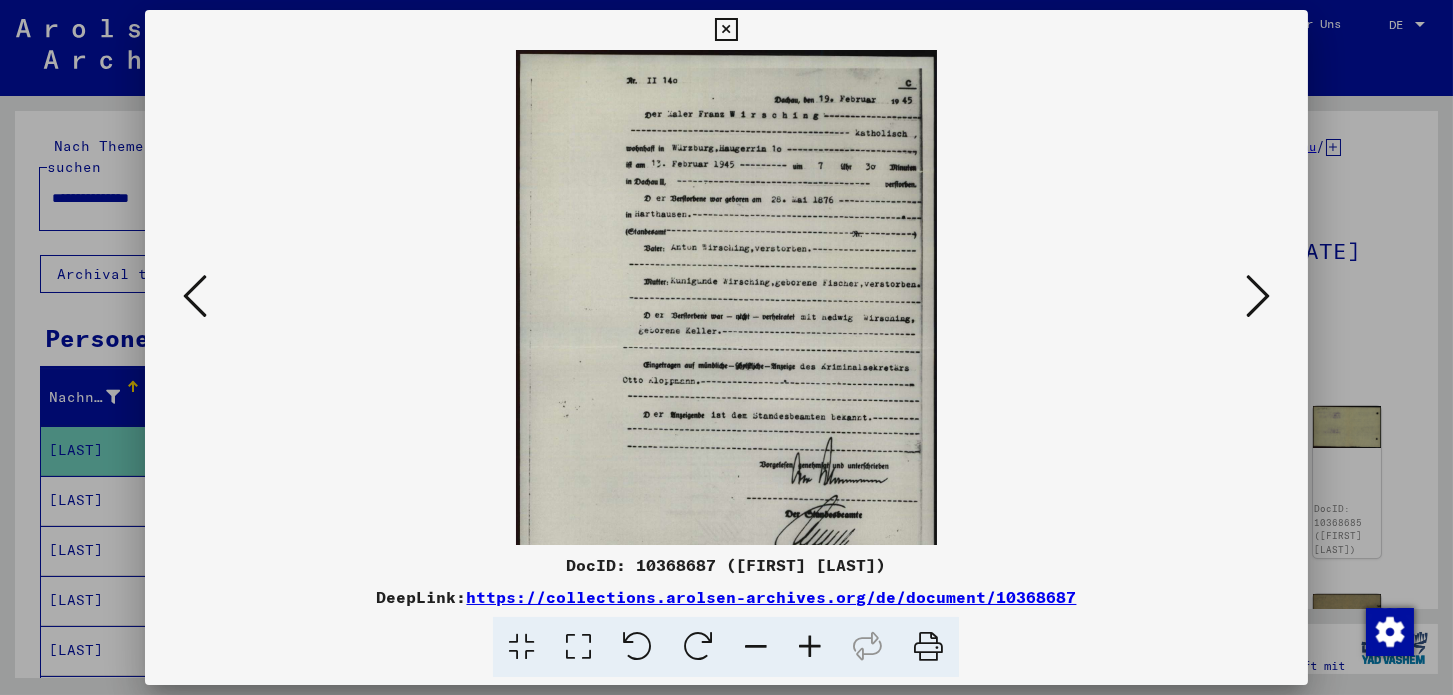 click at bounding box center (810, 647) 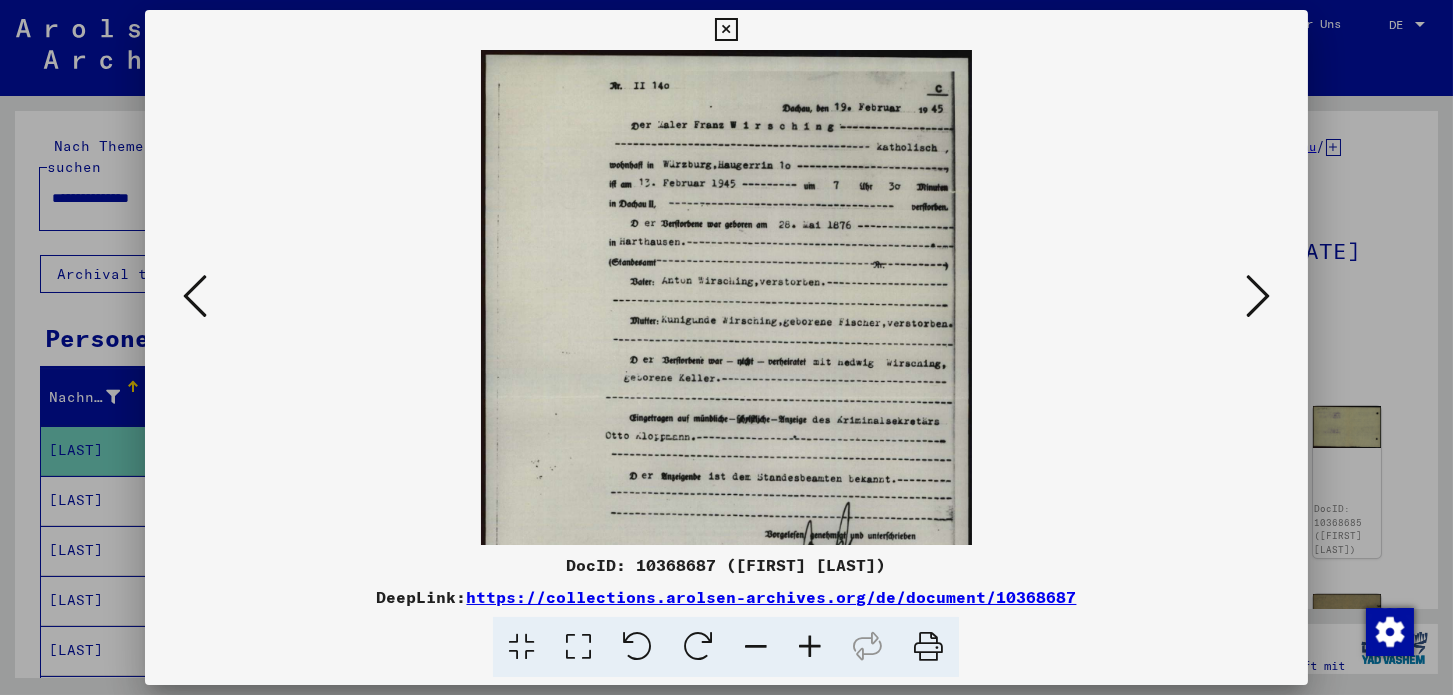 click at bounding box center [810, 647] 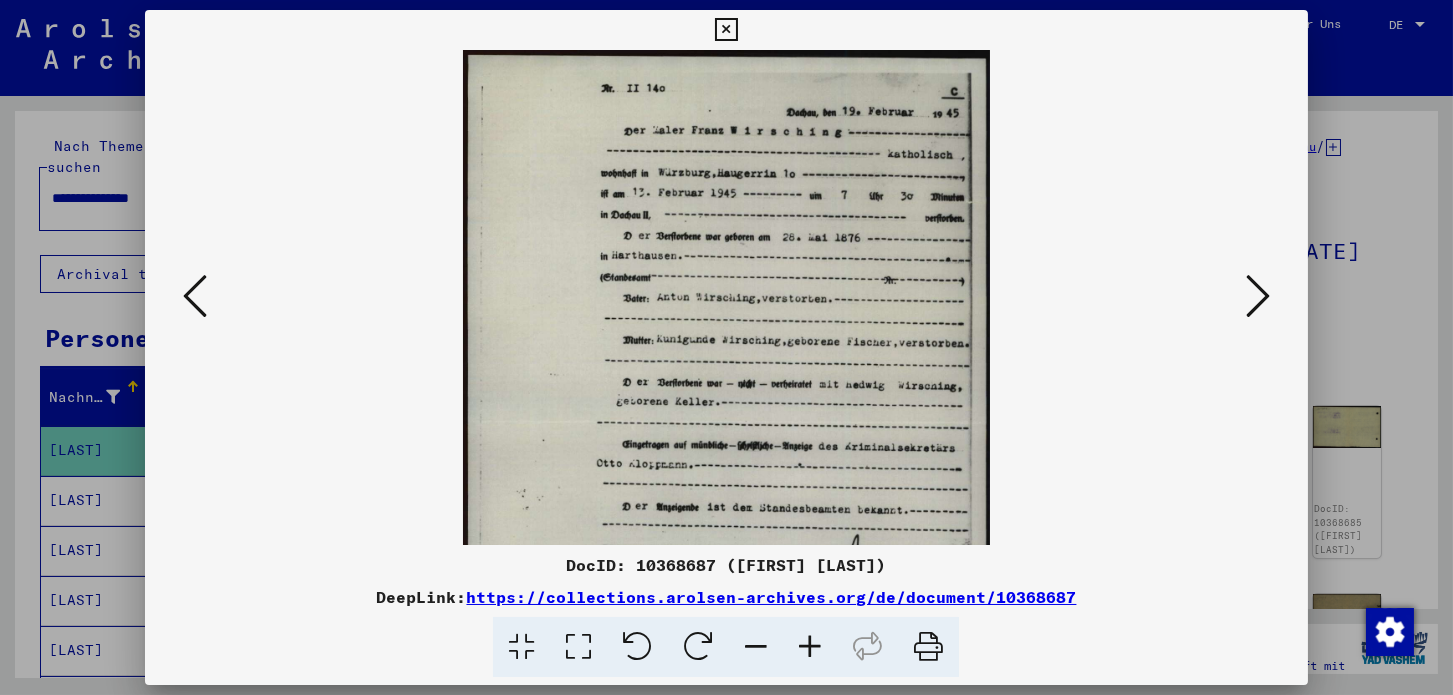 click at bounding box center (810, 647) 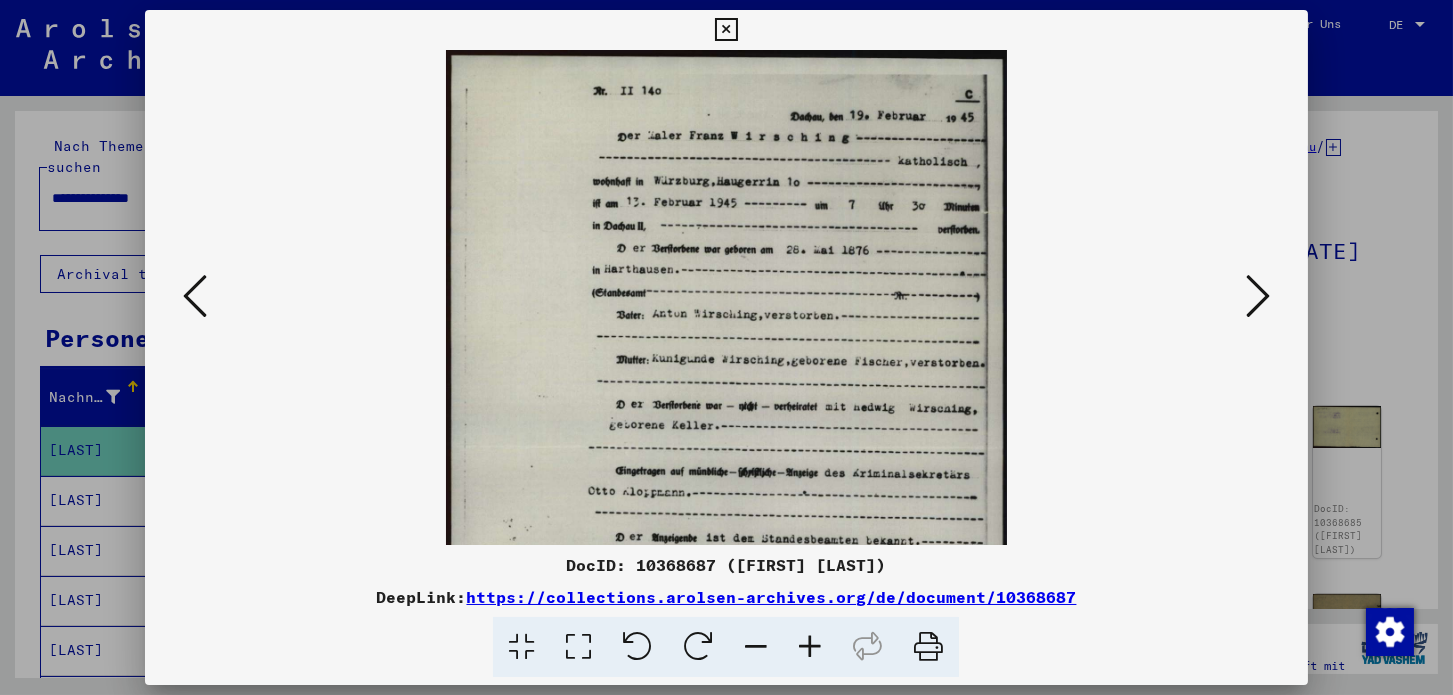 click at bounding box center (810, 647) 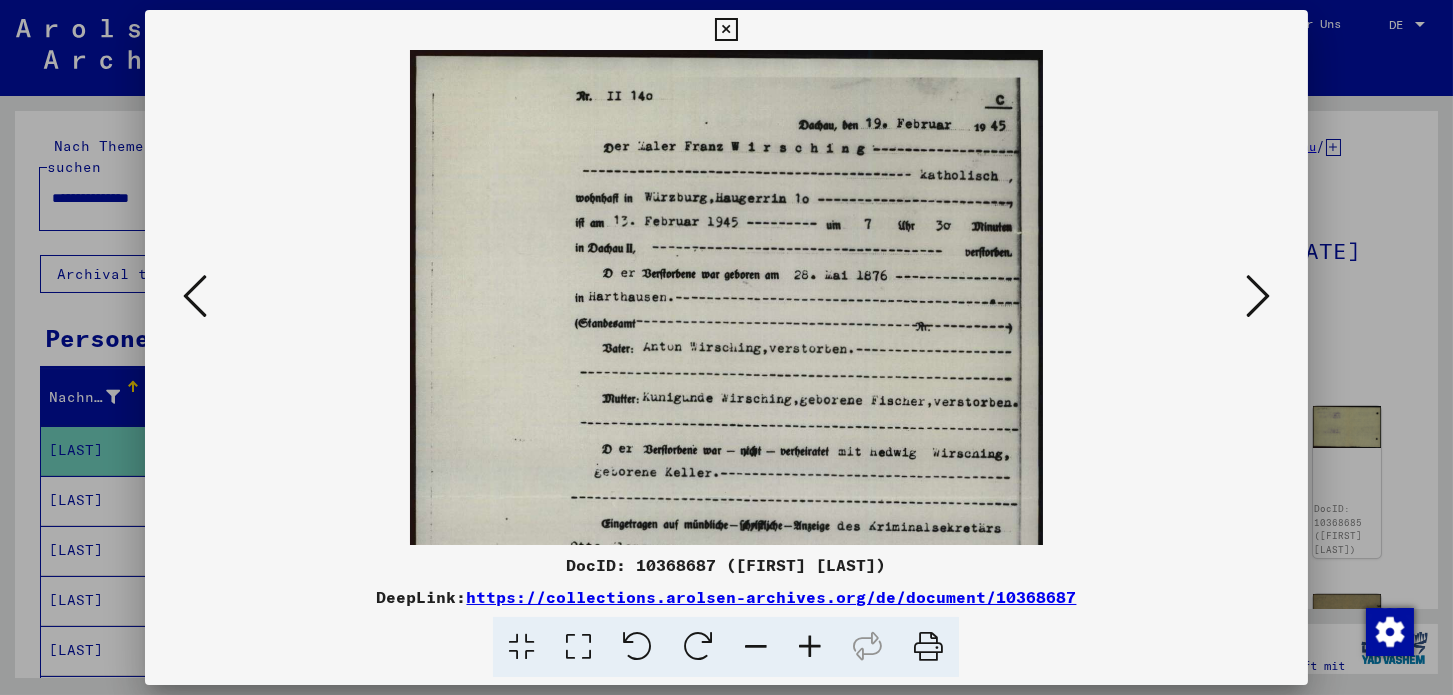 click at bounding box center (810, 647) 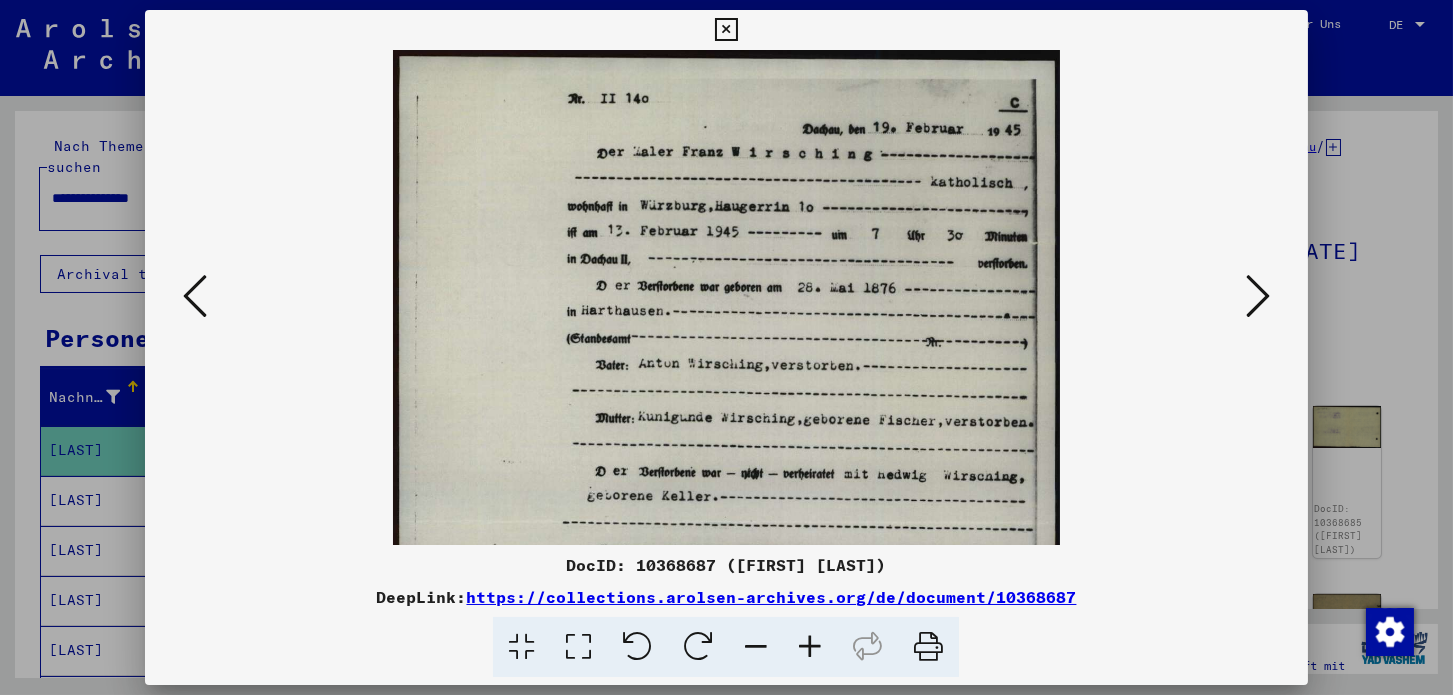 click at bounding box center [810, 647] 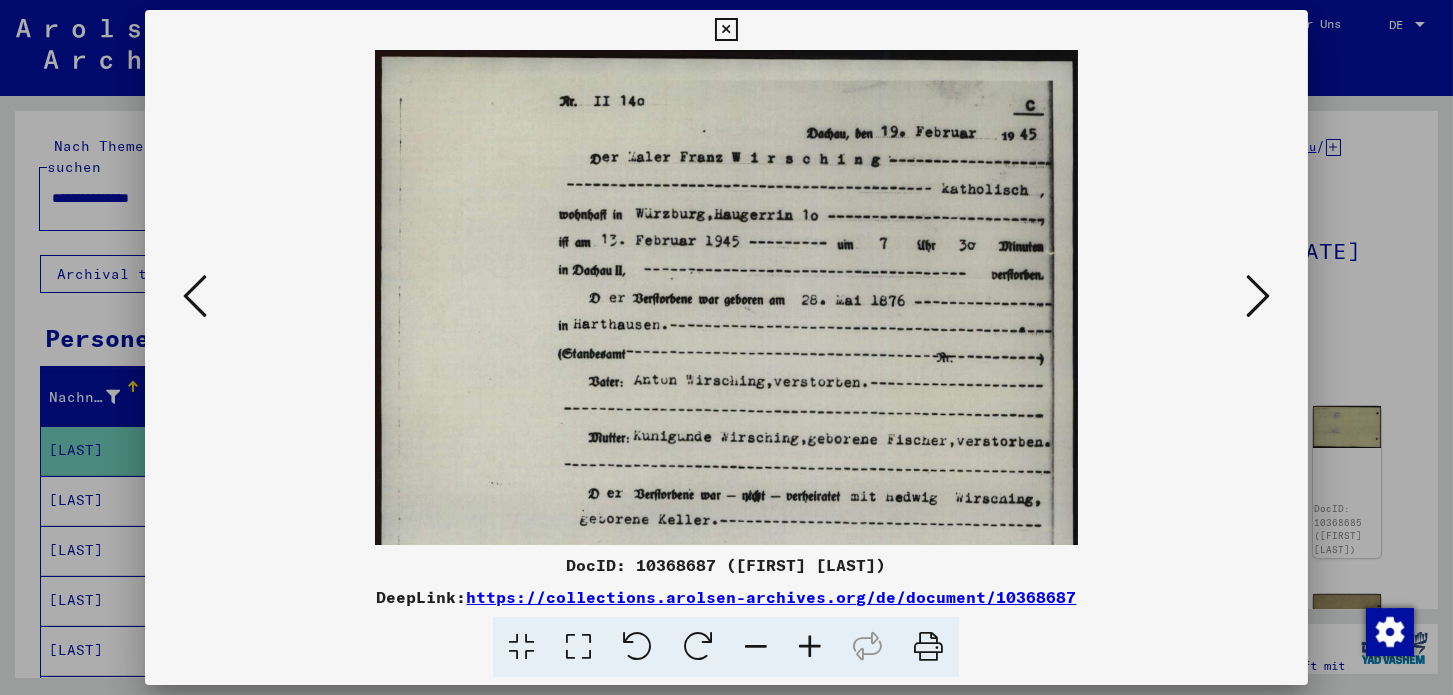 click at bounding box center [810, 647] 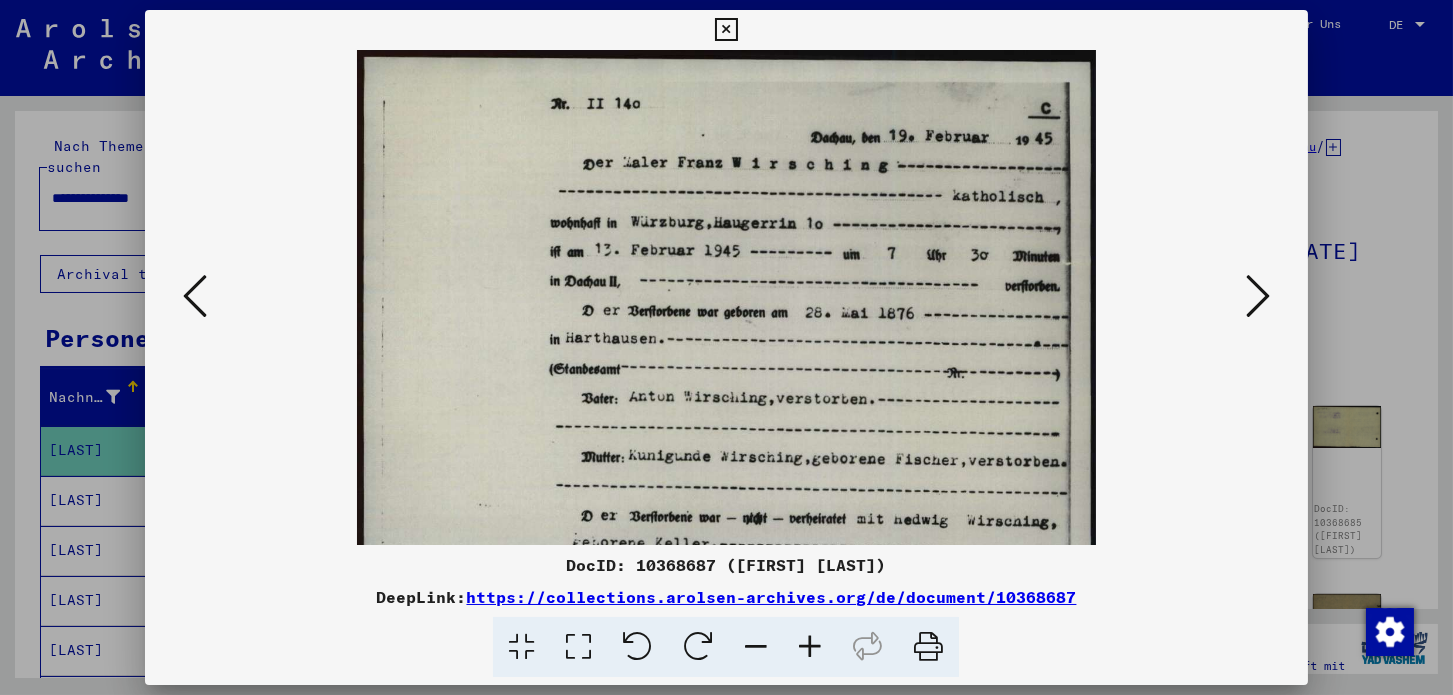 click at bounding box center [810, 647] 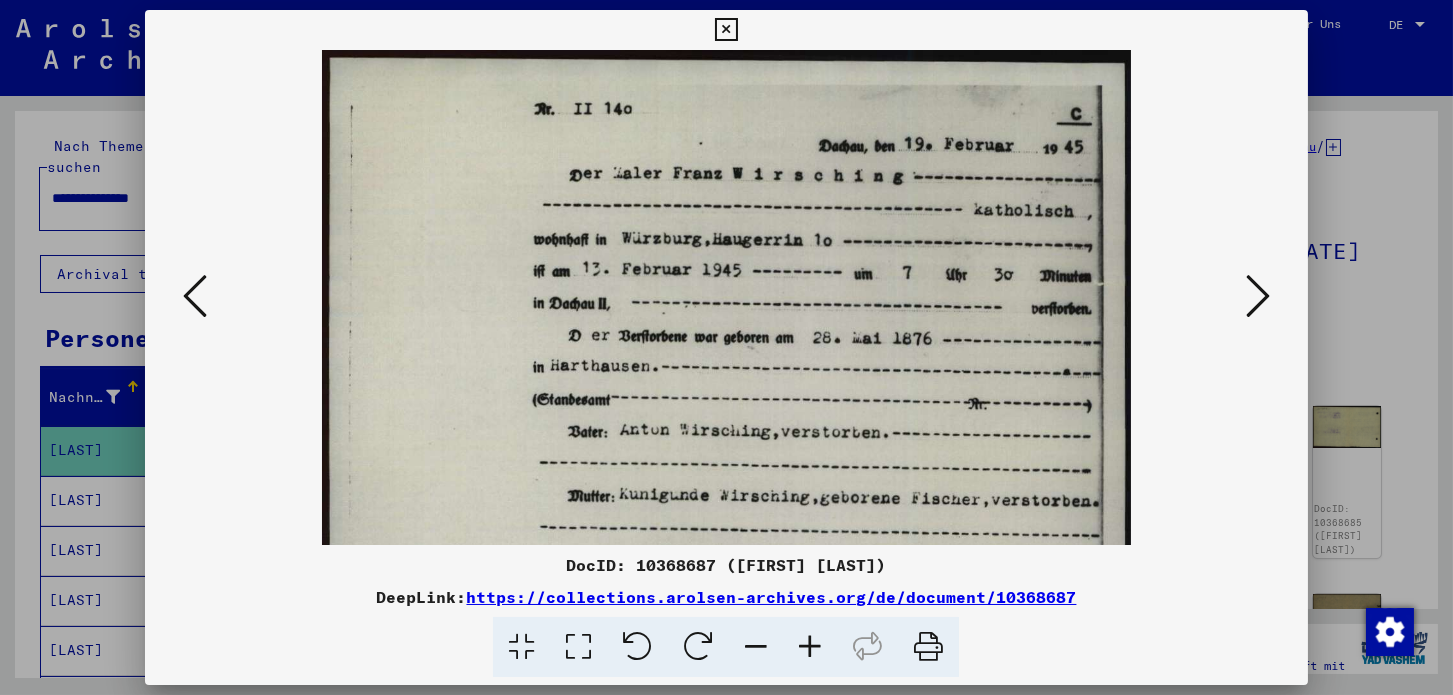 click at bounding box center [810, 647] 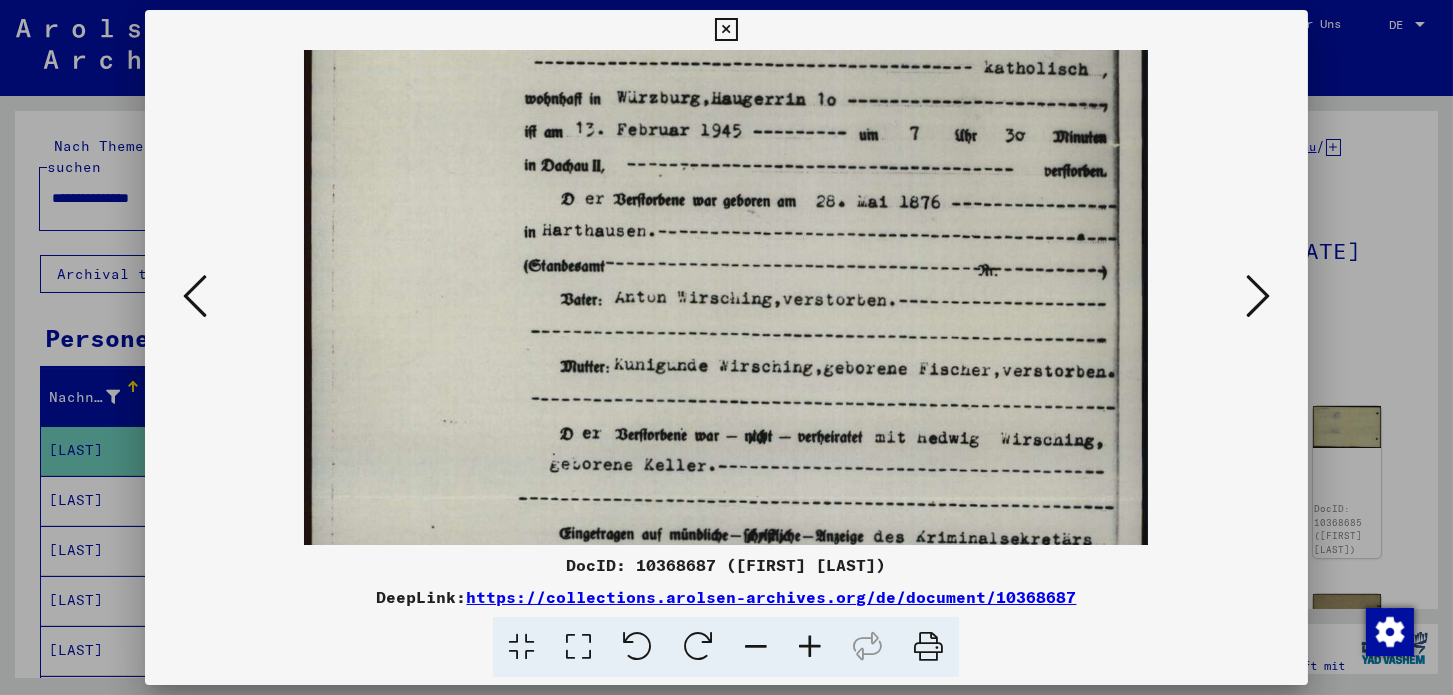 scroll, scrollTop: 156, scrollLeft: 0, axis: vertical 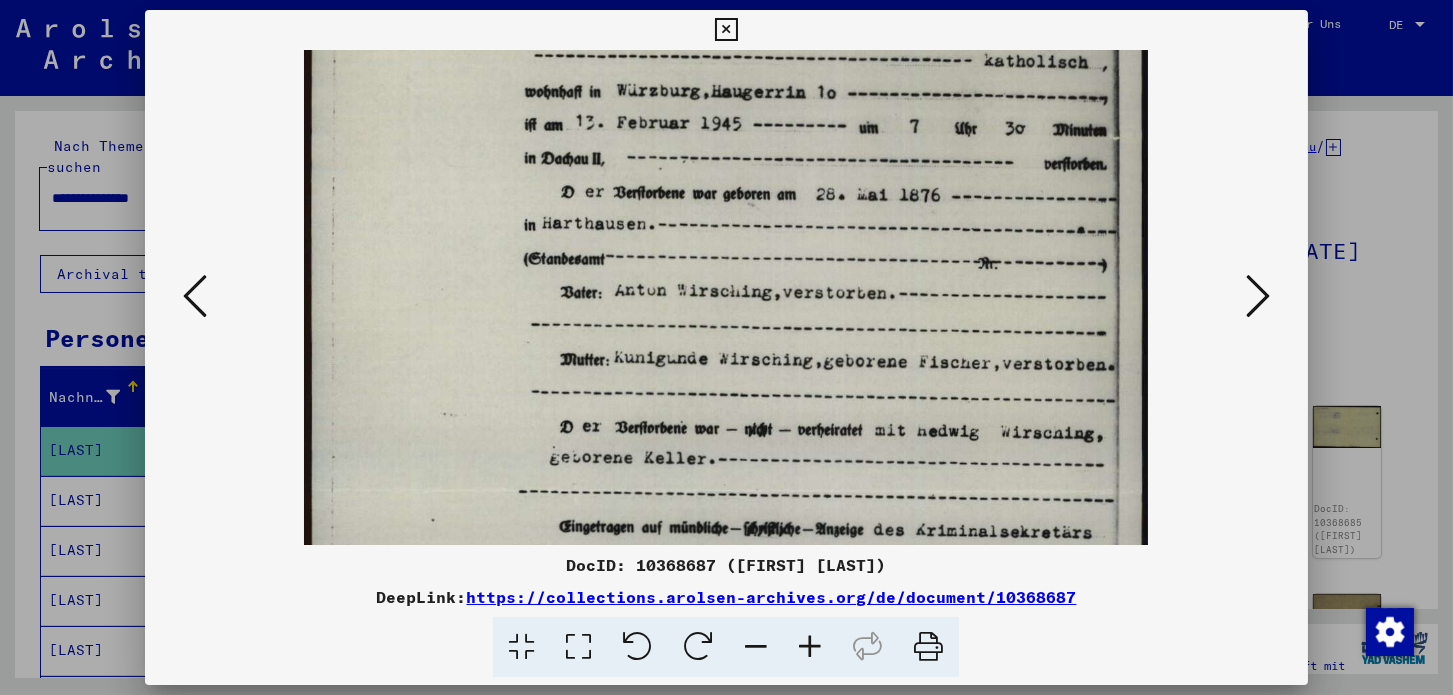 drag, startPoint x: 819, startPoint y: 435, endPoint x: 703, endPoint y: 279, distance: 194.40164 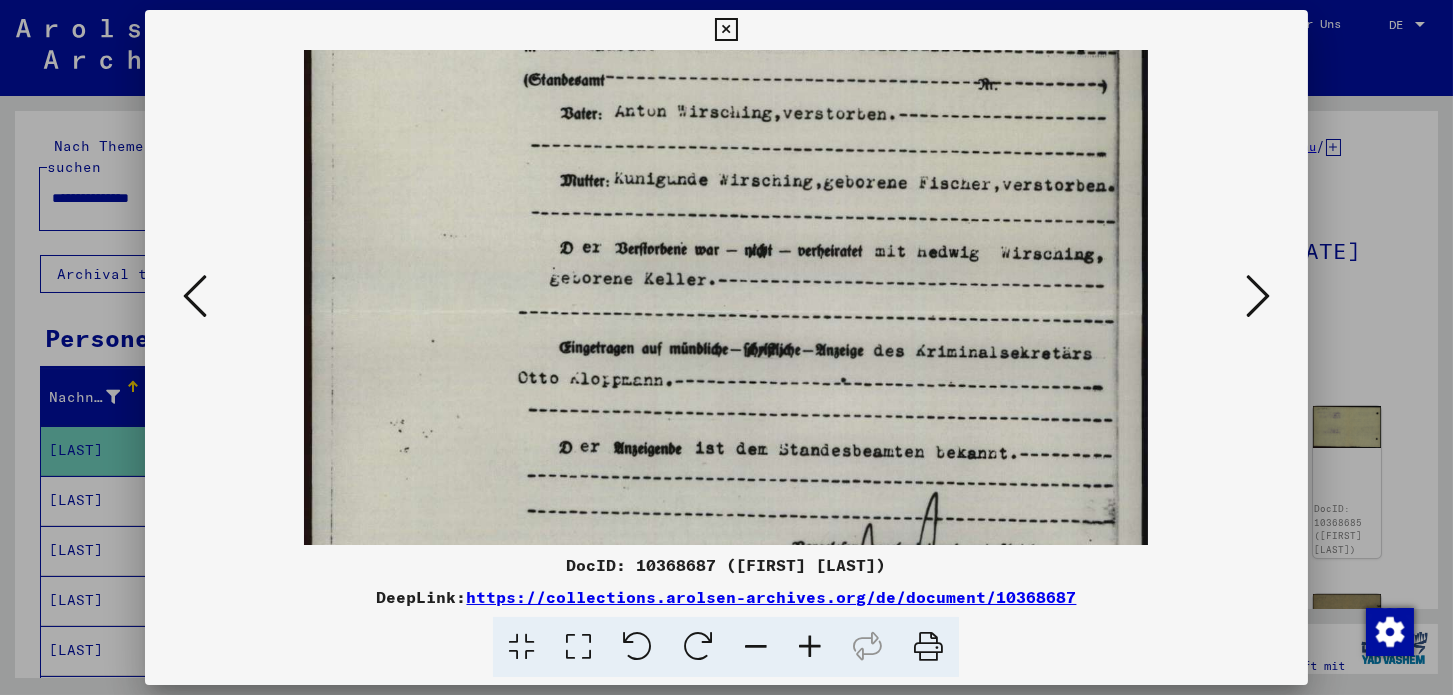drag, startPoint x: 768, startPoint y: 387, endPoint x: 745, endPoint y: 207, distance: 181.4635 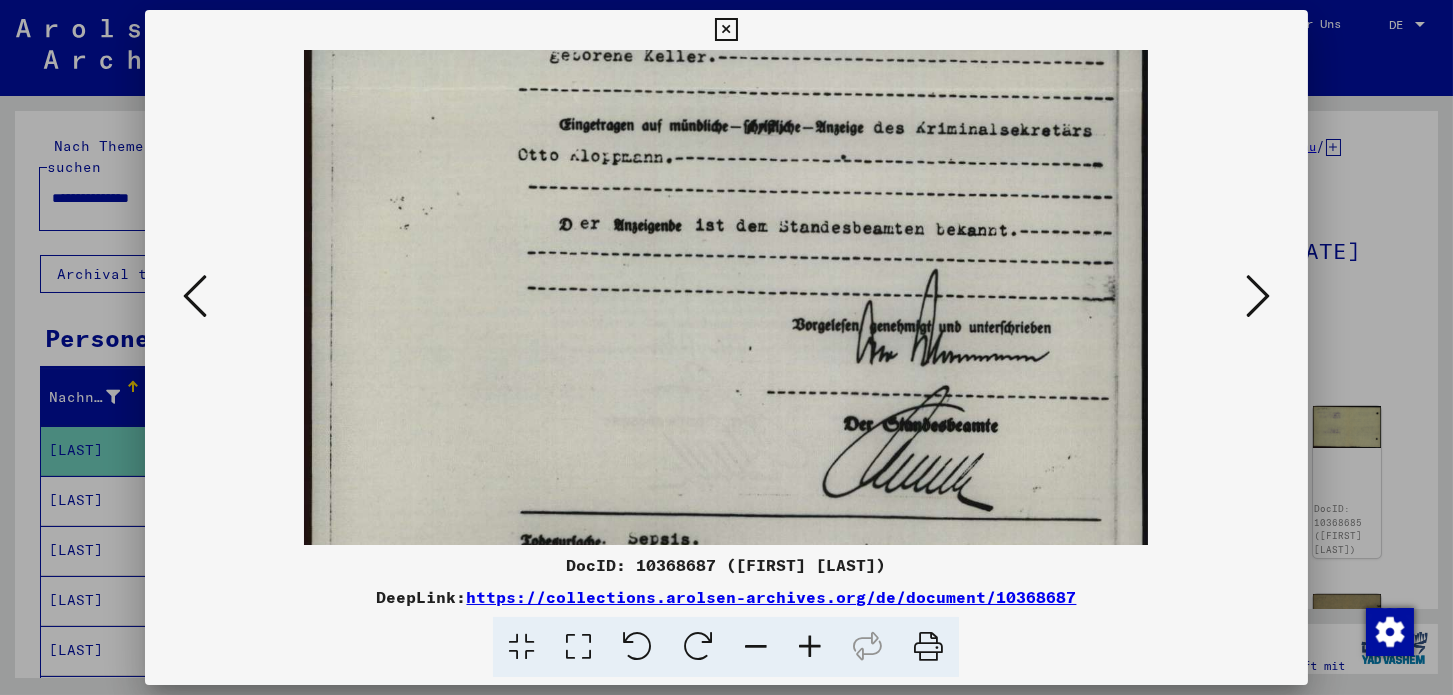 drag, startPoint x: 765, startPoint y: 419, endPoint x: 754, endPoint y: 204, distance: 215.2812 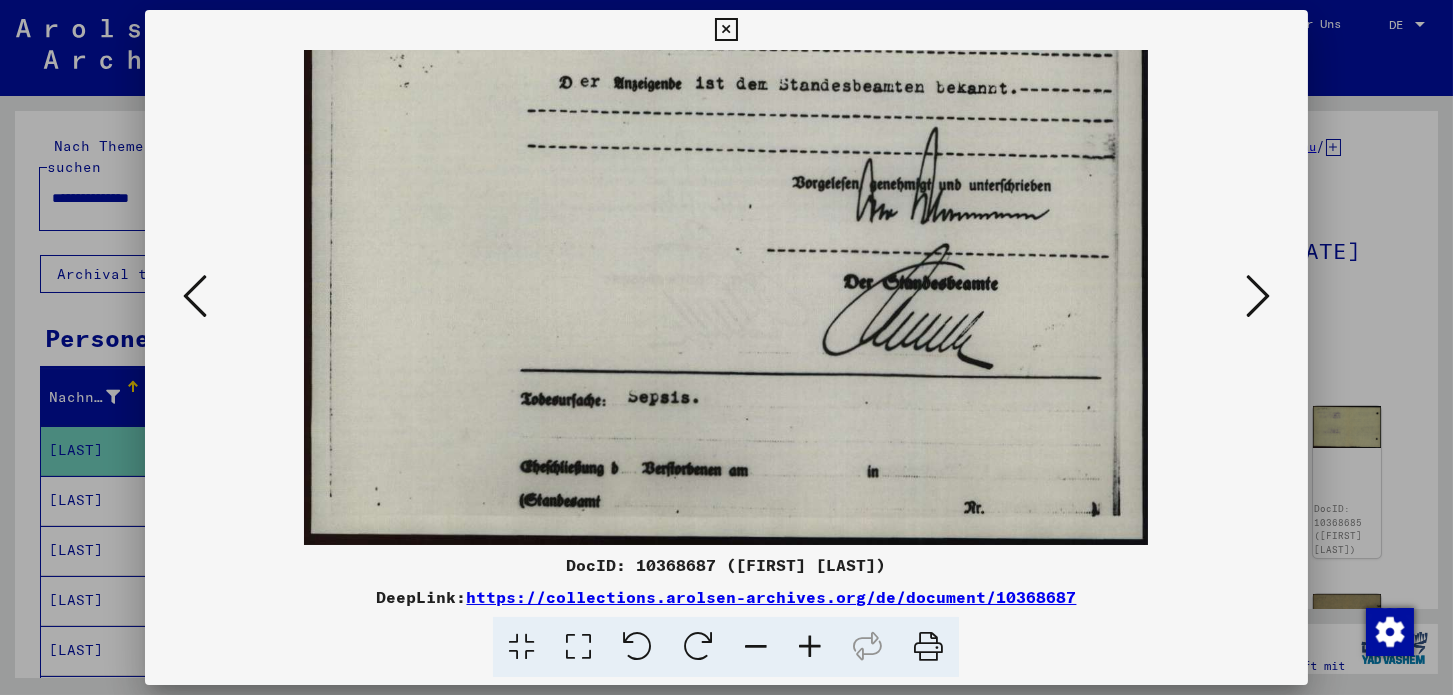 drag, startPoint x: 768, startPoint y: 353, endPoint x: 767, endPoint y: 172, distance: 181.00276 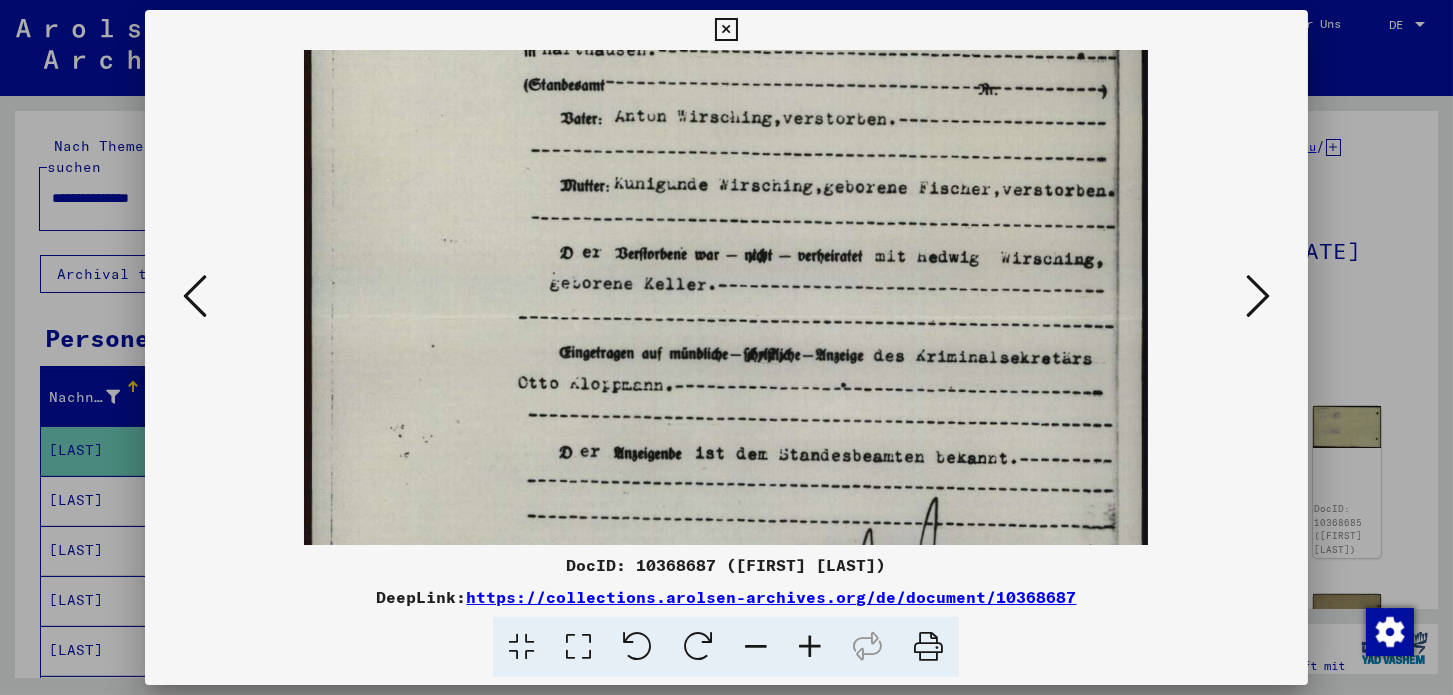 drag, startPoint x: 850, startPoint y: 152, endPoint x: 854, endPoint y: 498, distance: 346.02313 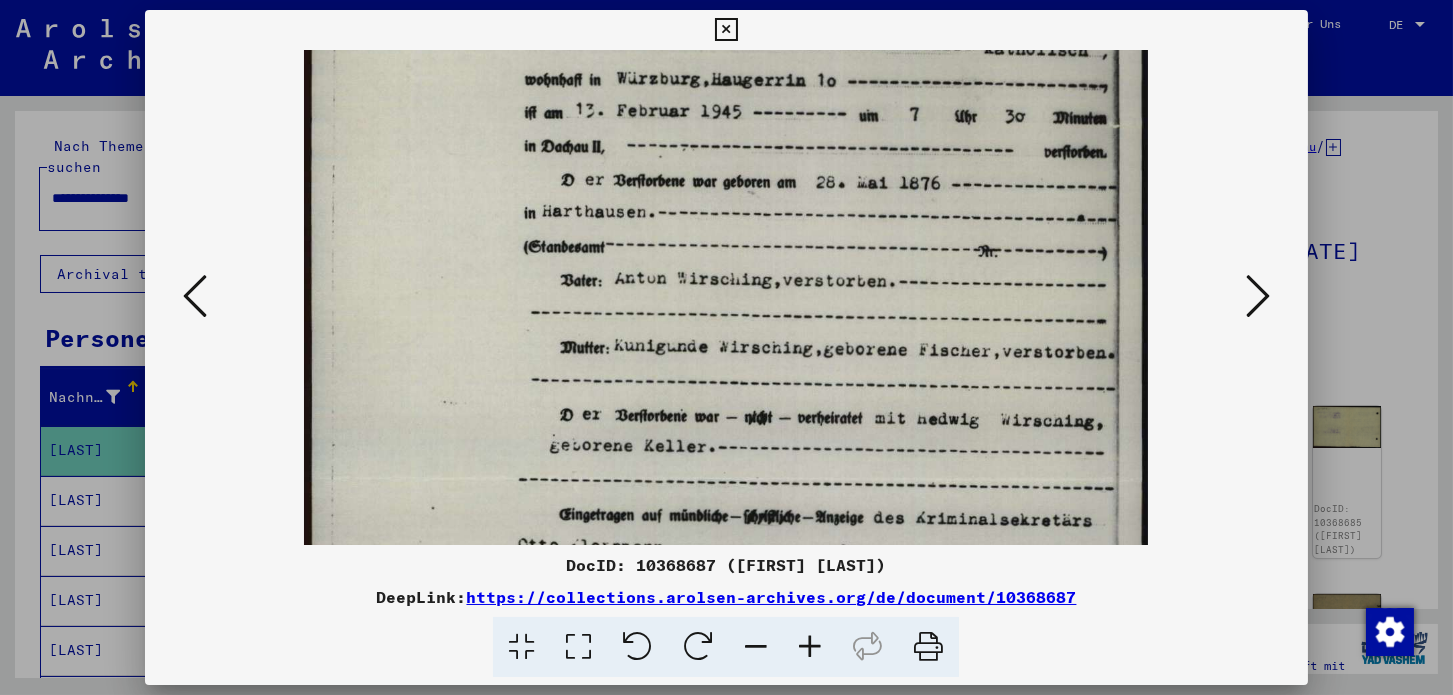 scroll, scrollTop: 25, scrollLeft: 0, axis: vertical 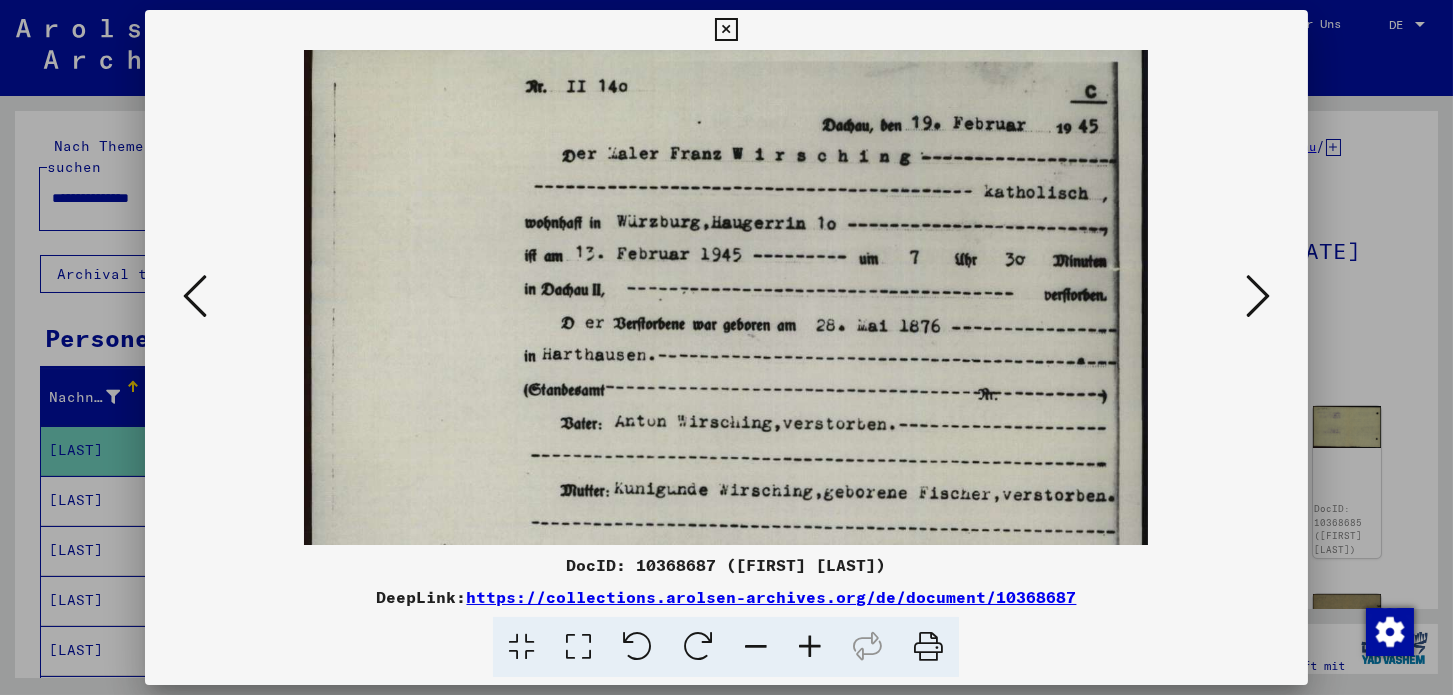 drag, startPoint x: 786, startPoint y: 261, endPoint x: 788, endPoint y: 483, distance: 222.009 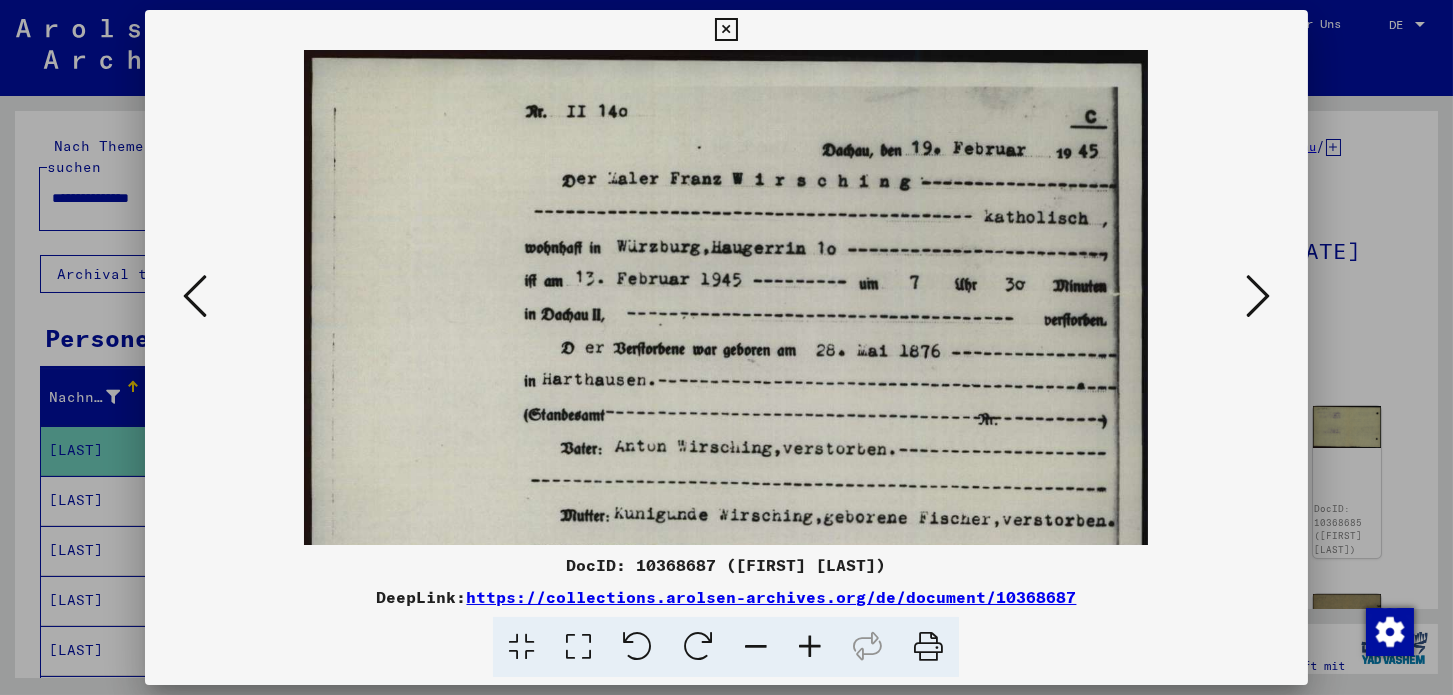 drag, startPoint x: 772, startPoint y: 270, endPoint x: 771, endPoint y: 426, distance: 156.0032 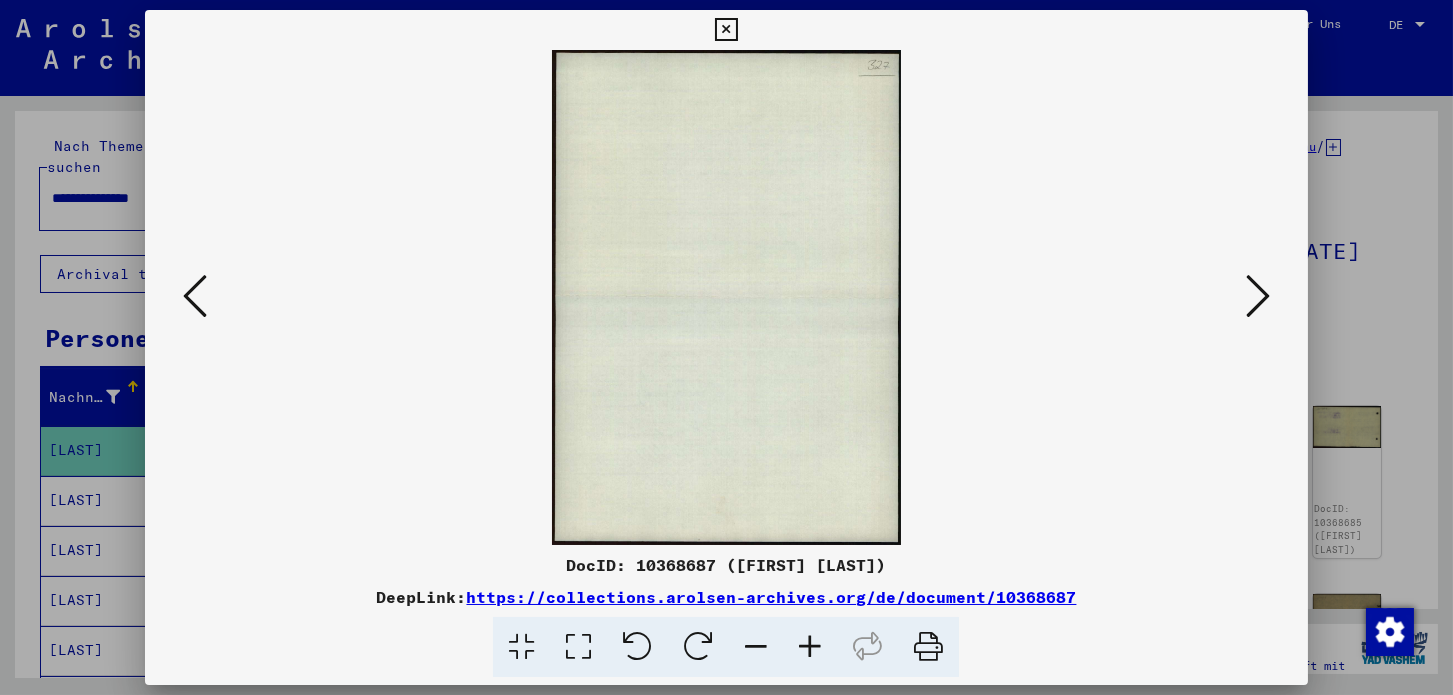 click at bounding box center (1258, 296) 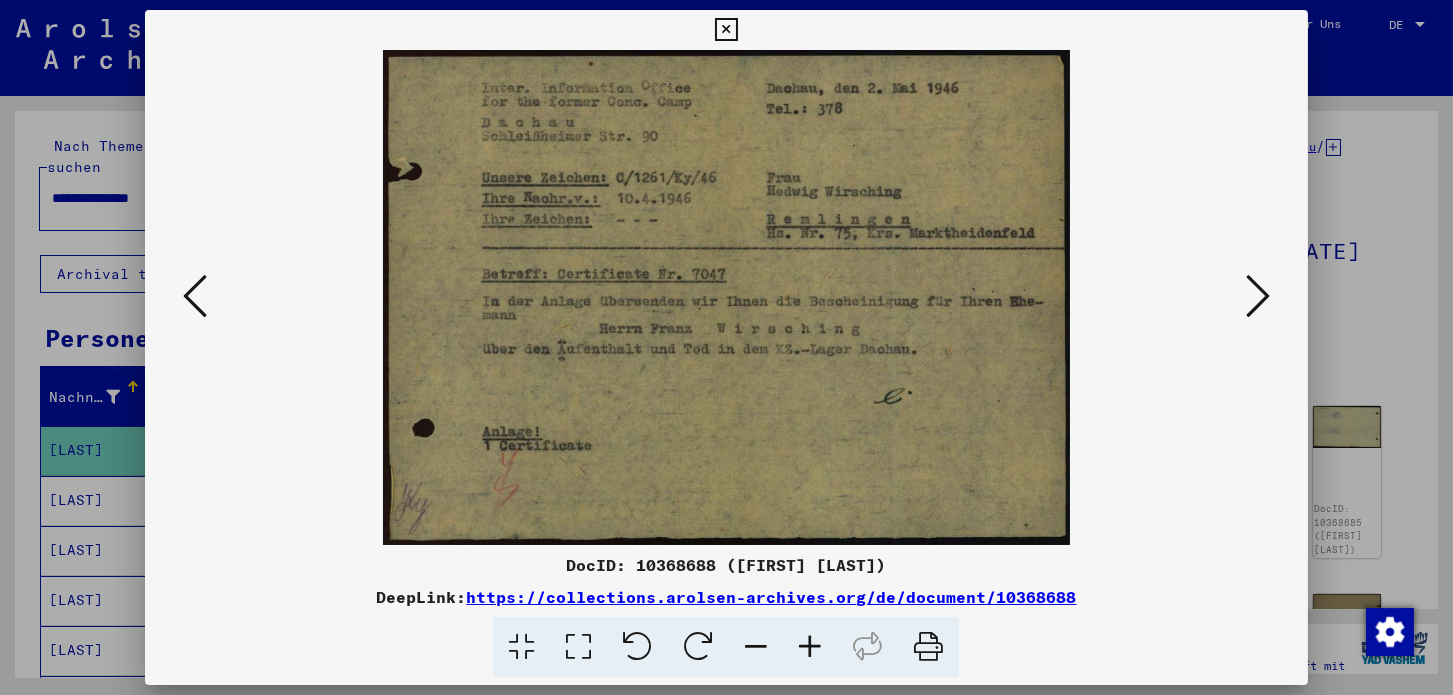 click at bounding box center (810, 647) 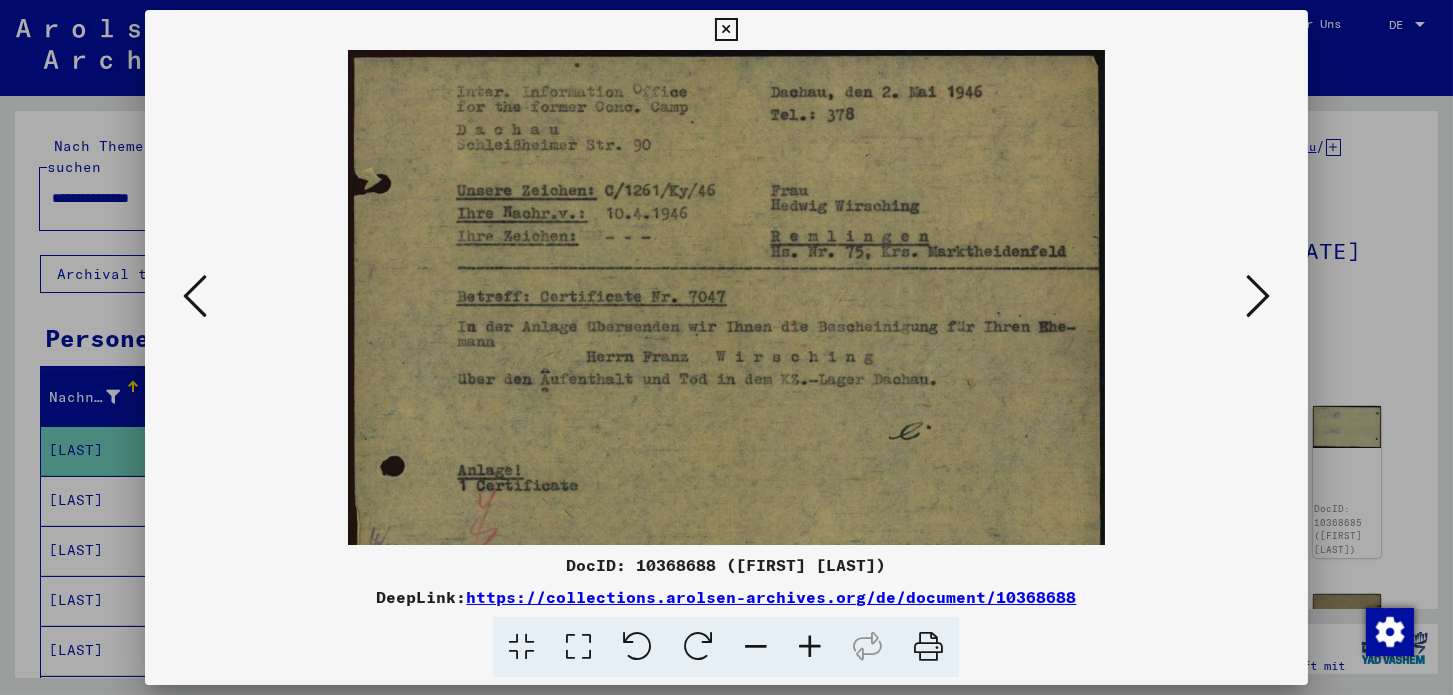 click at bounding box center (810, 647) 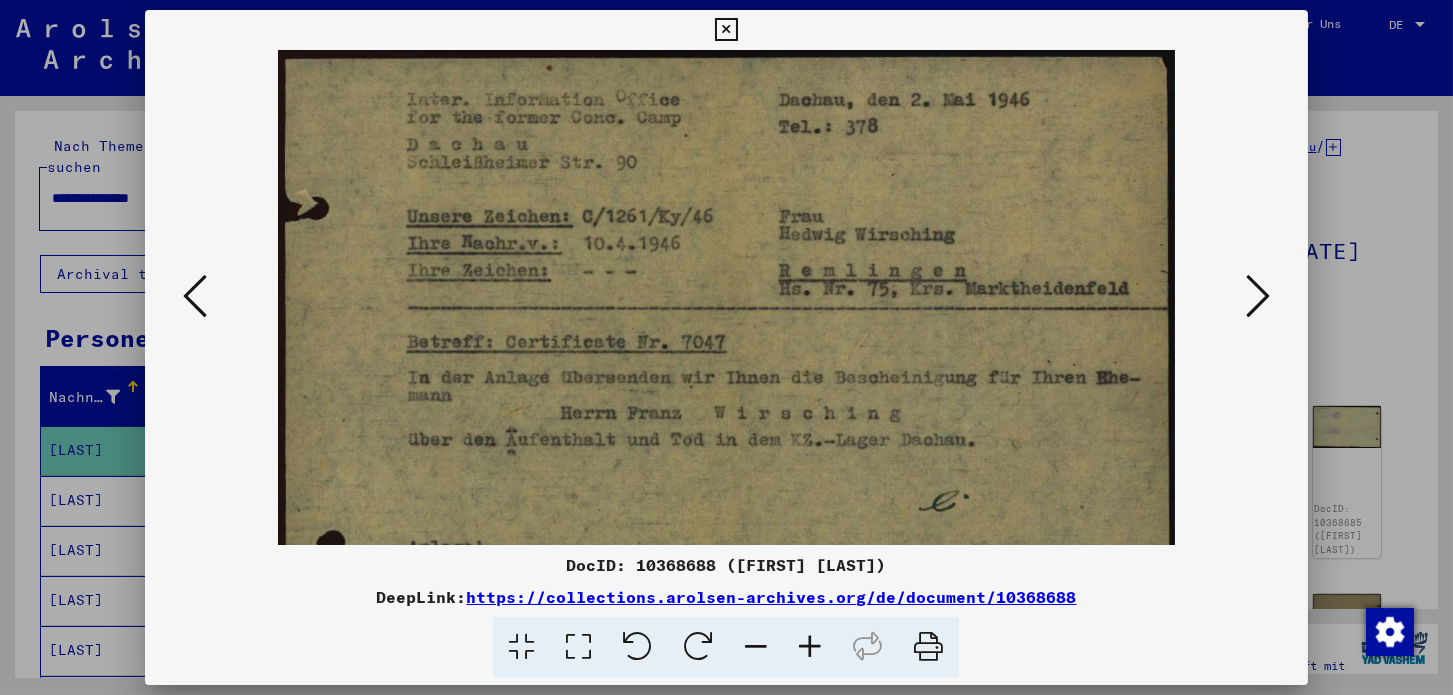 click at bounding box center [810, 647] 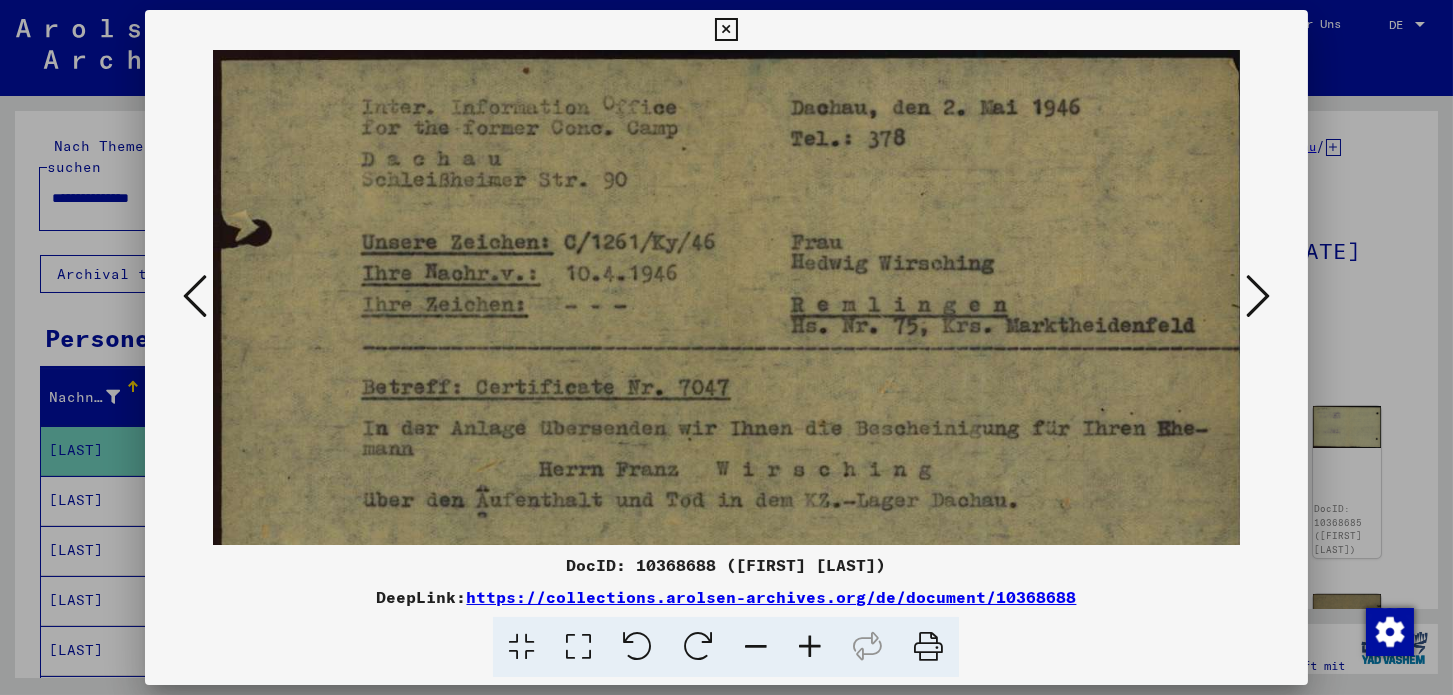 click at bounding box center (810, 647) 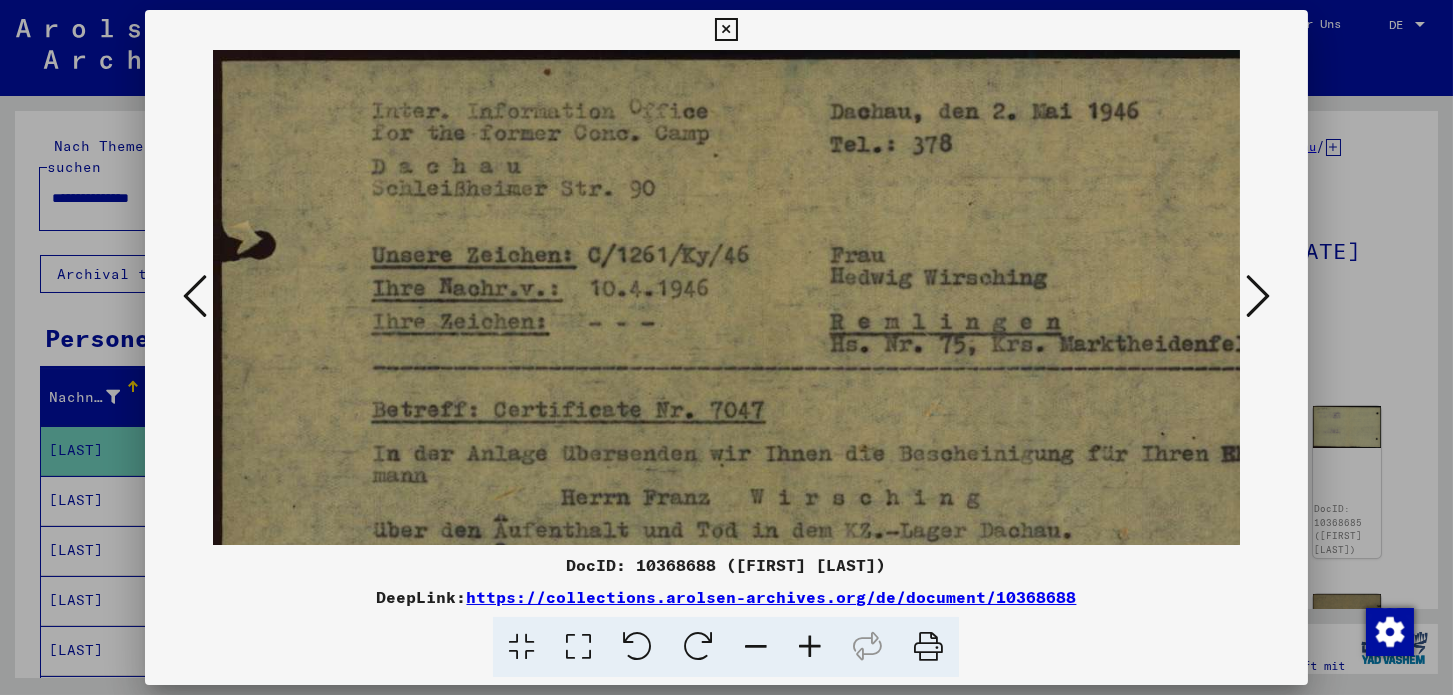 click at bounding box center [810, 647] 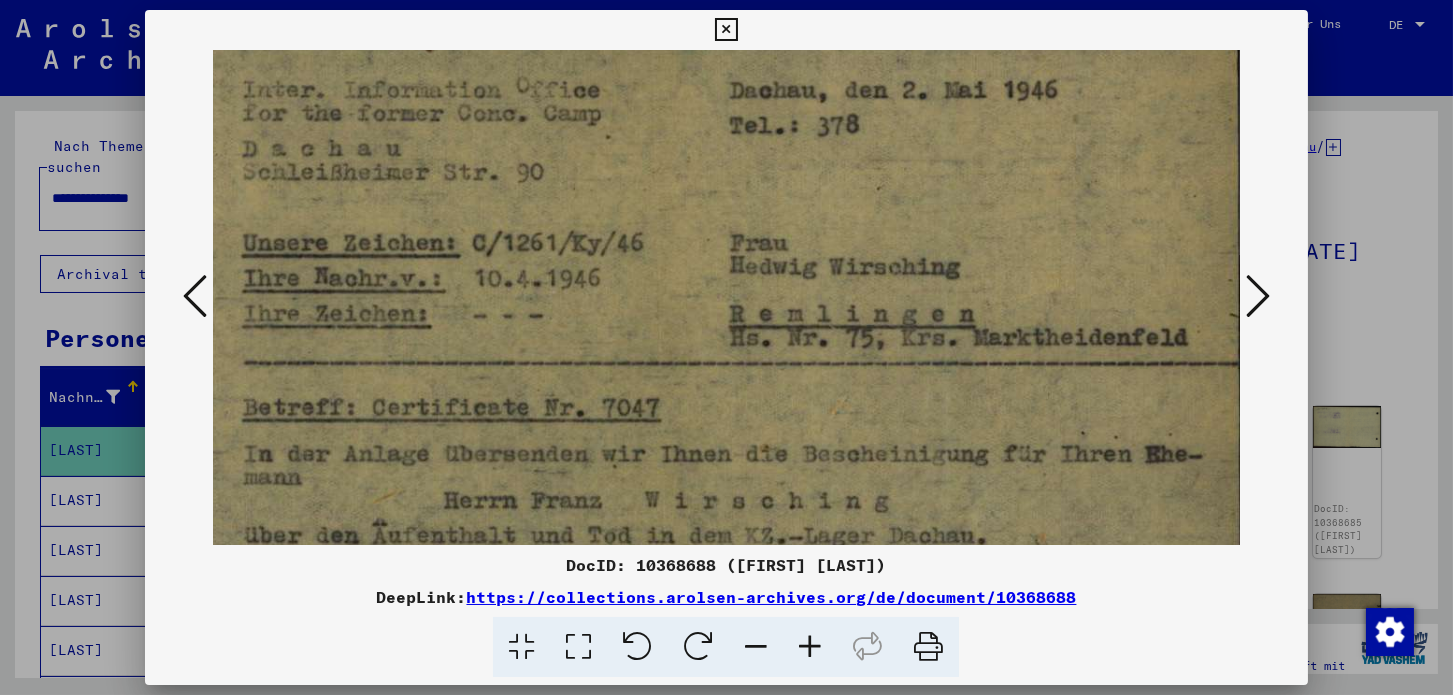 scroll, scrollTop: 0, scrollLeft: 139, axis: horizontal 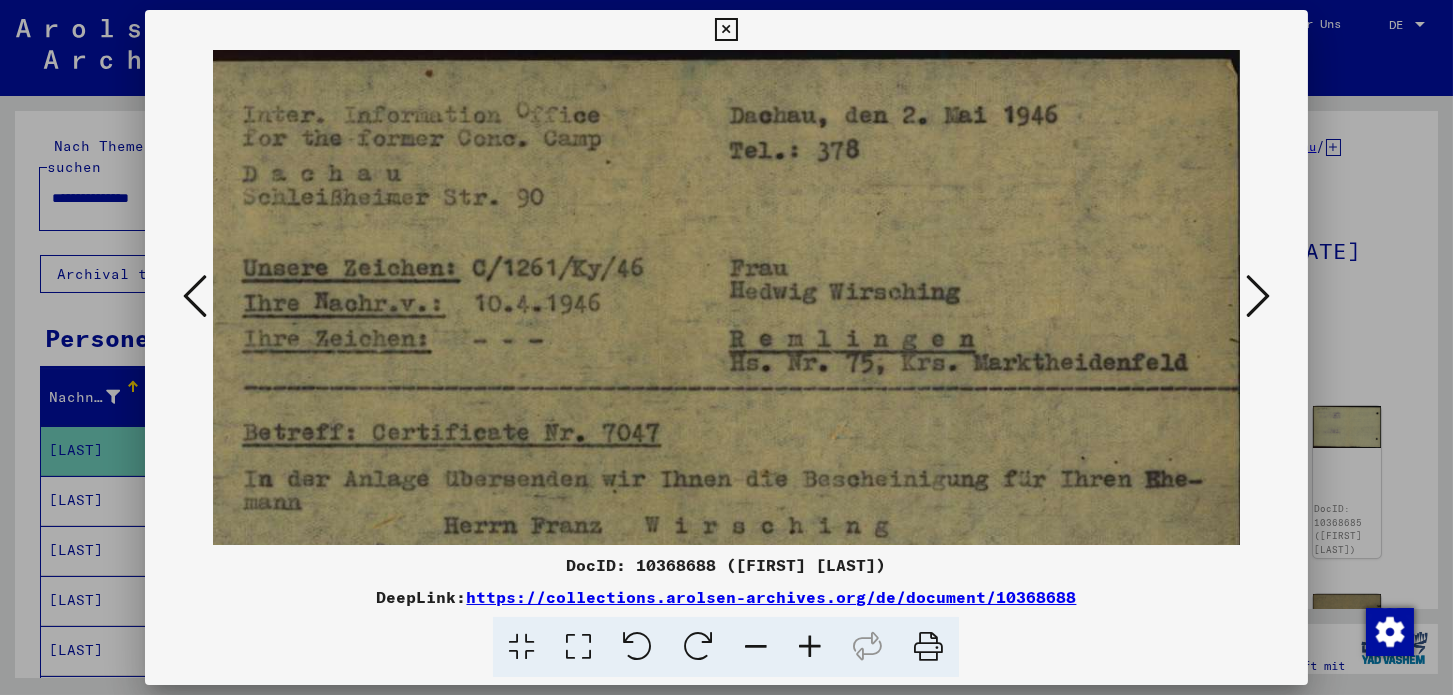 drag, startPoint x: 682, startPoint y: 244, endPoint x: 512, endPoint y: 405, distance: 234.13885 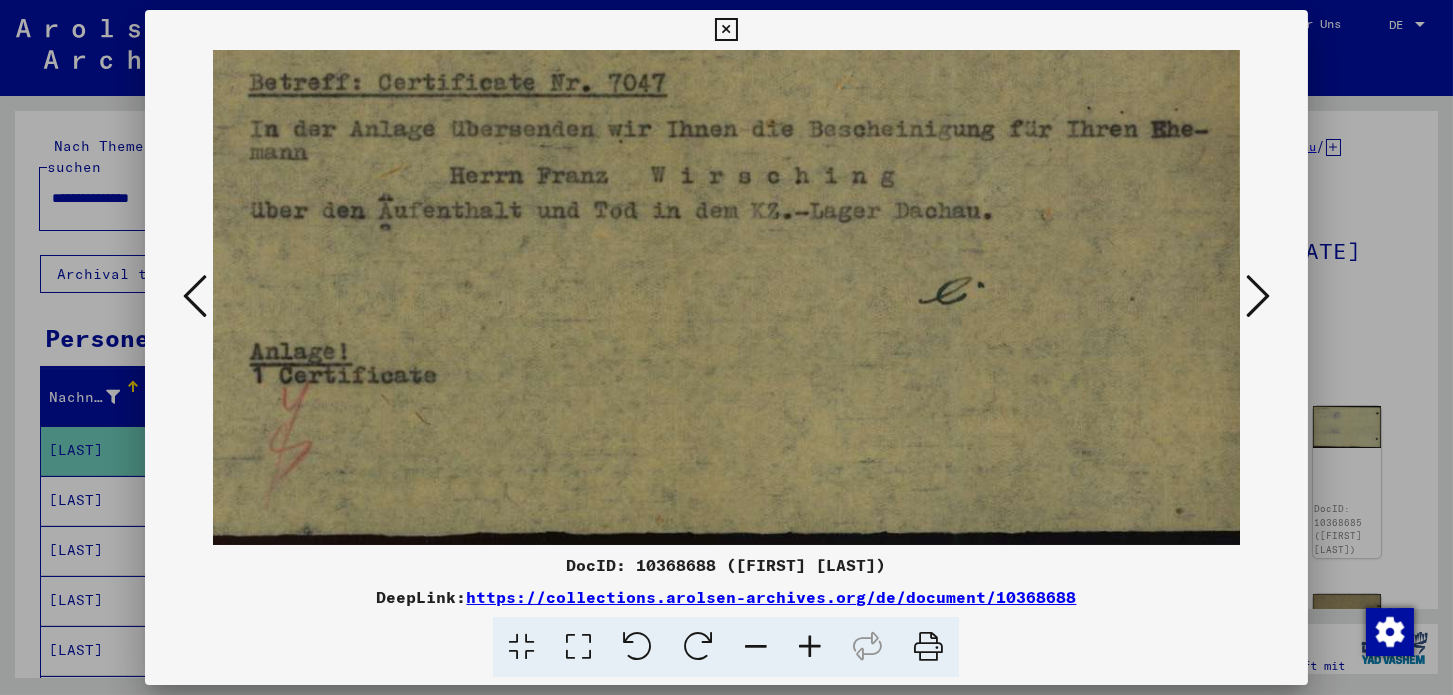 drag, startPoint x: 526, startPoint y: 257, endPoint x: 526, endPoint y: 0, distance: 257 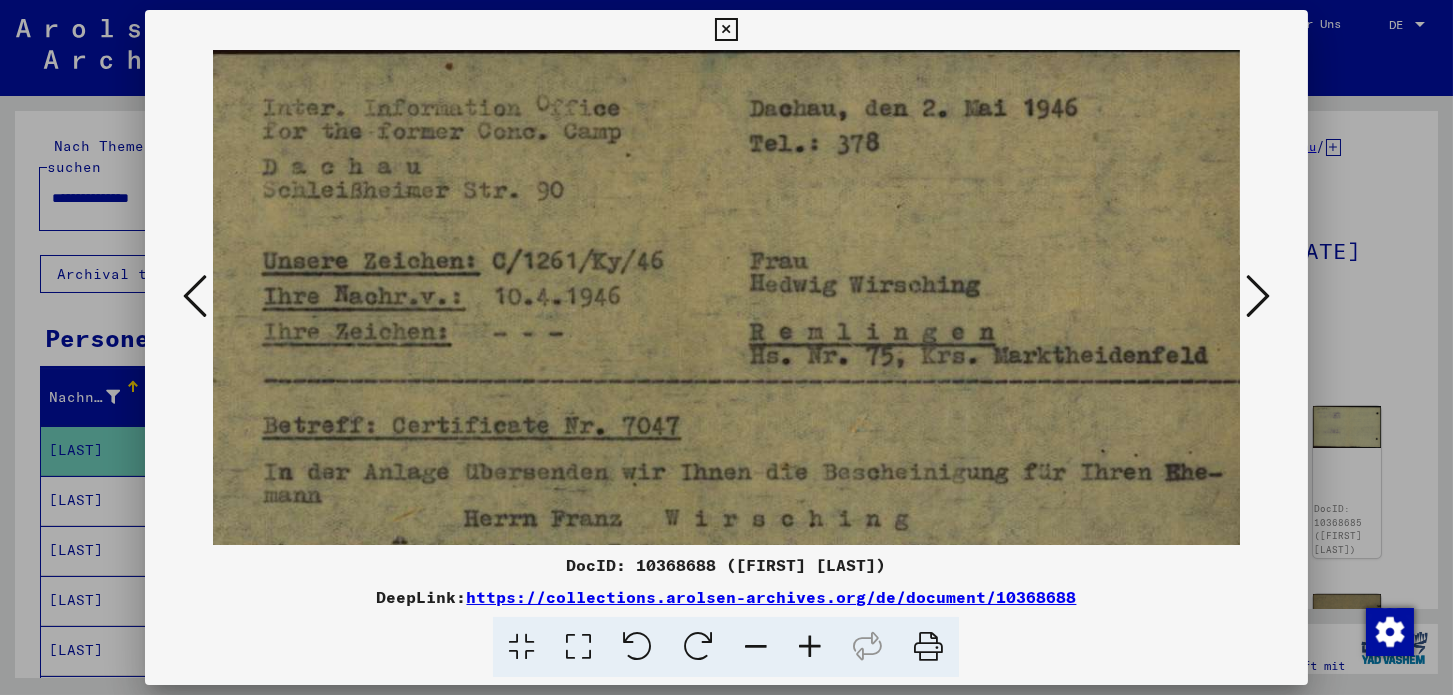 scroll, scrollTop: 0, scrollLeft: 122, axis: horizontal 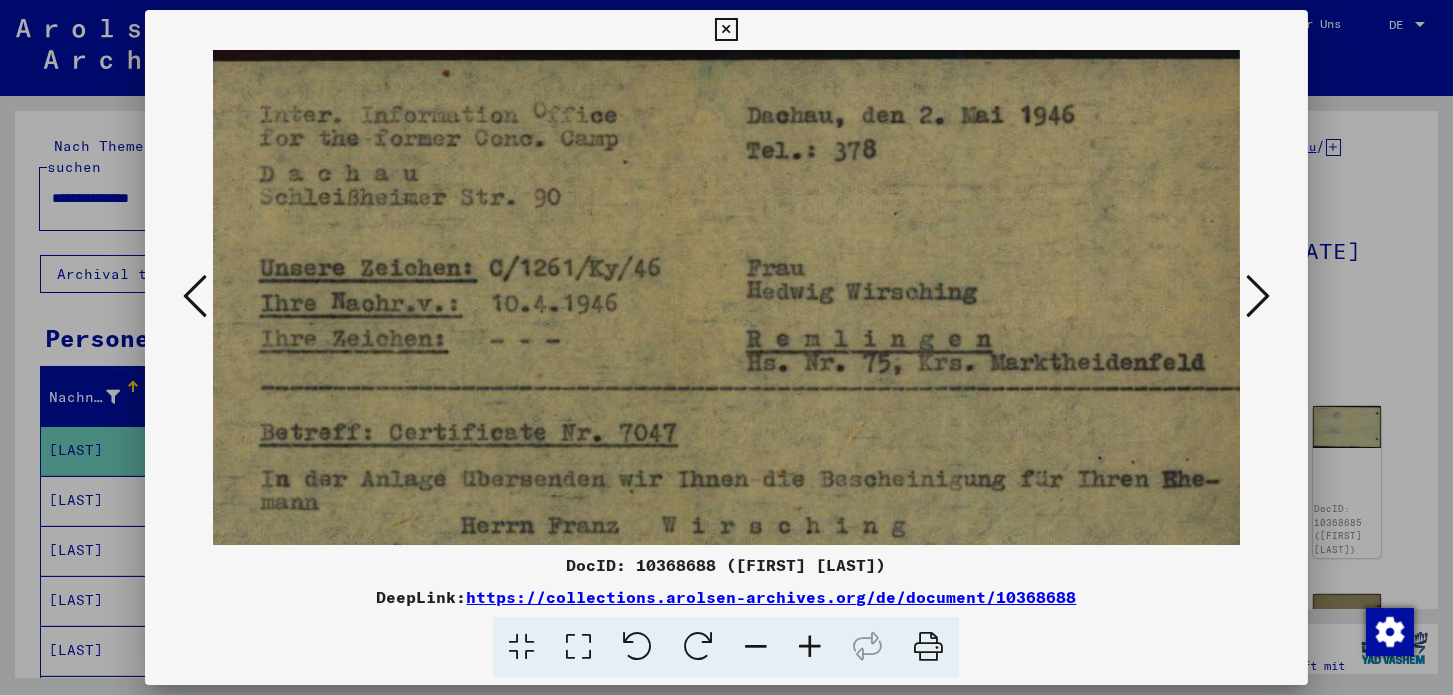 drag, startPoint x: 604, startPoint y: 269, endPoint x: 604, endPoint y: 607, distance: 338 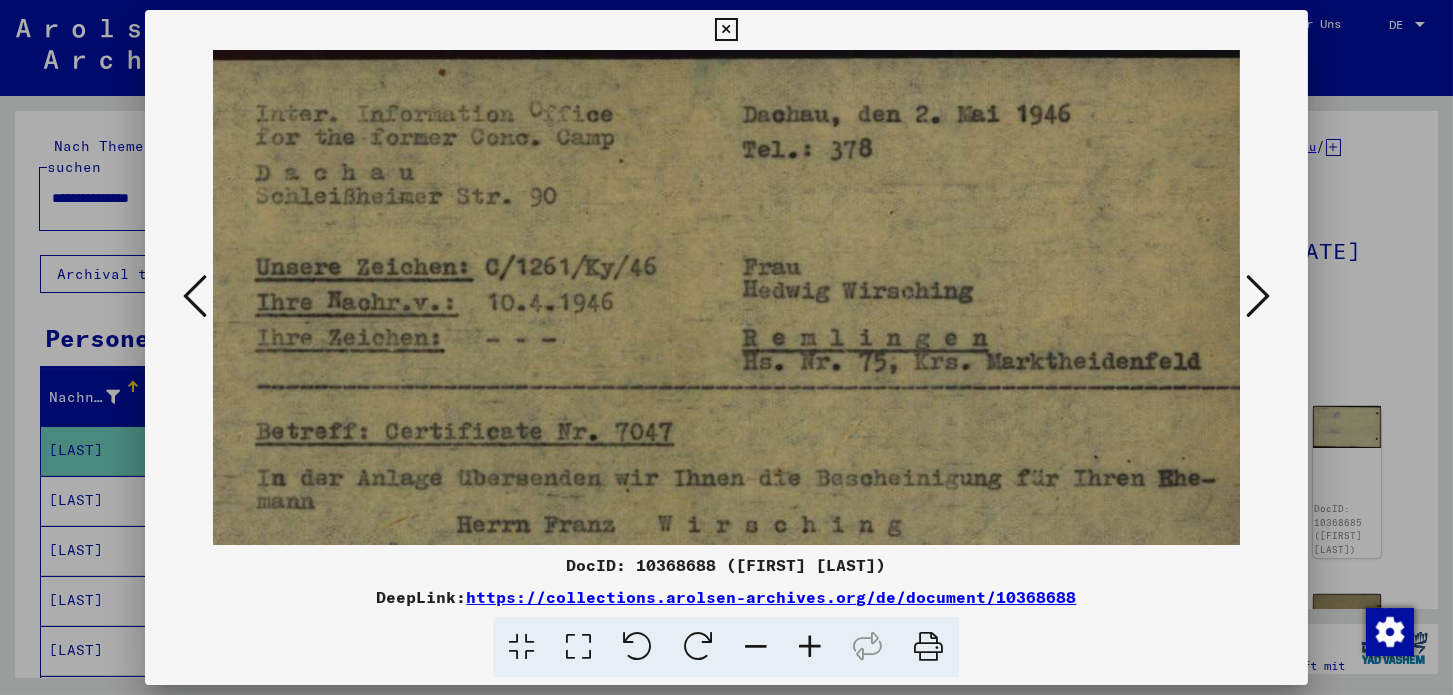 click at bounding box center (1258, 296) 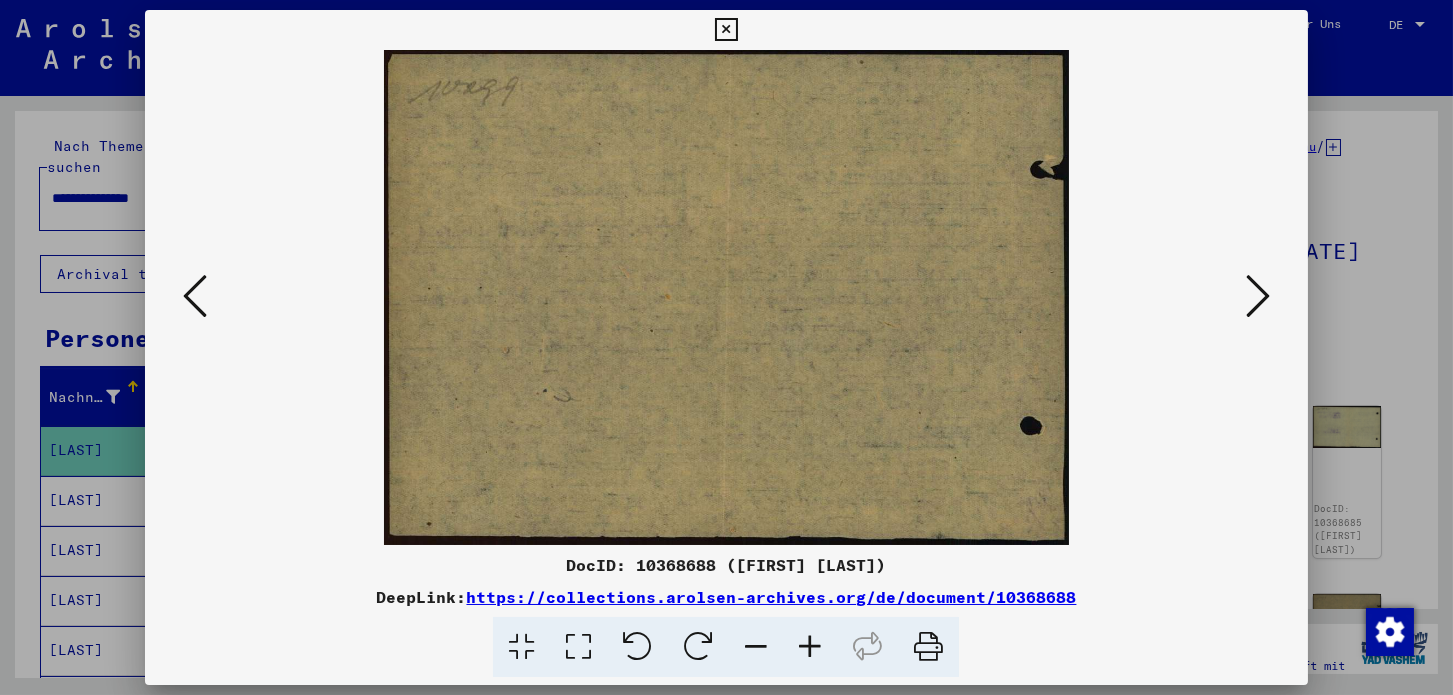 scroll, scrollTop: 0, scrollLeft: 0, axis: both 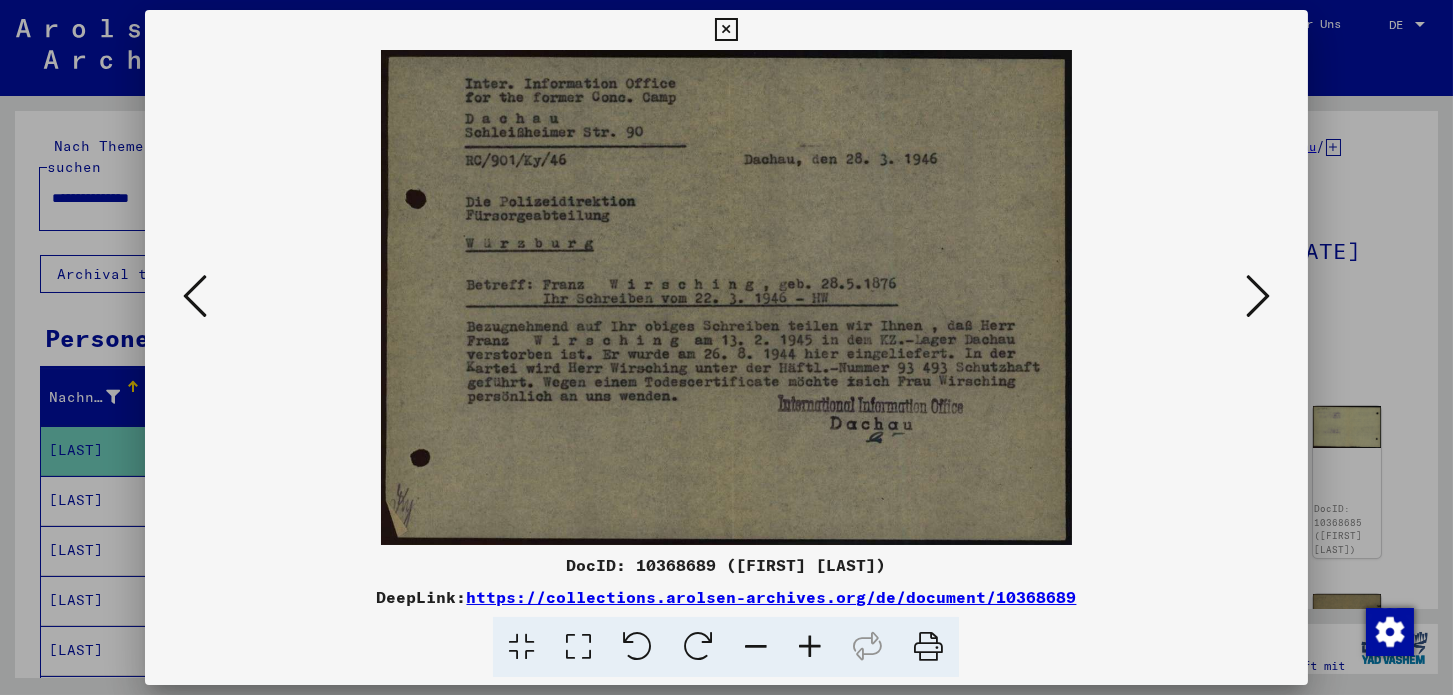 click at bounding box center [810, 647] 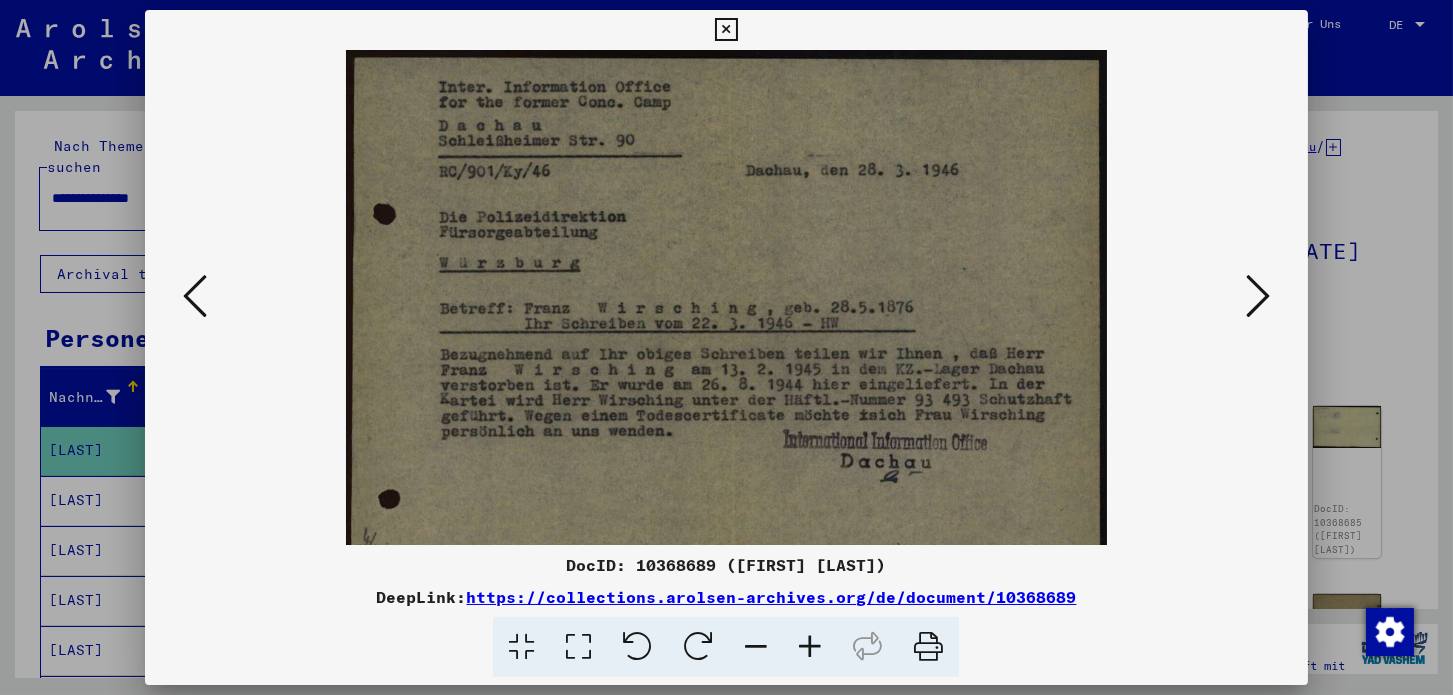 click at bounding box center [810, 647] 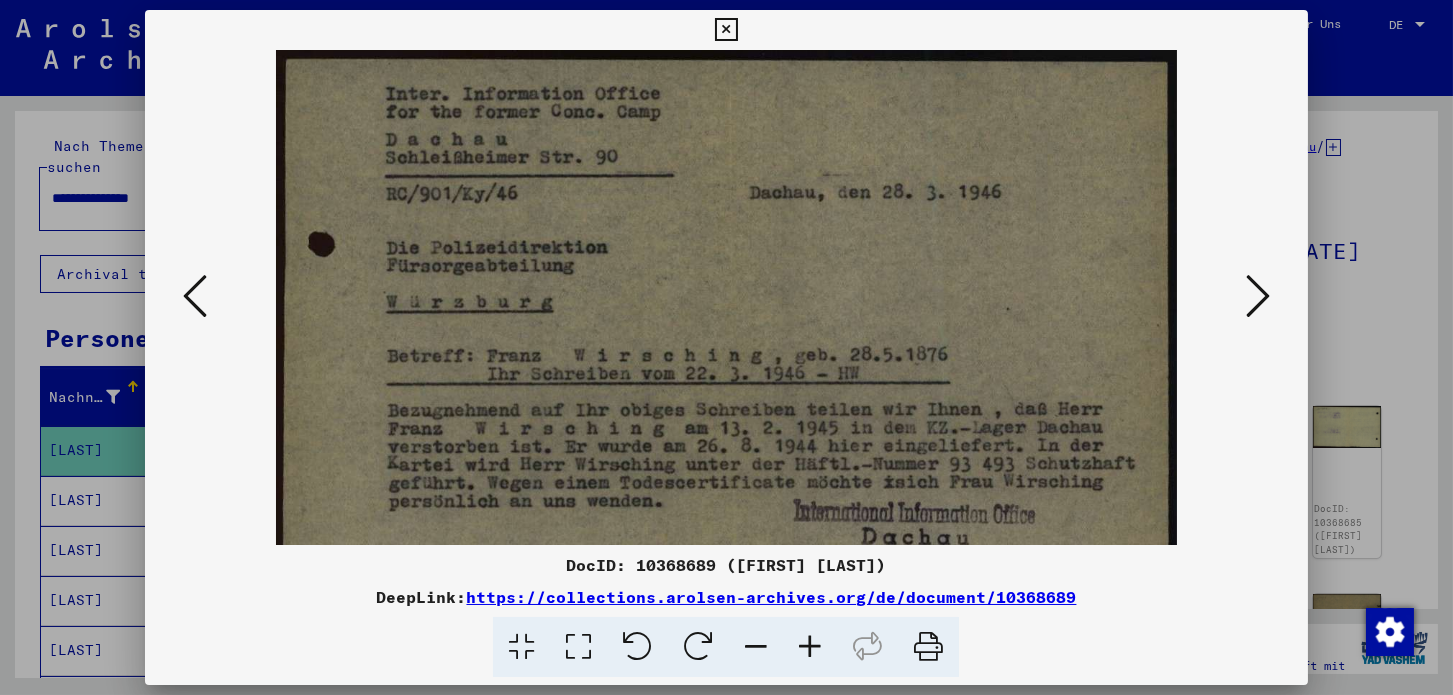 click at bounding box center (810, 647) 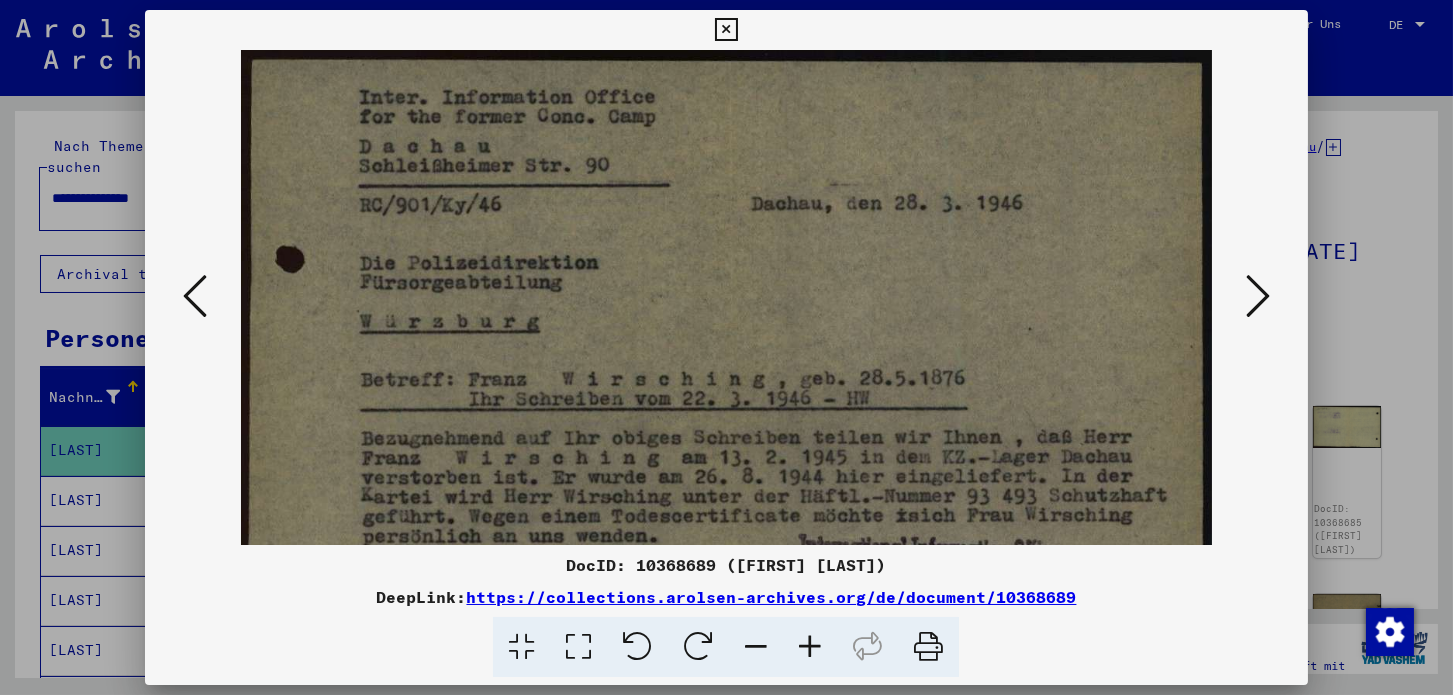 click at bounding box center [810, 647] 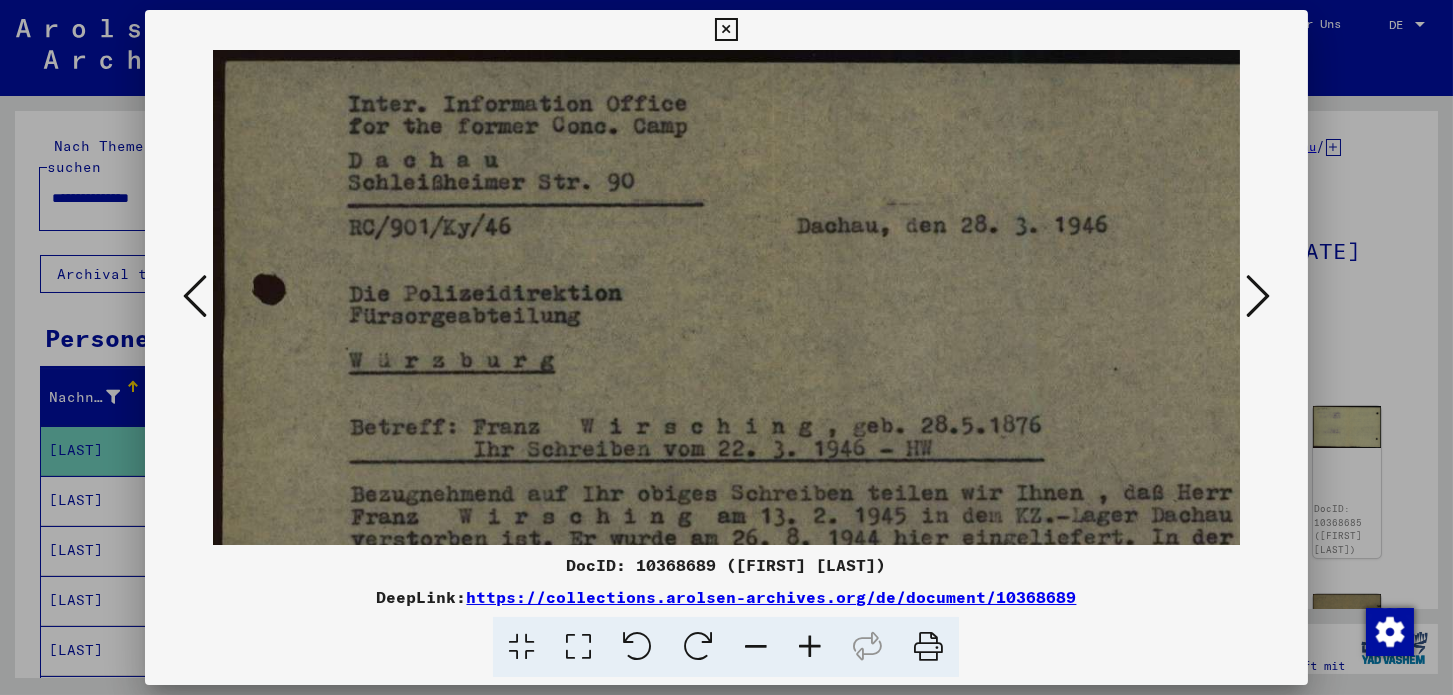 click at bounding box center [810, 647] 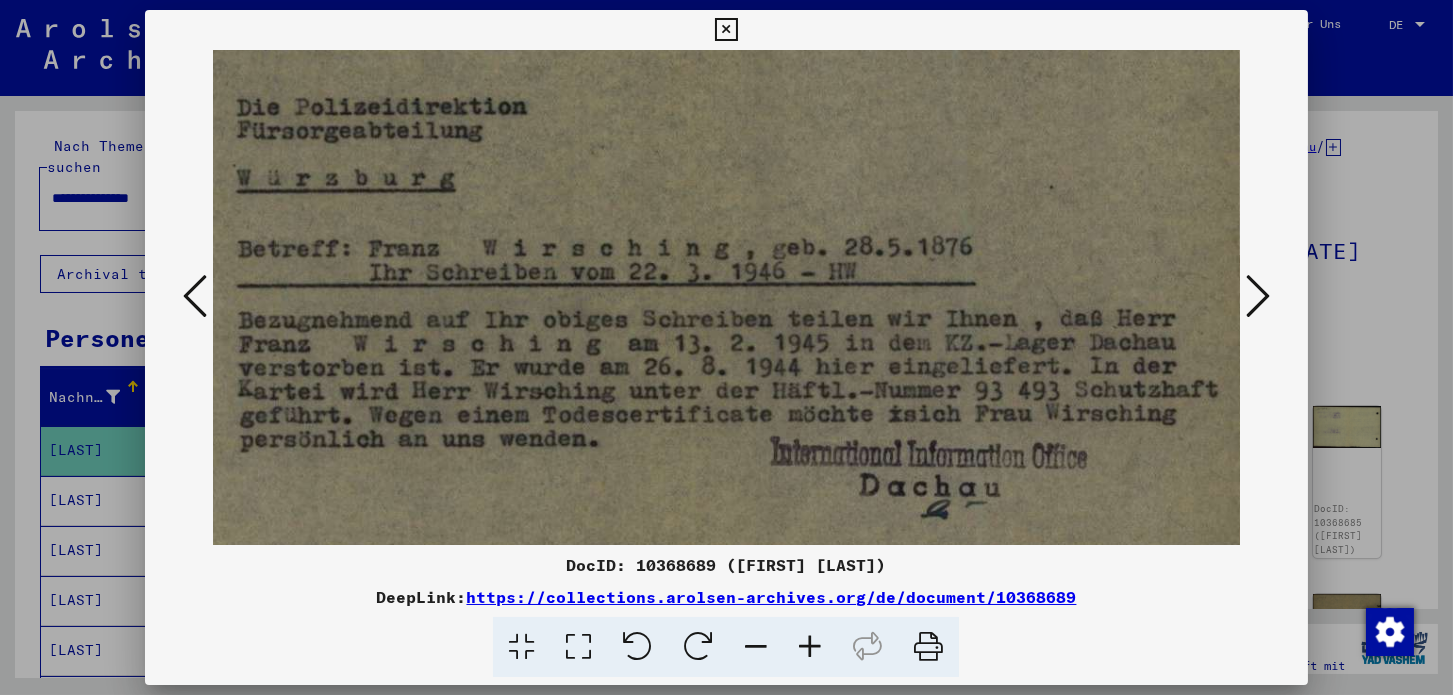 scroll, scrollTop: 207, scrollLeft: 125, axis: both 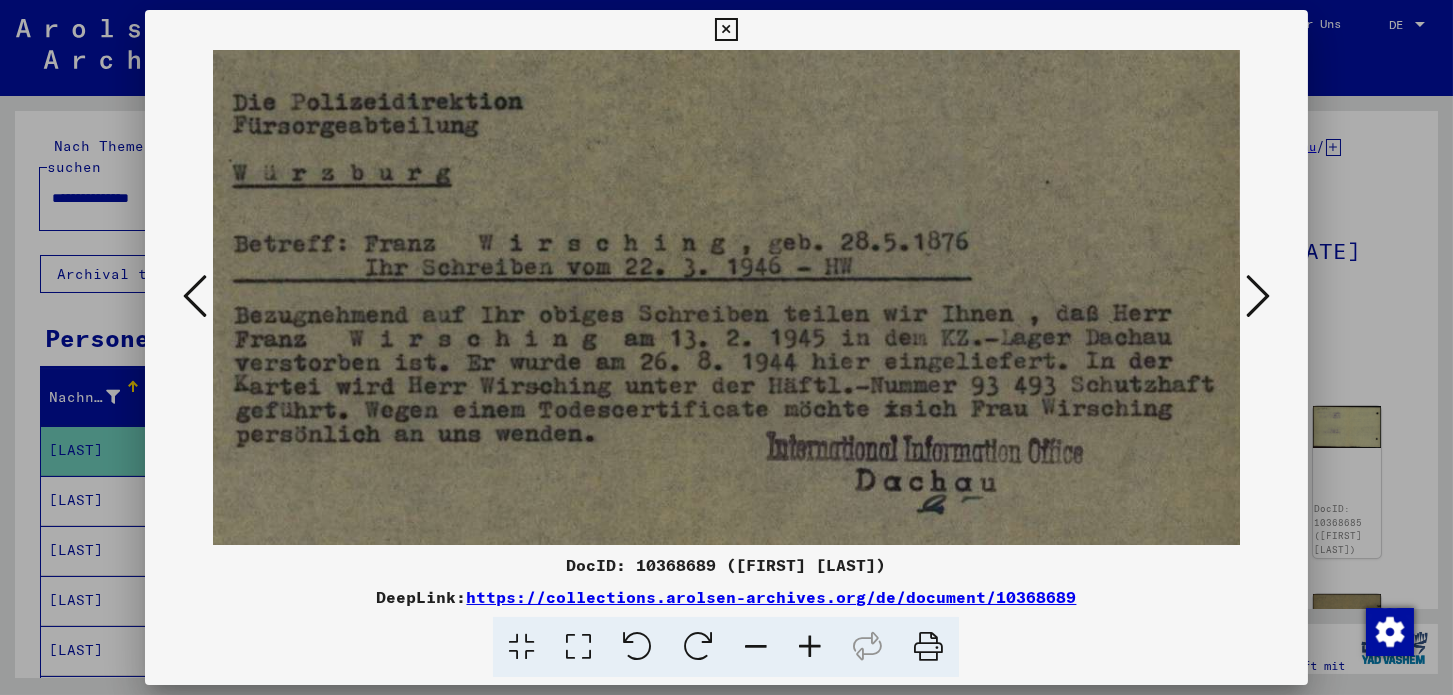drag, startPoint x: 801, startPoint y: 321, endPoint x: 680, endPoint y: 114, distance: 239.77072 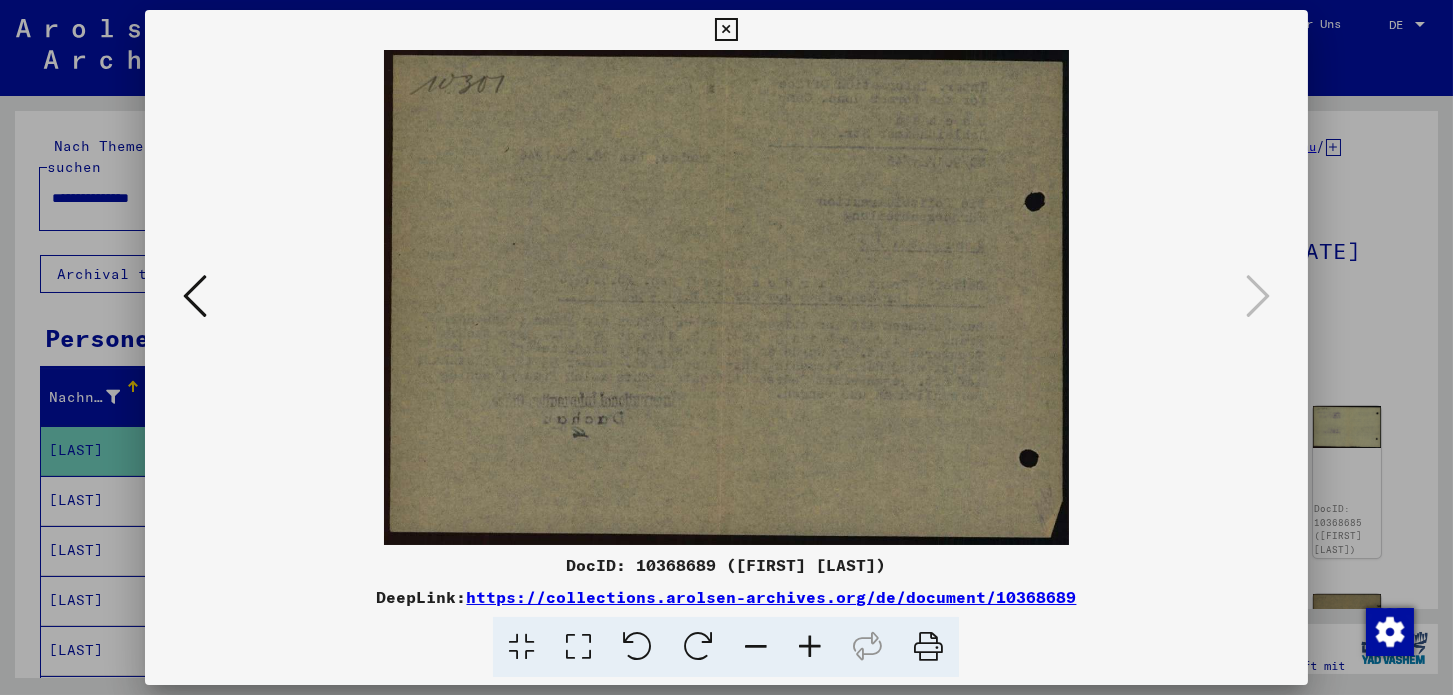 click at bounding box center (726, 30) 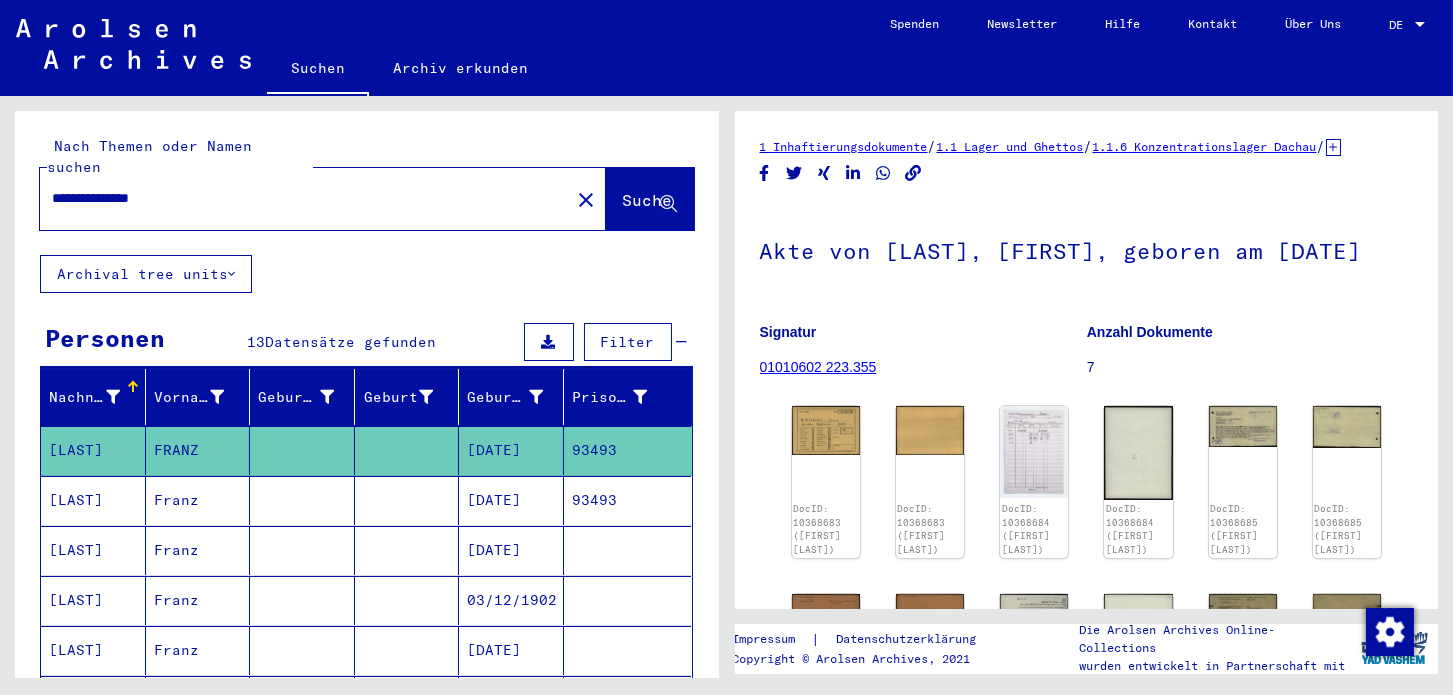 click on "93493" at bounding box center (628, 550) 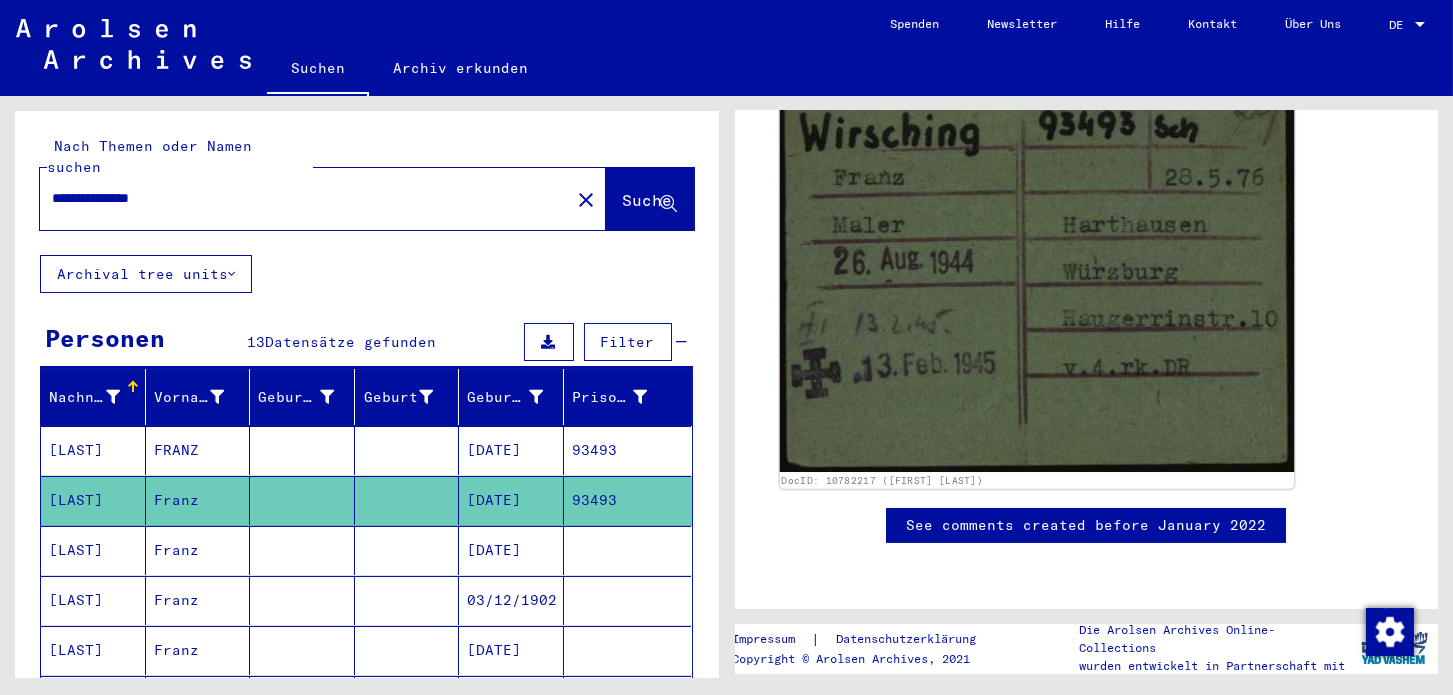 scroll, scrollTop: 577, scrollLeft: 0, axis: vertical 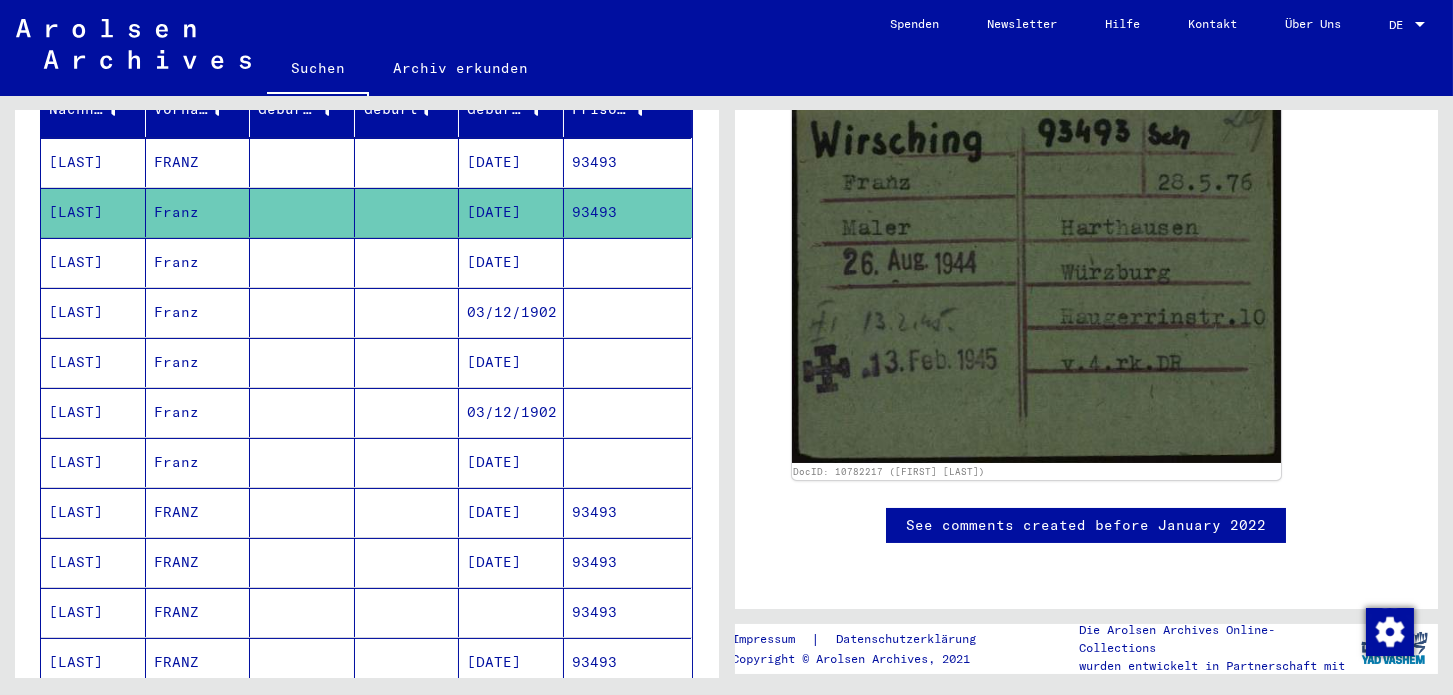 click on "[DATE]" at bounding box center (511, 562) 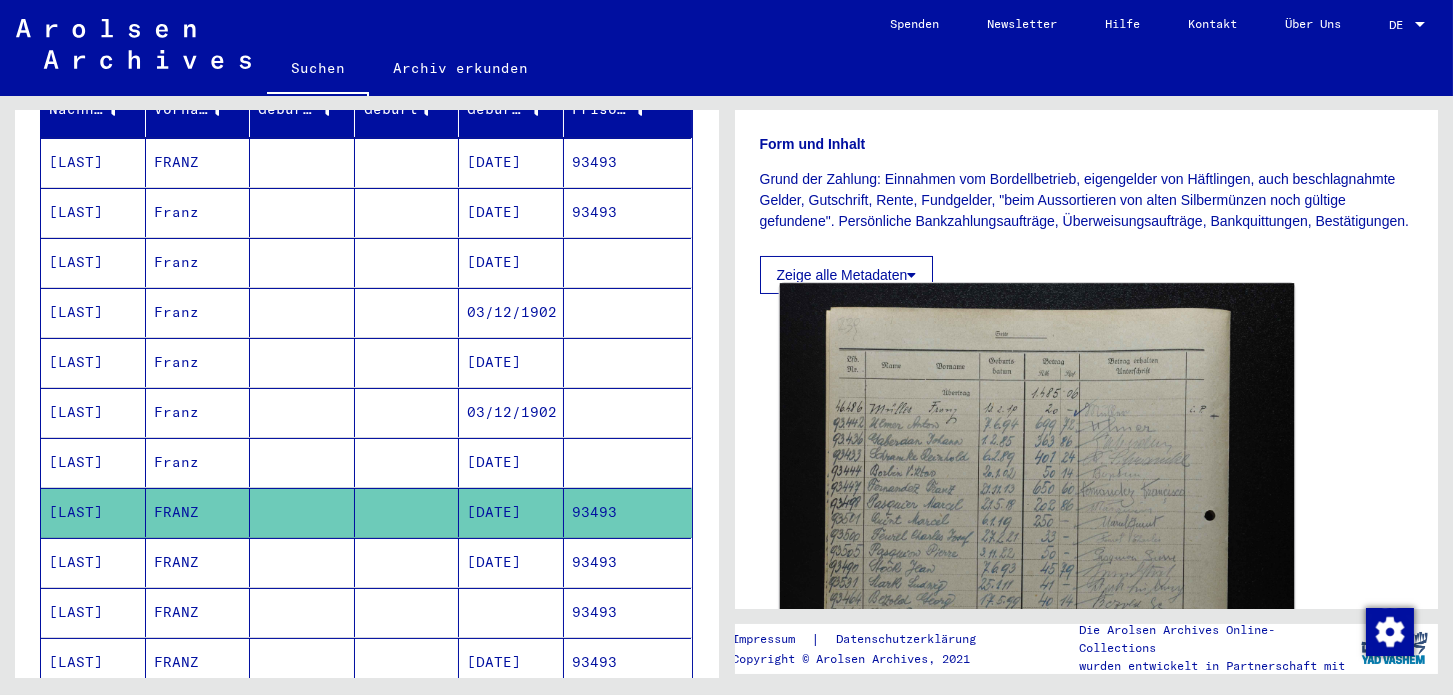 scroll, scrollTop: 577, scrollLeft: 0, axis: vertical 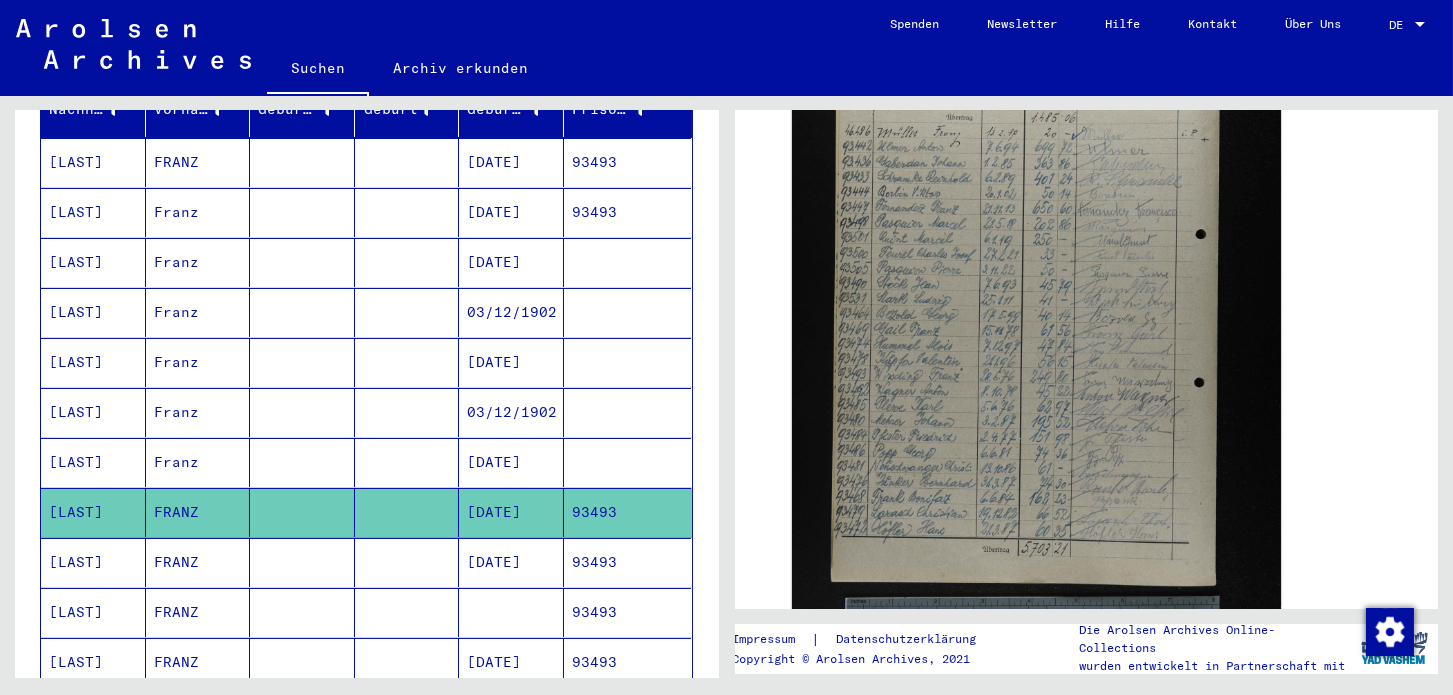 click on "93493" at bounding box center (628, 612) 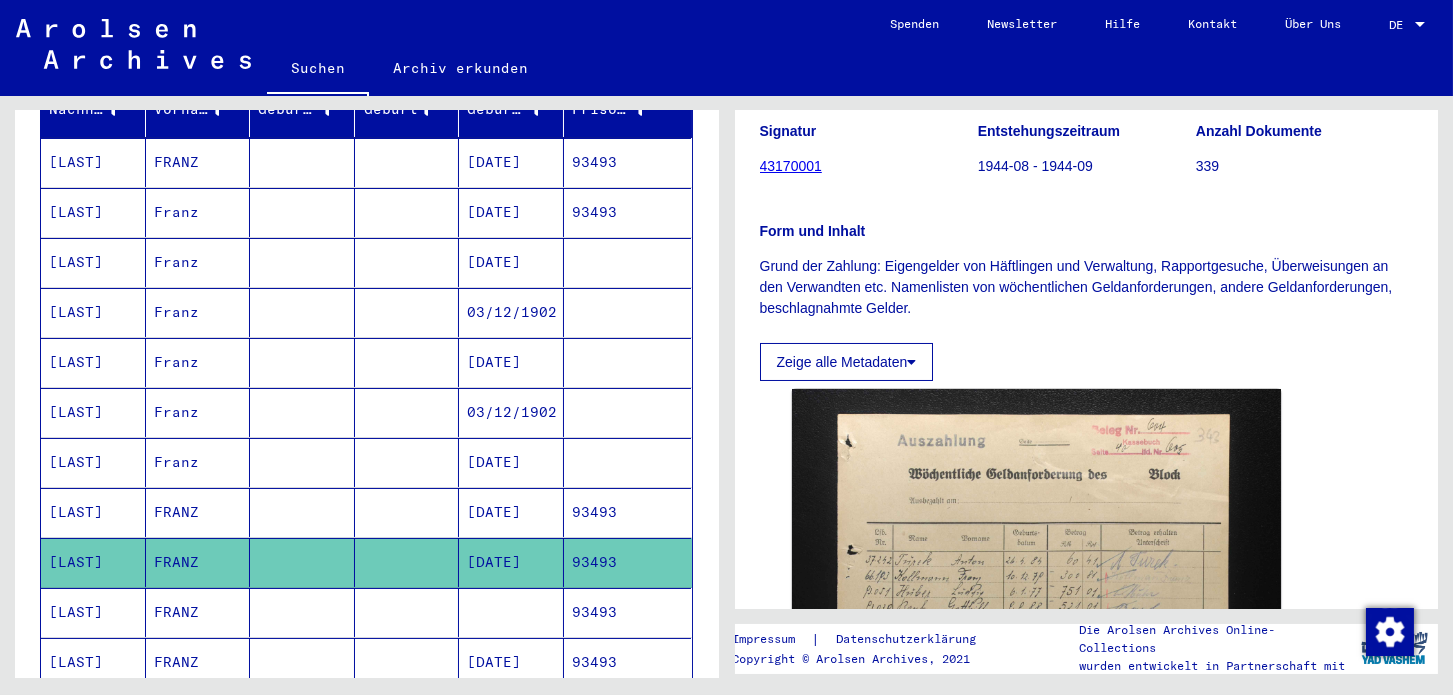 scroll, scrollTop: 577, scrollLeft: 0, axis: vertical 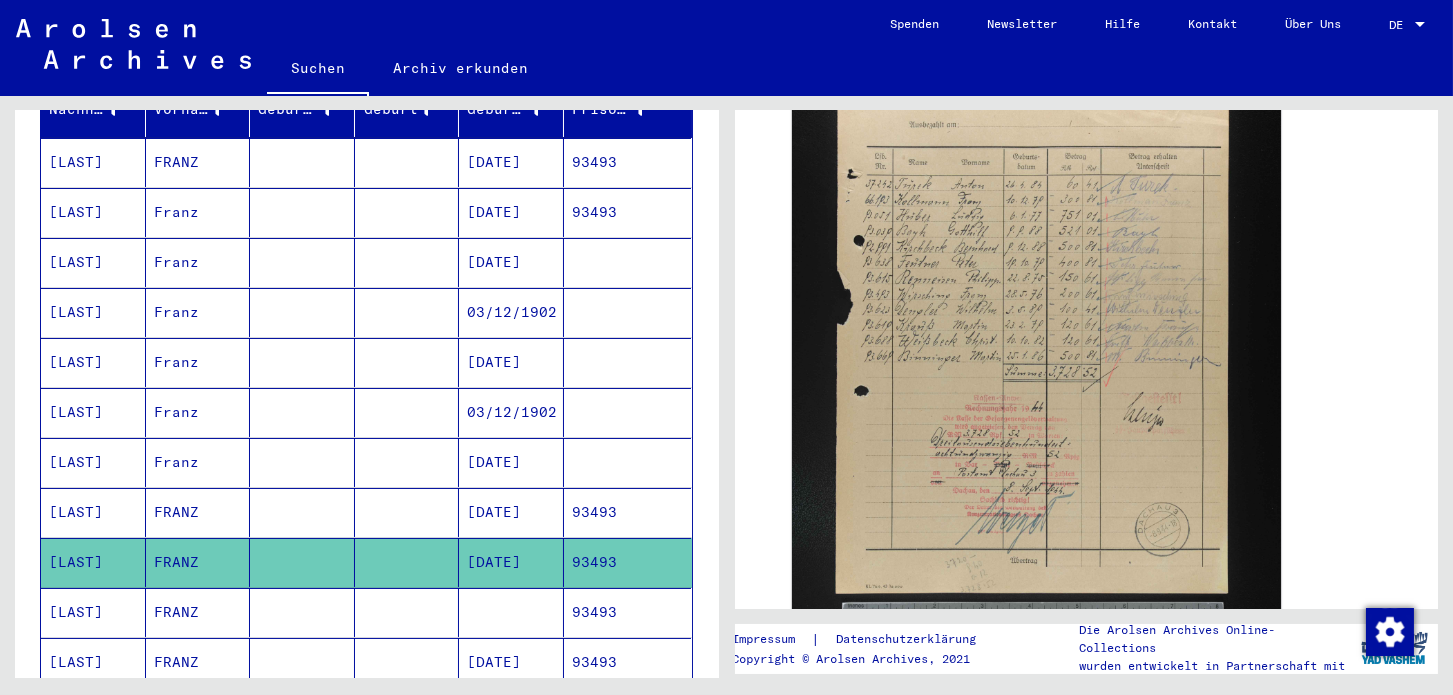 click on "93493" at bounding box center (628, 662) 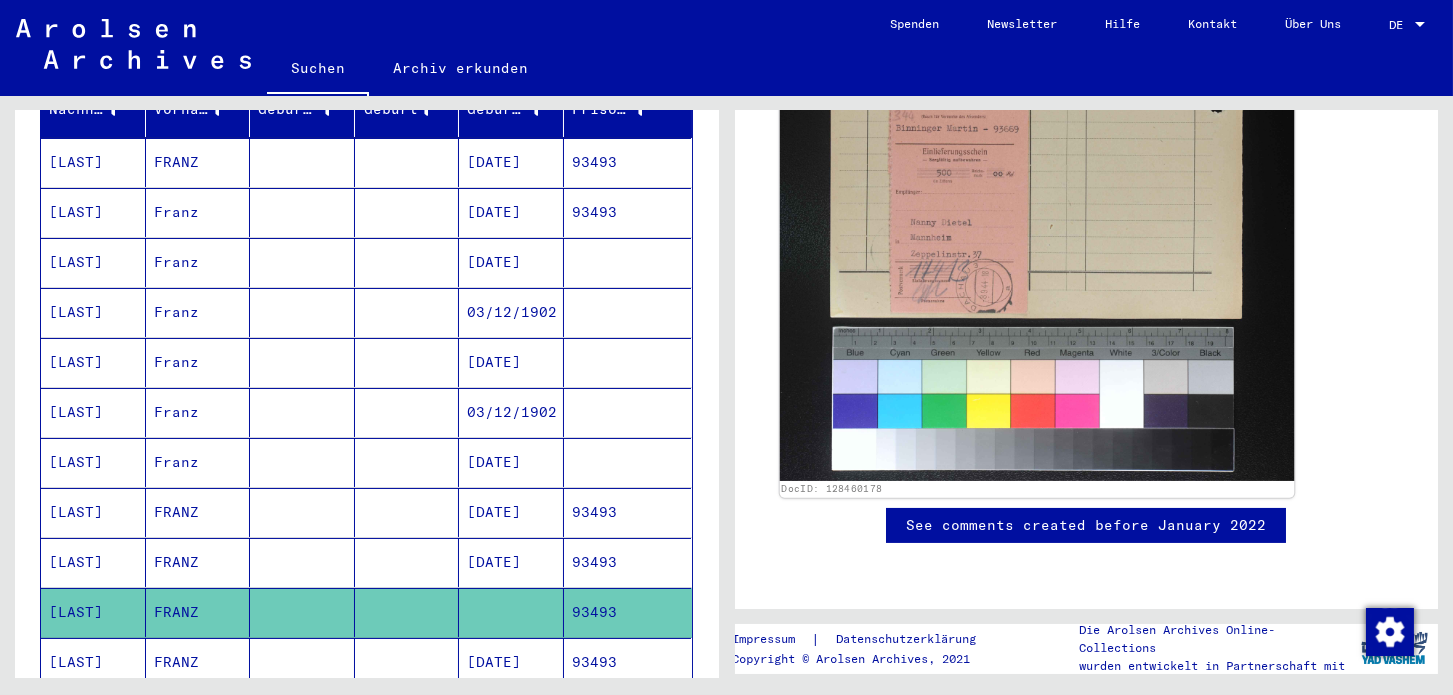 scroll, scrollTop: 577, scrollLeft: 0, axis: vertical 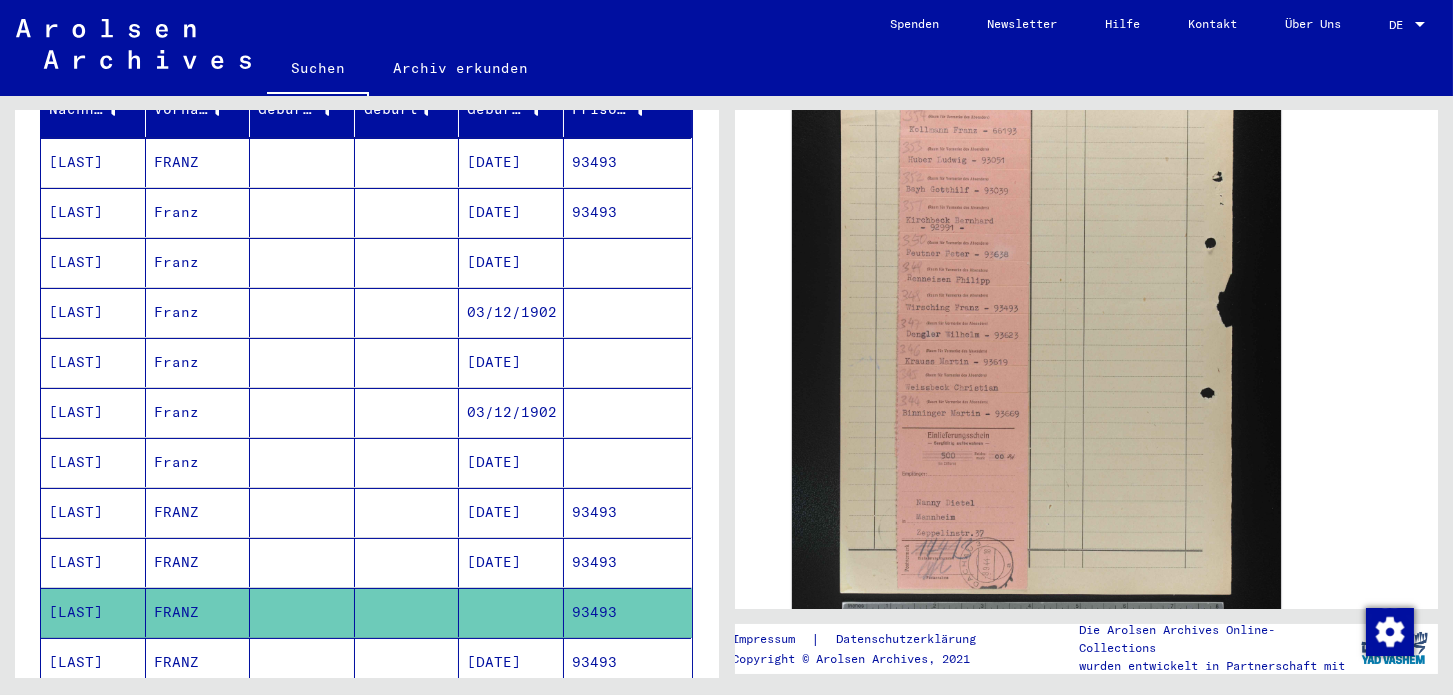 click on "93493" at bounding box center (628, 712) 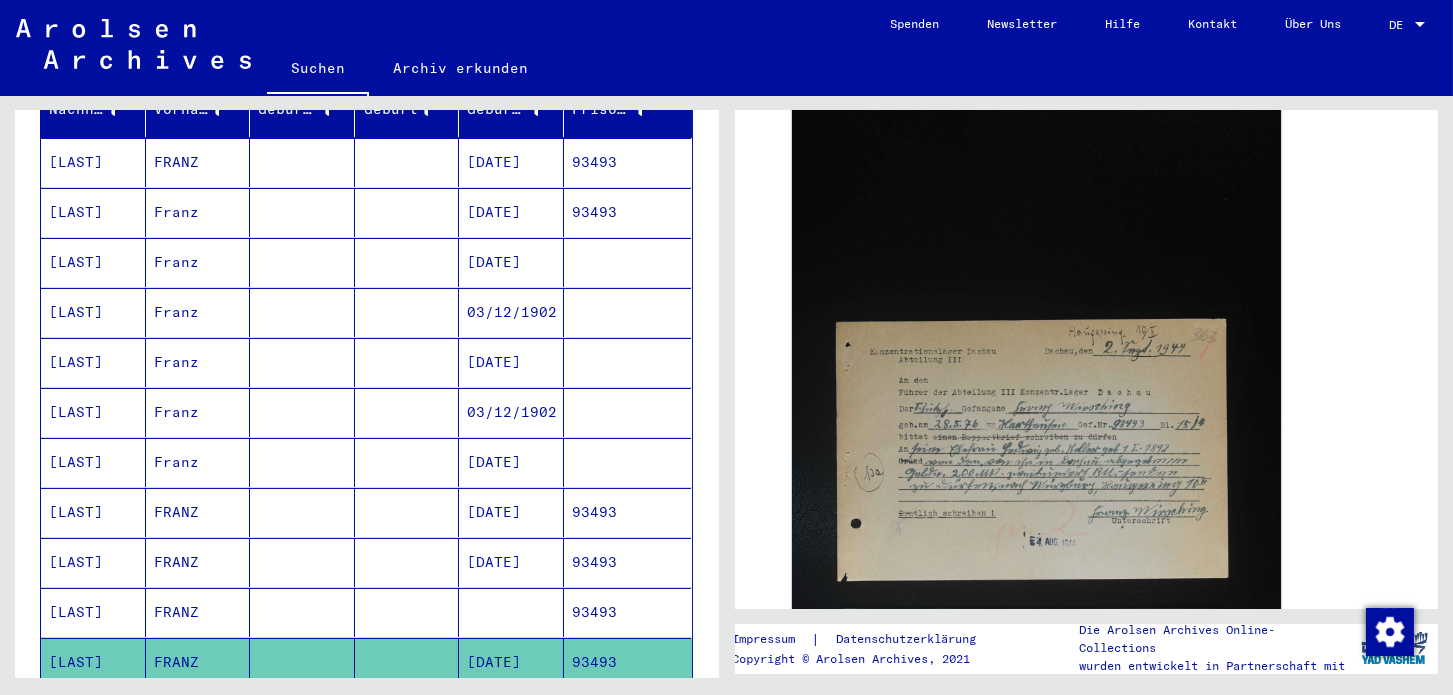 scroll, scrollTop: 577, scrollLeft: 0, axis: vertical 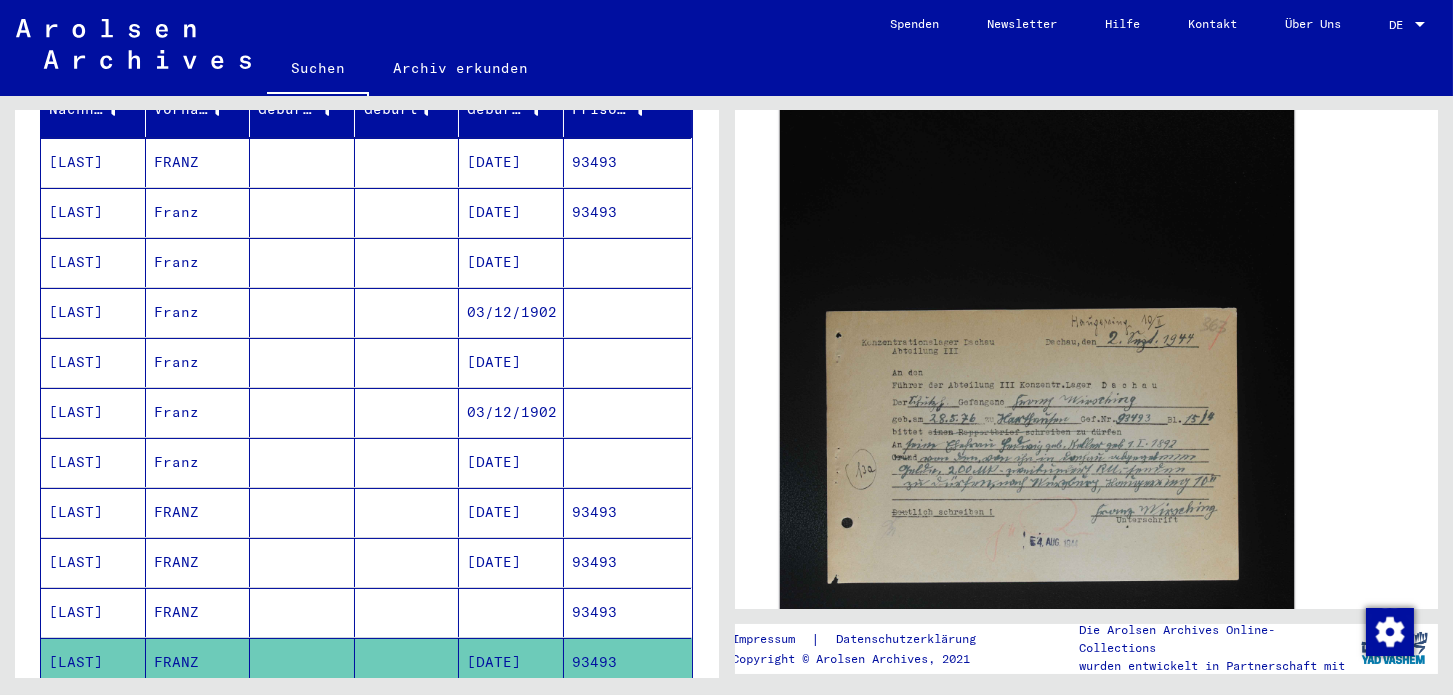 click 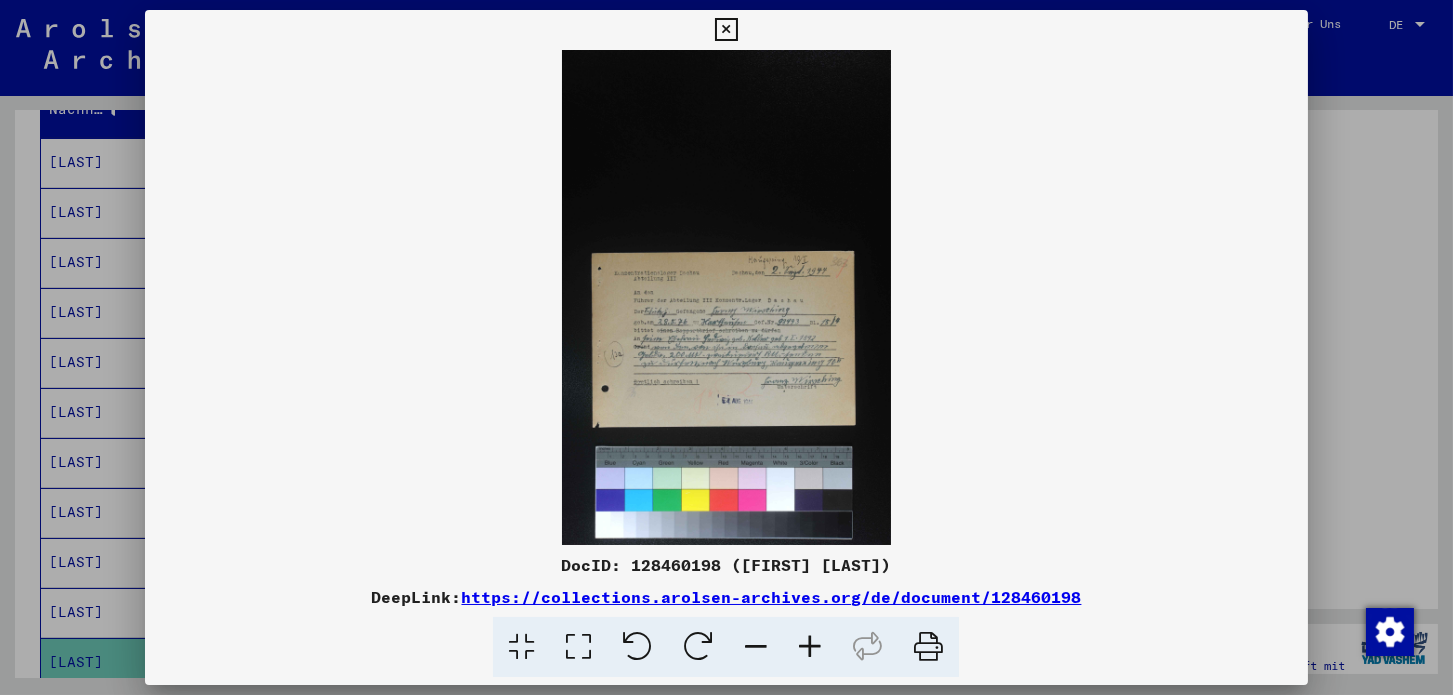 click at bounding box center (810, 647) 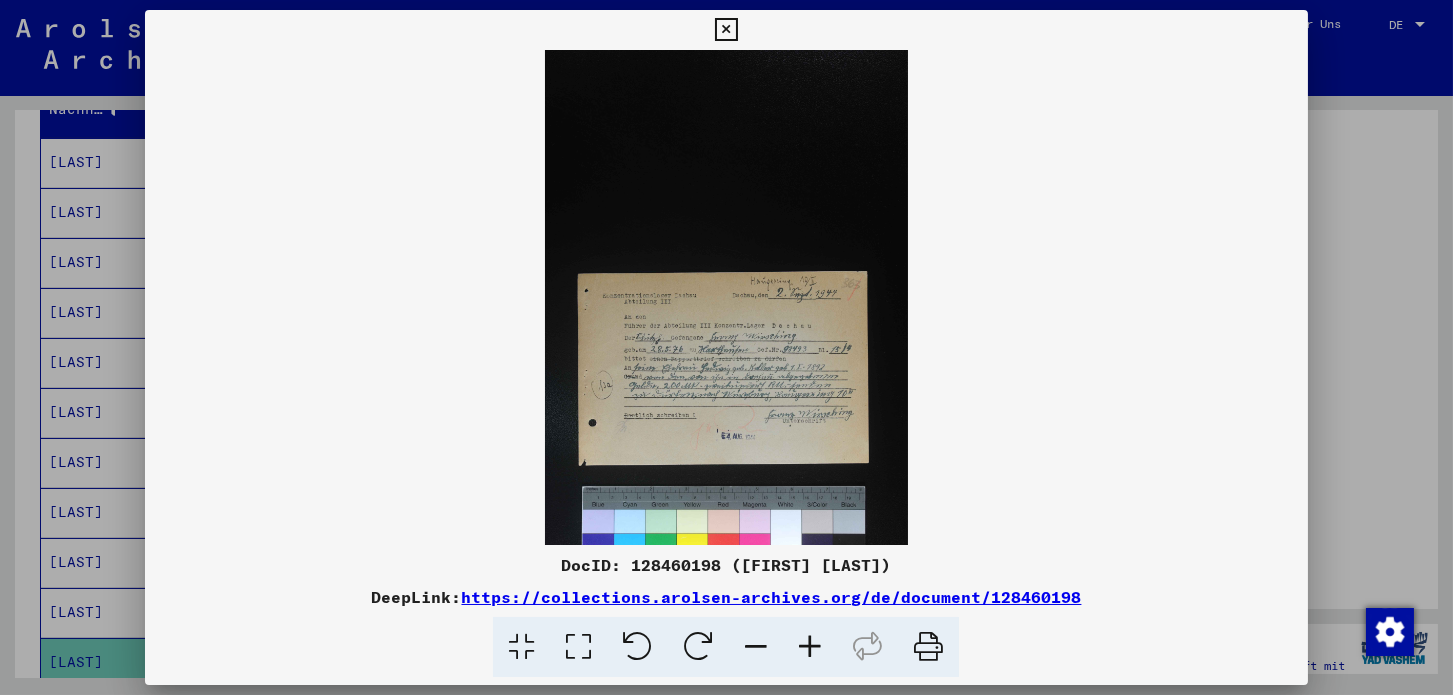 click at bounding box center (810, 647) 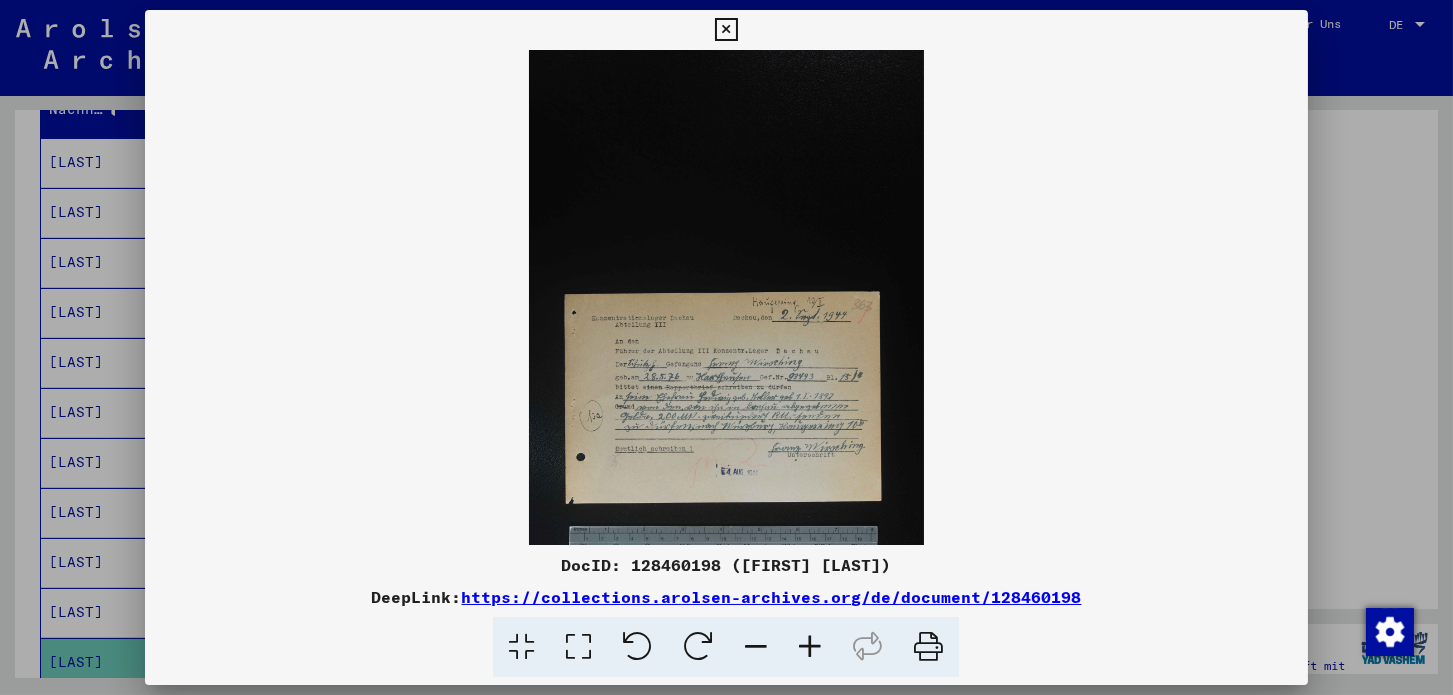 click at bounding box center (810, 647) 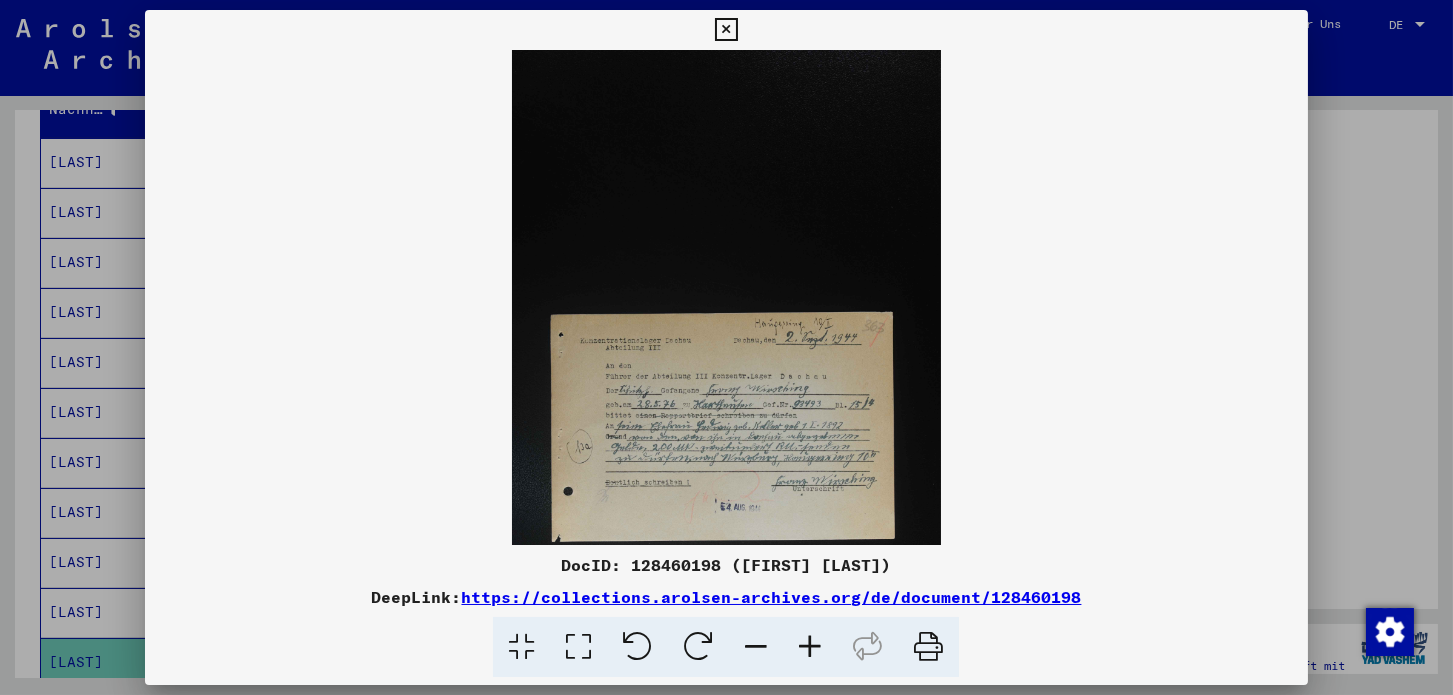 click at bounding box center (810, 647) 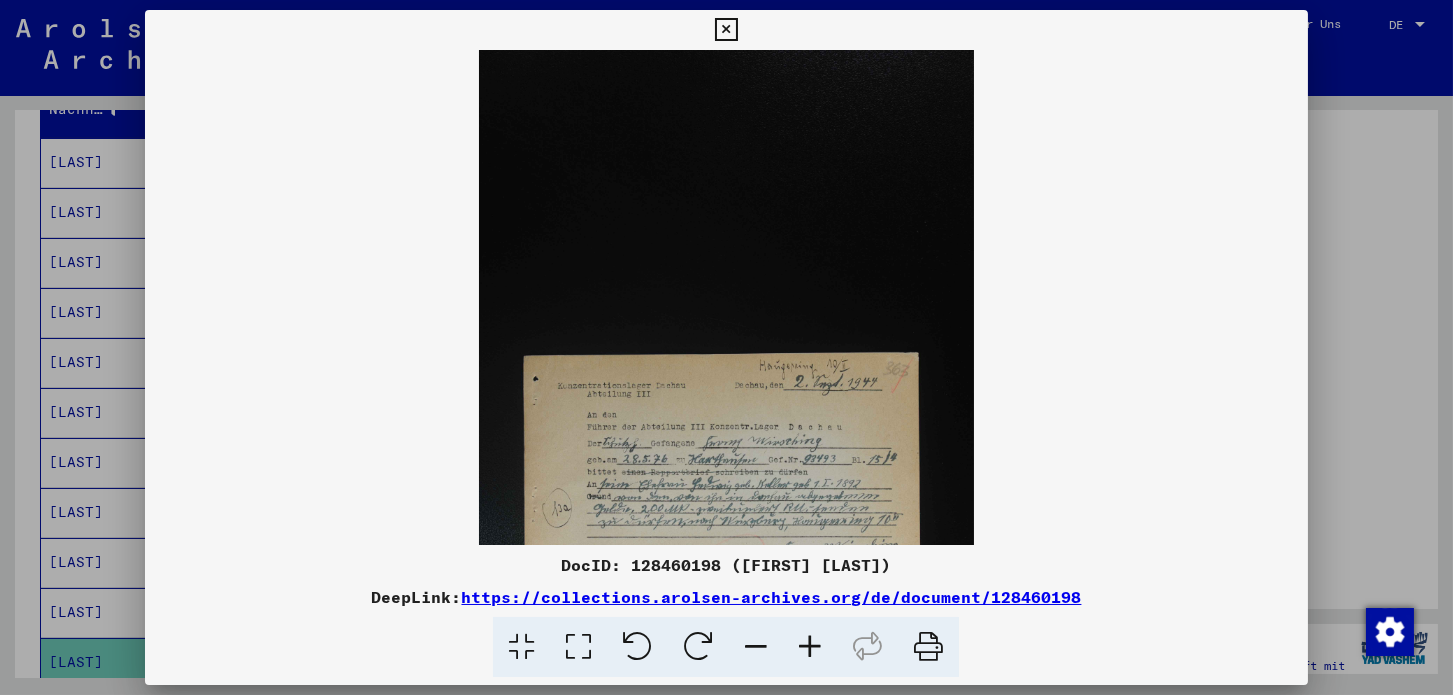 click at bounding box center (810, 647) 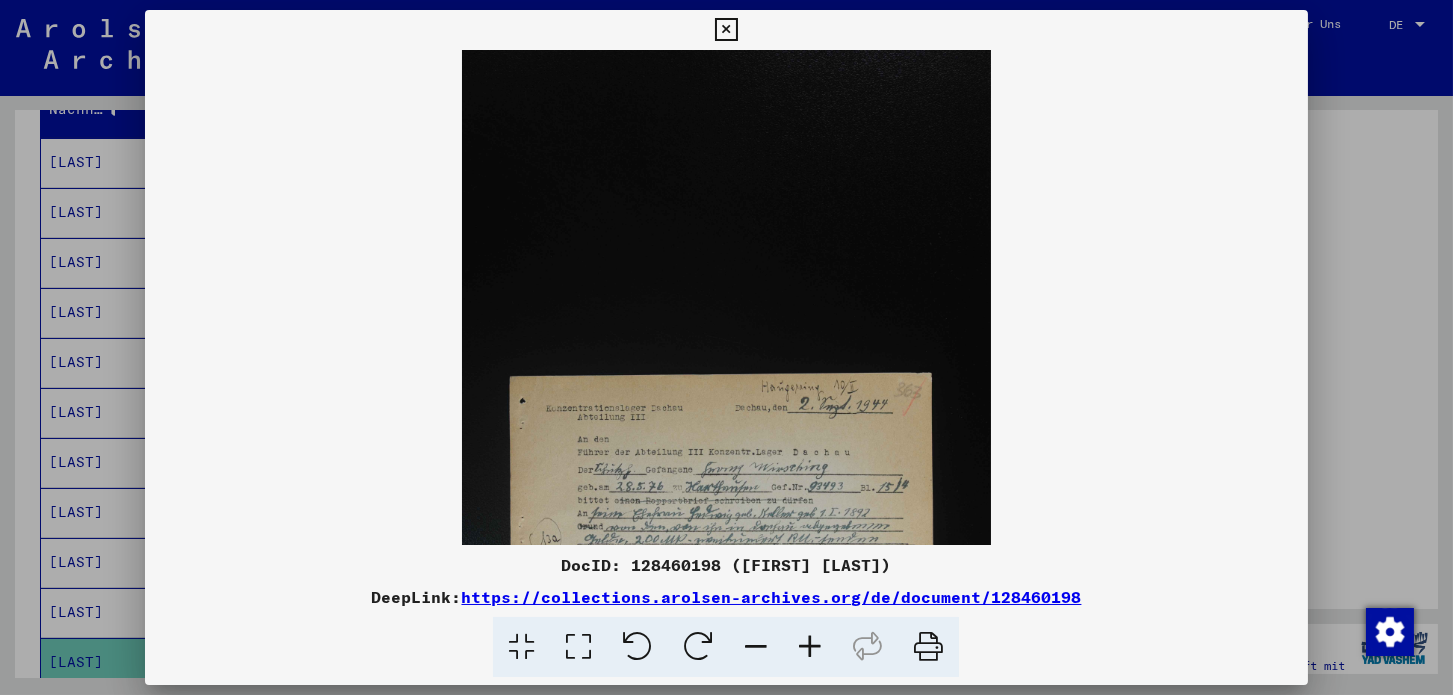 click at bounding box center [810, 647] 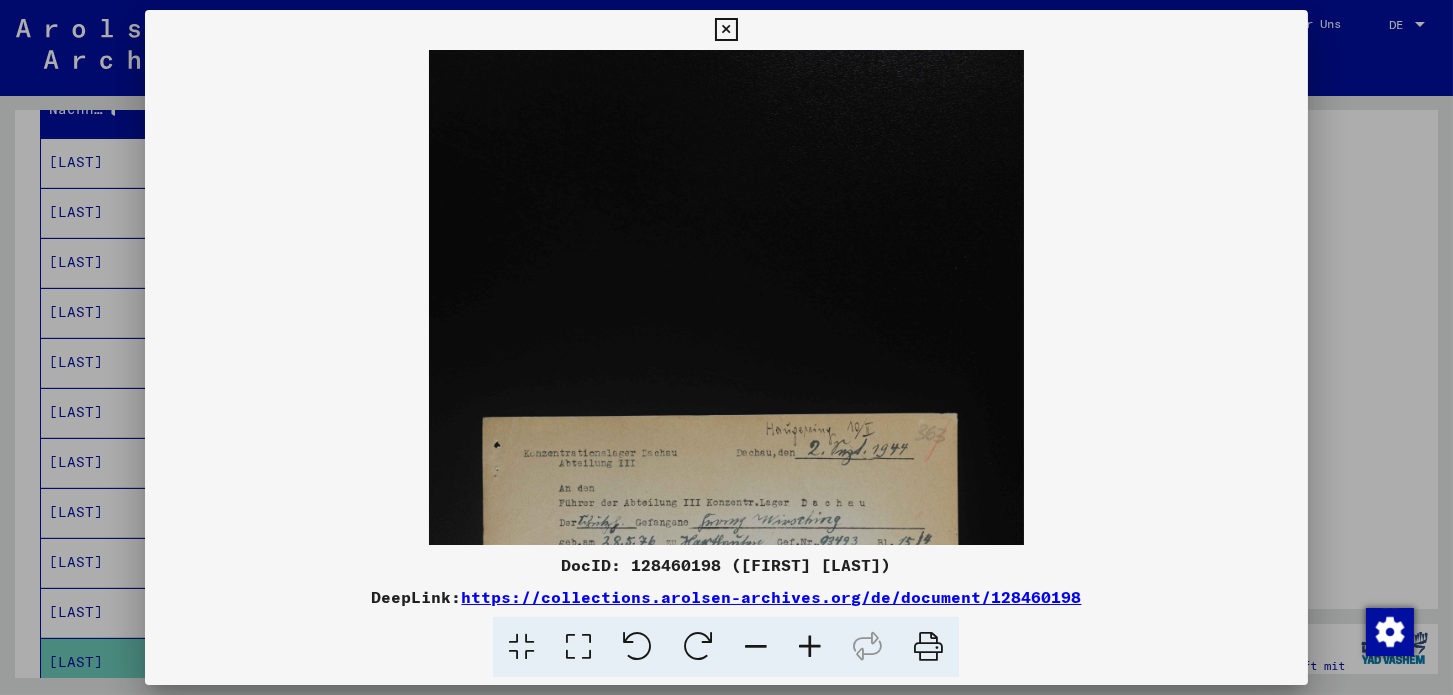 click at bounding box center (810, 647) 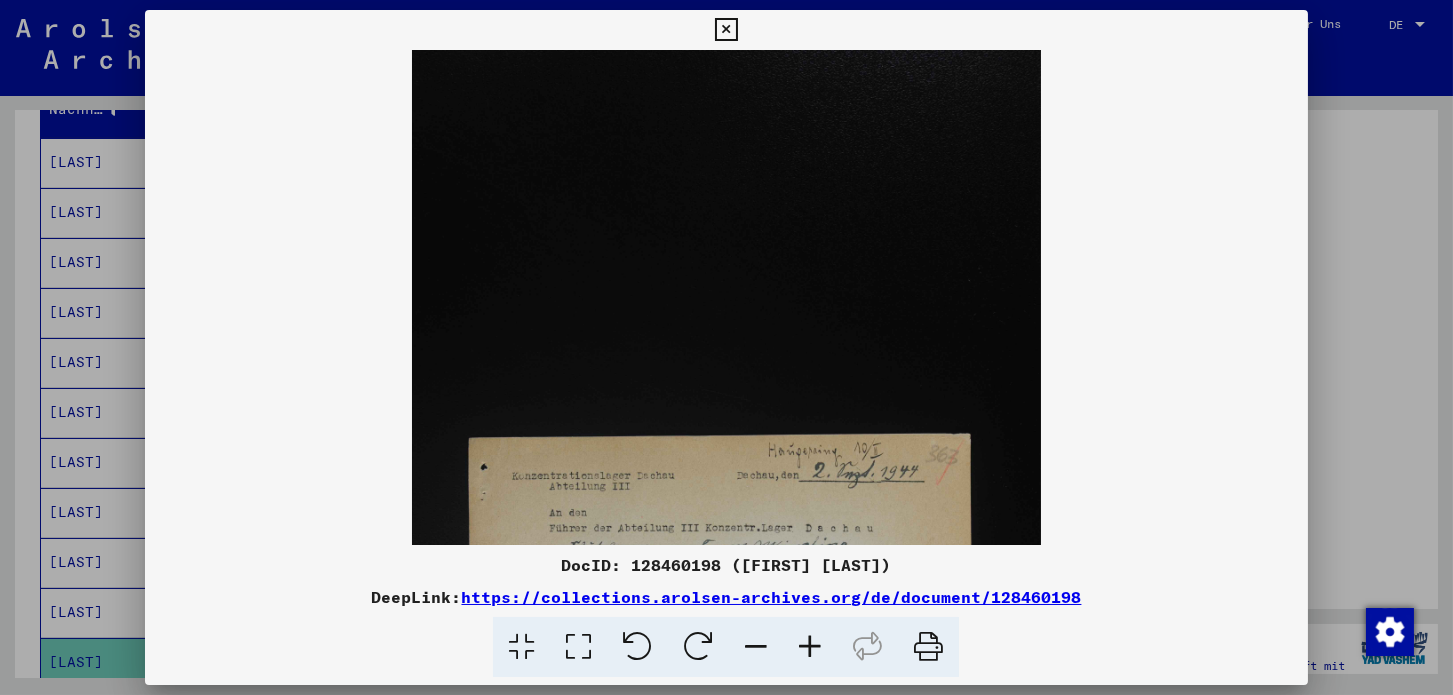 click at bounding box center (810, 647) 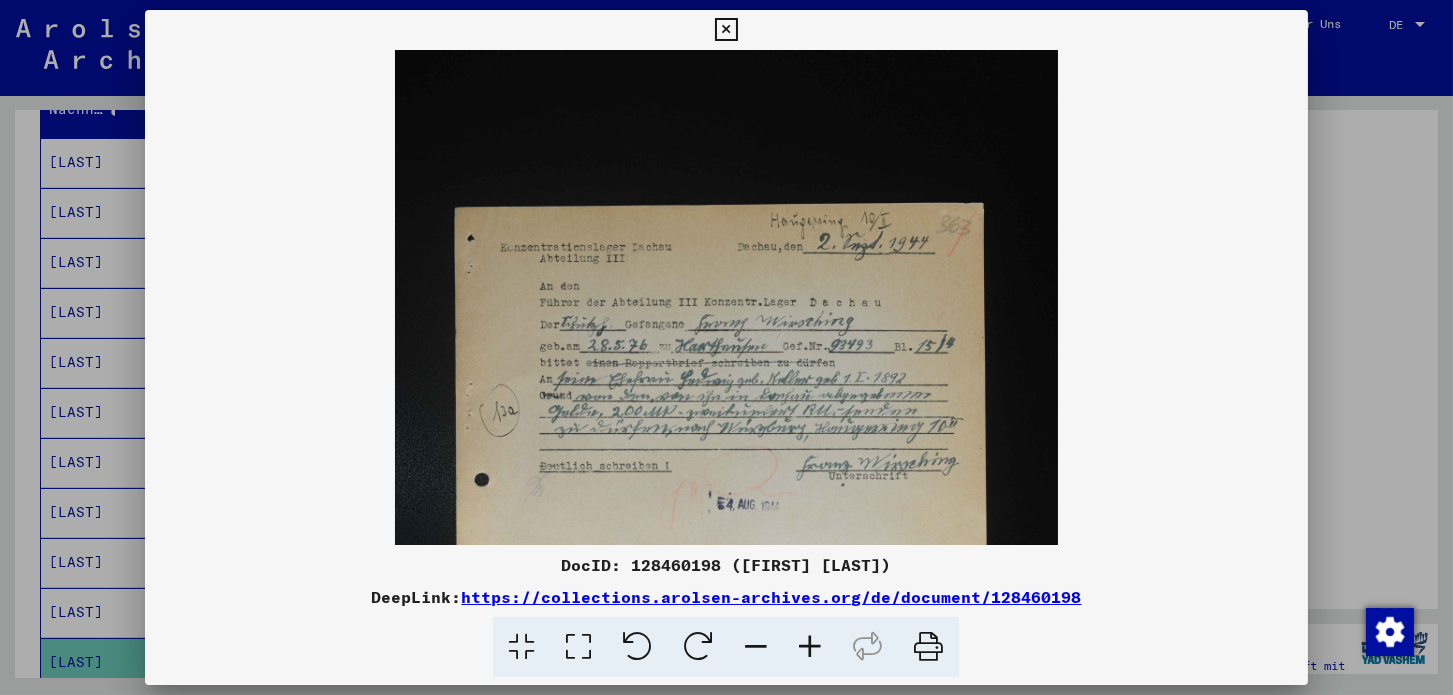 scroll, scrollTop: 260, scrollLeft: 0, axis: vertical 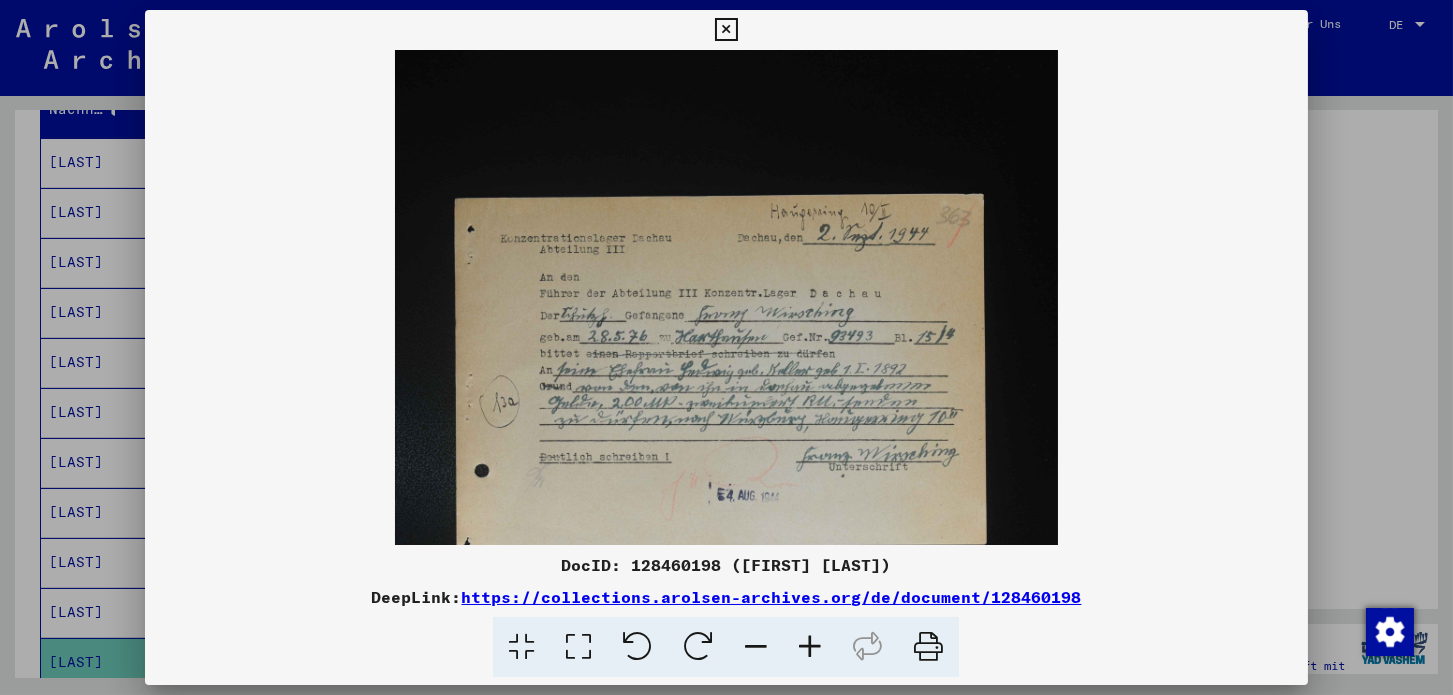 drag, startPoint x: 826, startPoint y: 340, endPoint x: 801, endPoint y: 80, distance: 261.19916 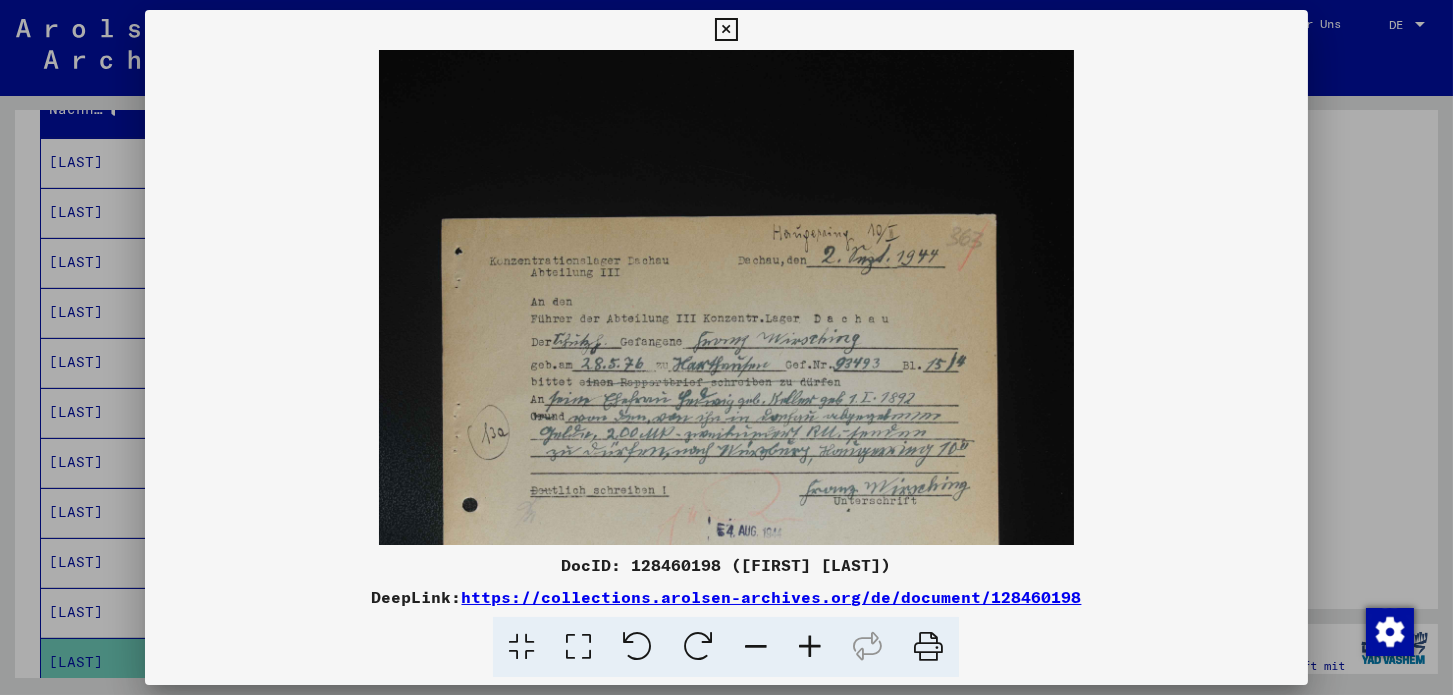 click at bounding box center [810, 647] 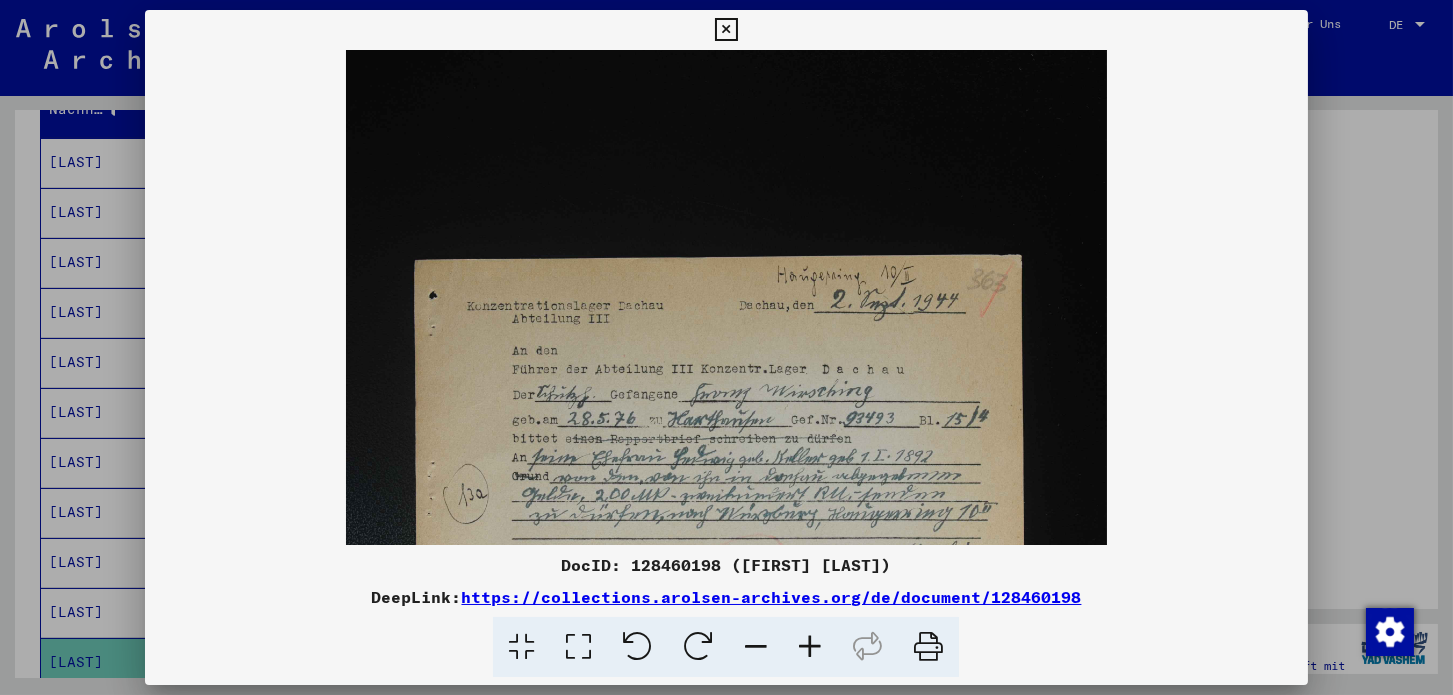 click at bounding box center (810, 647) 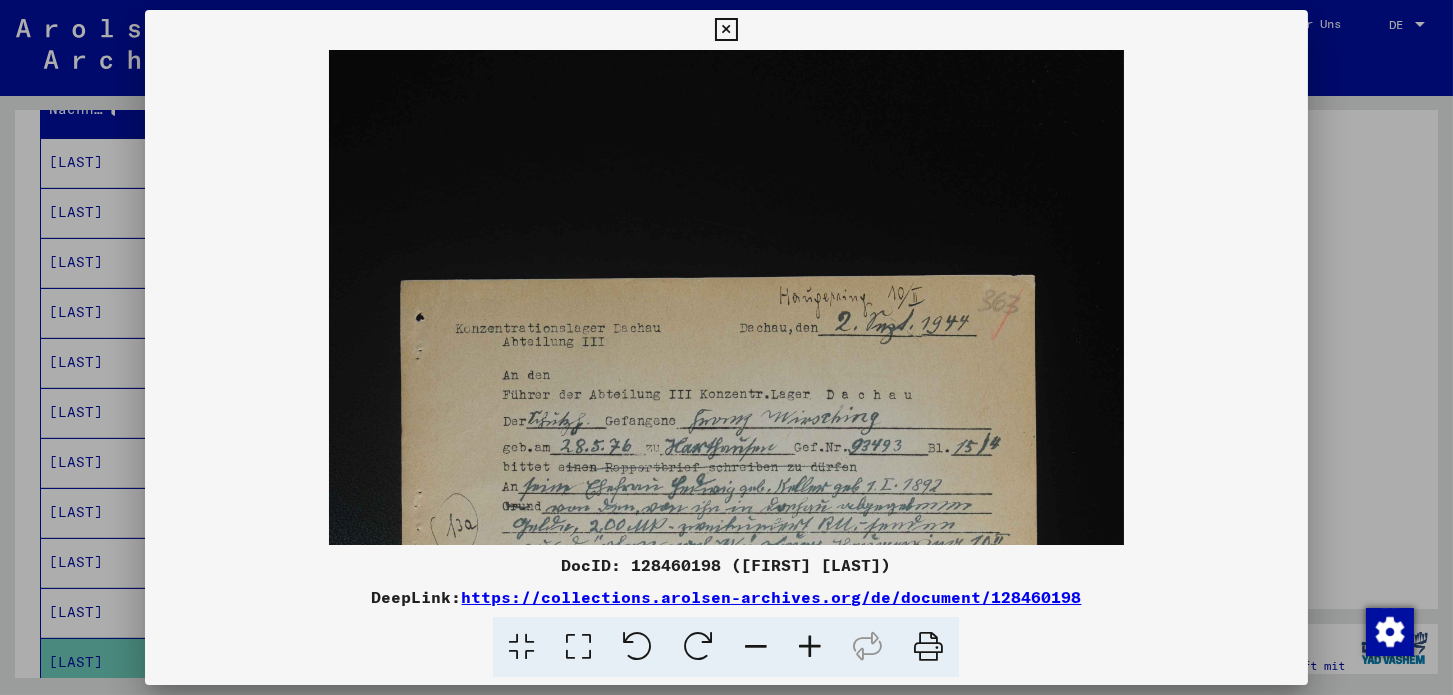 click at bounding box center [810, 647] 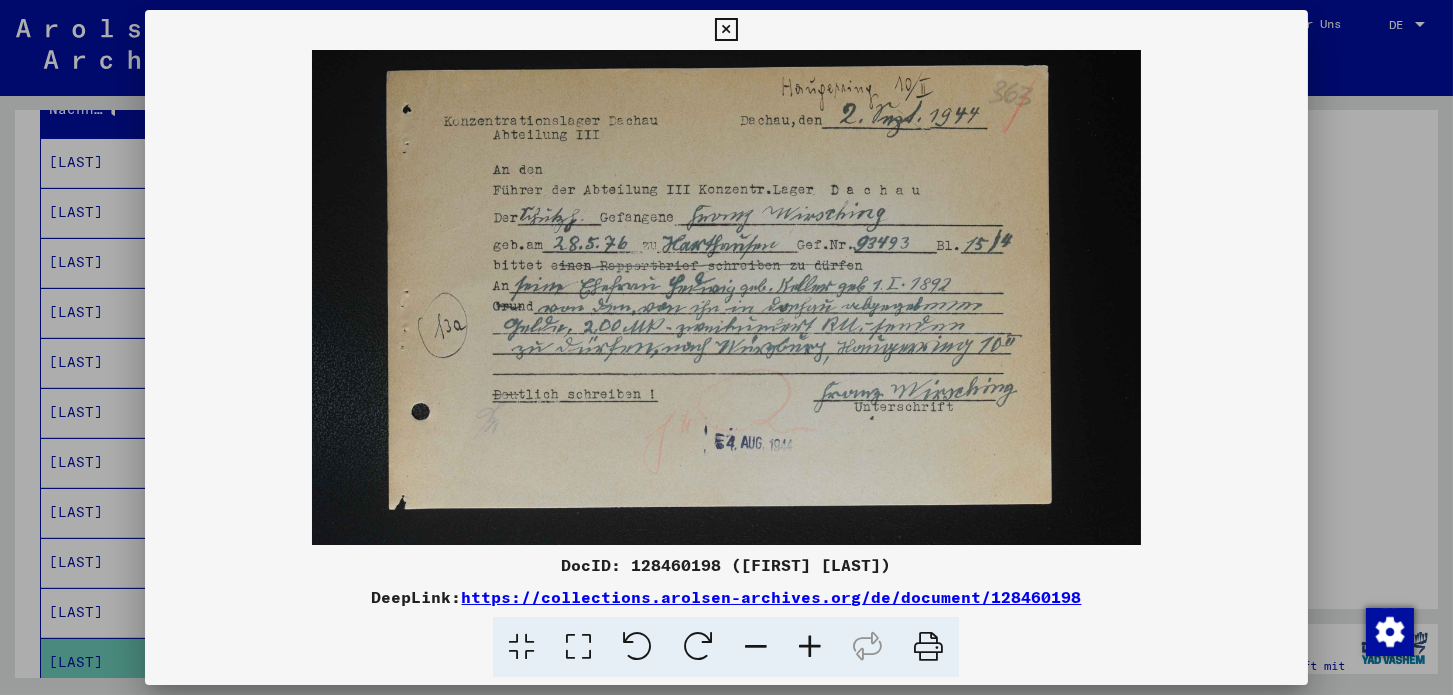 scroll, scrollTop: 514, scrollLeft: 0, axis: vertical 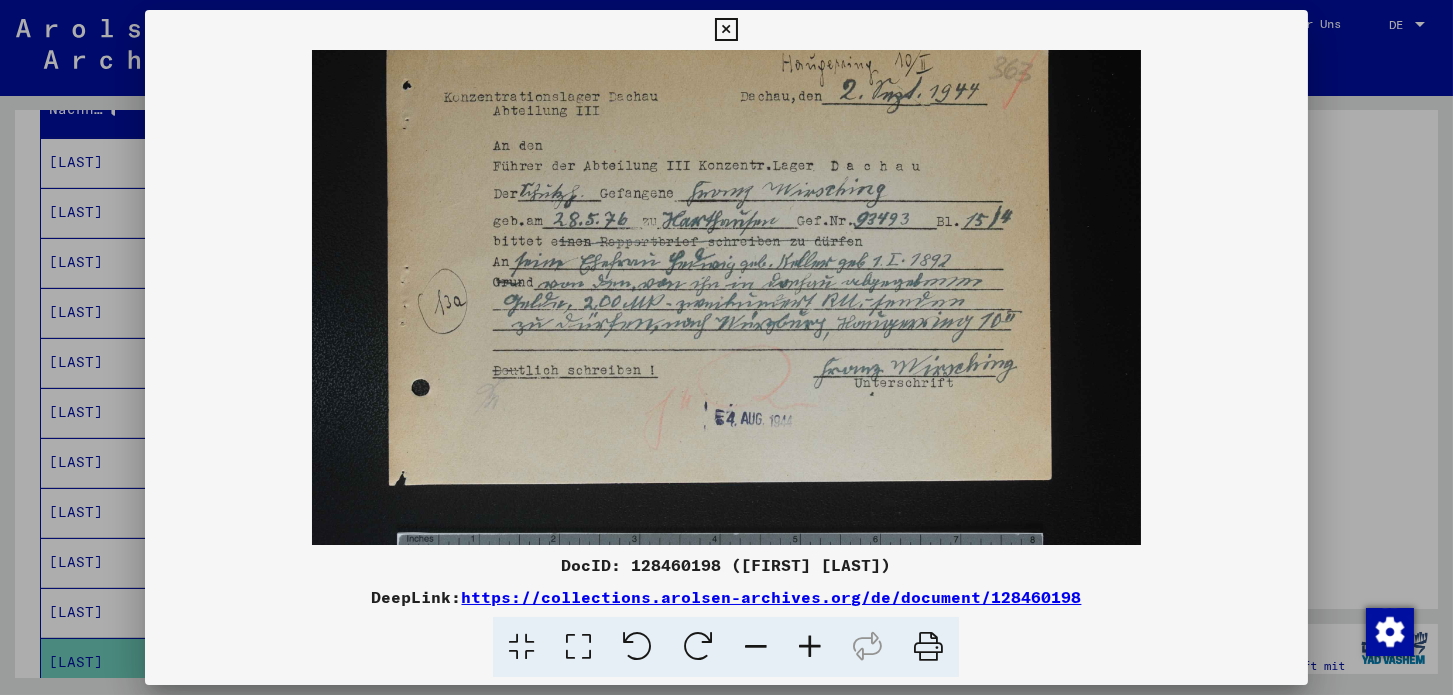 drag, startPoint x: 795, startPoint y: 400, endPoint x: 751, endPoint y: 150, distance: 253.84247 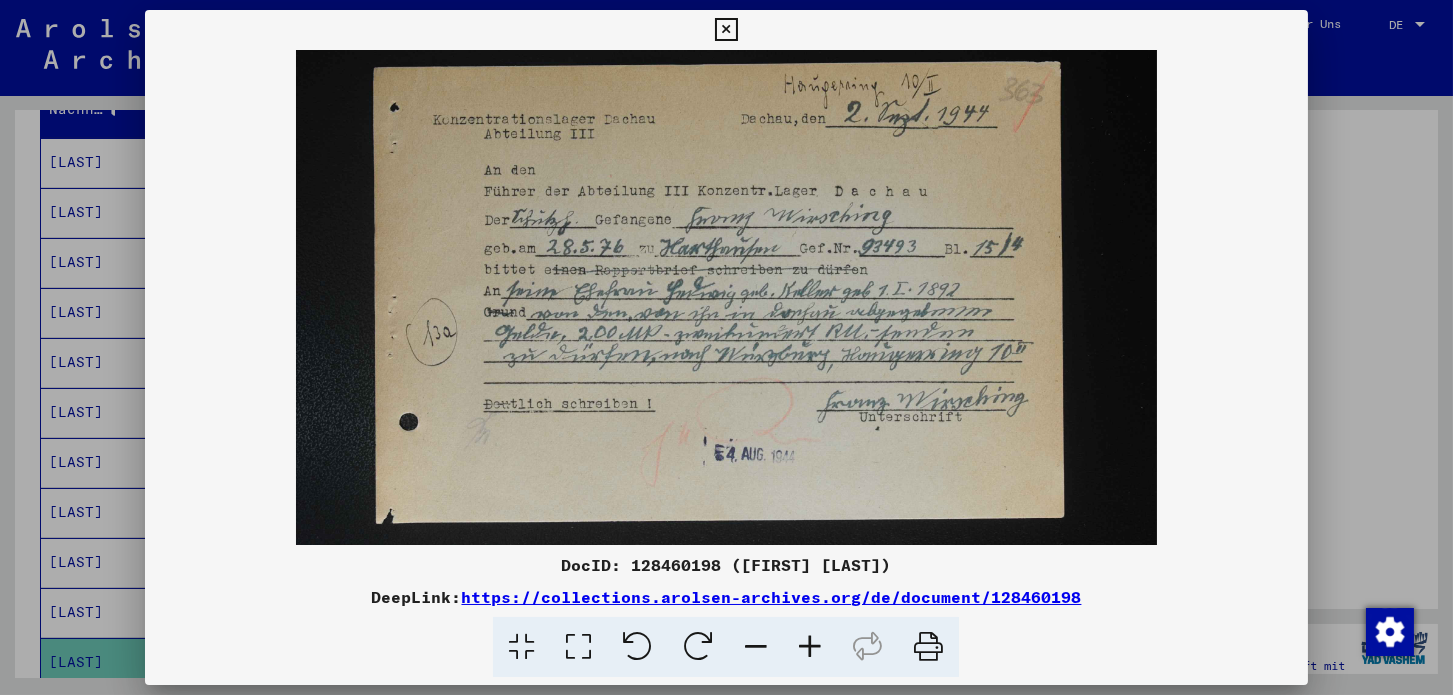 click at bounding box center (810, 647) 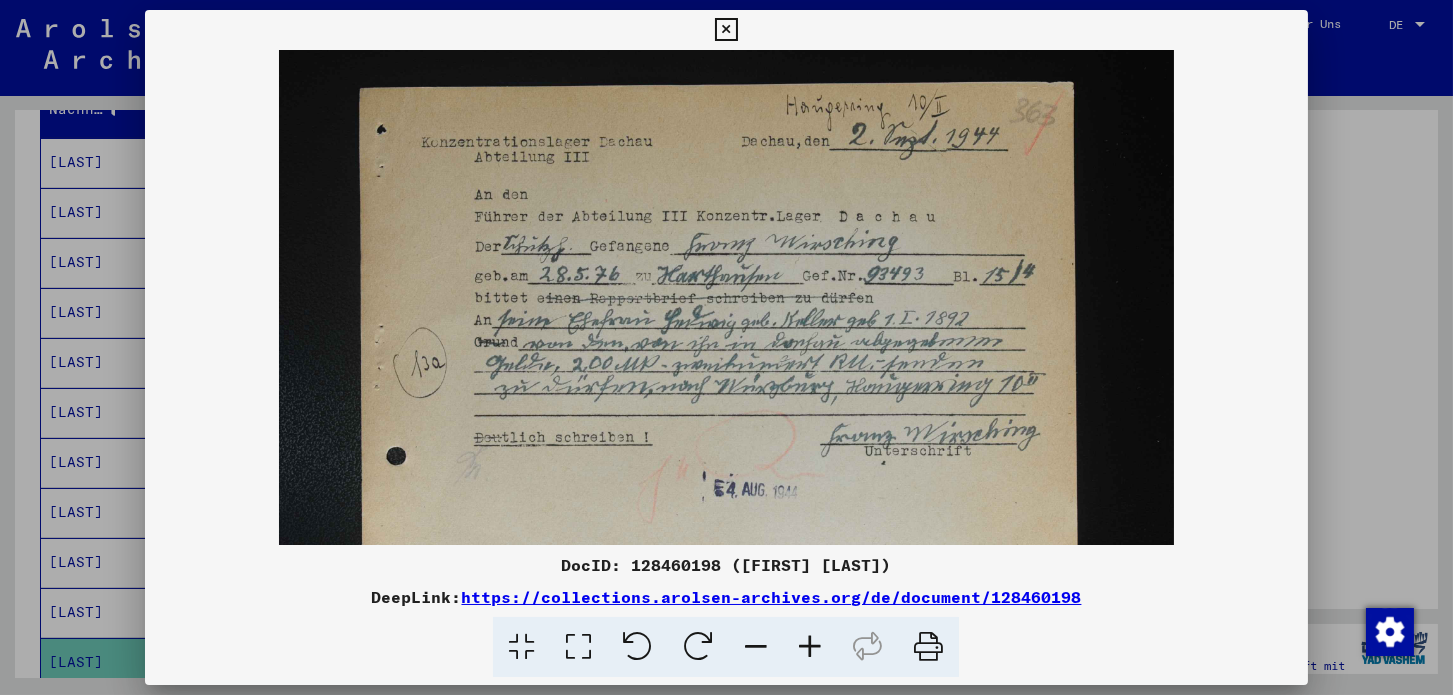 click at bounding box center (810, 647) 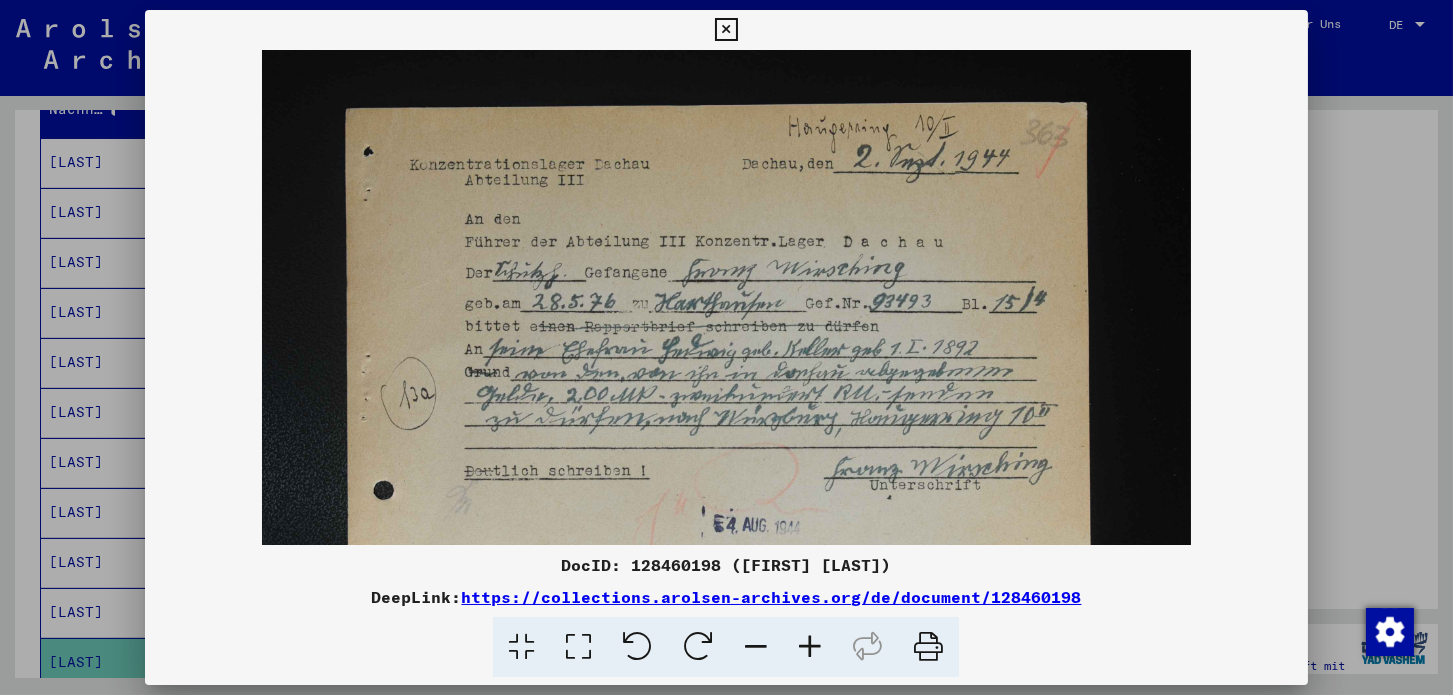 click at bounding box center [810, 647] 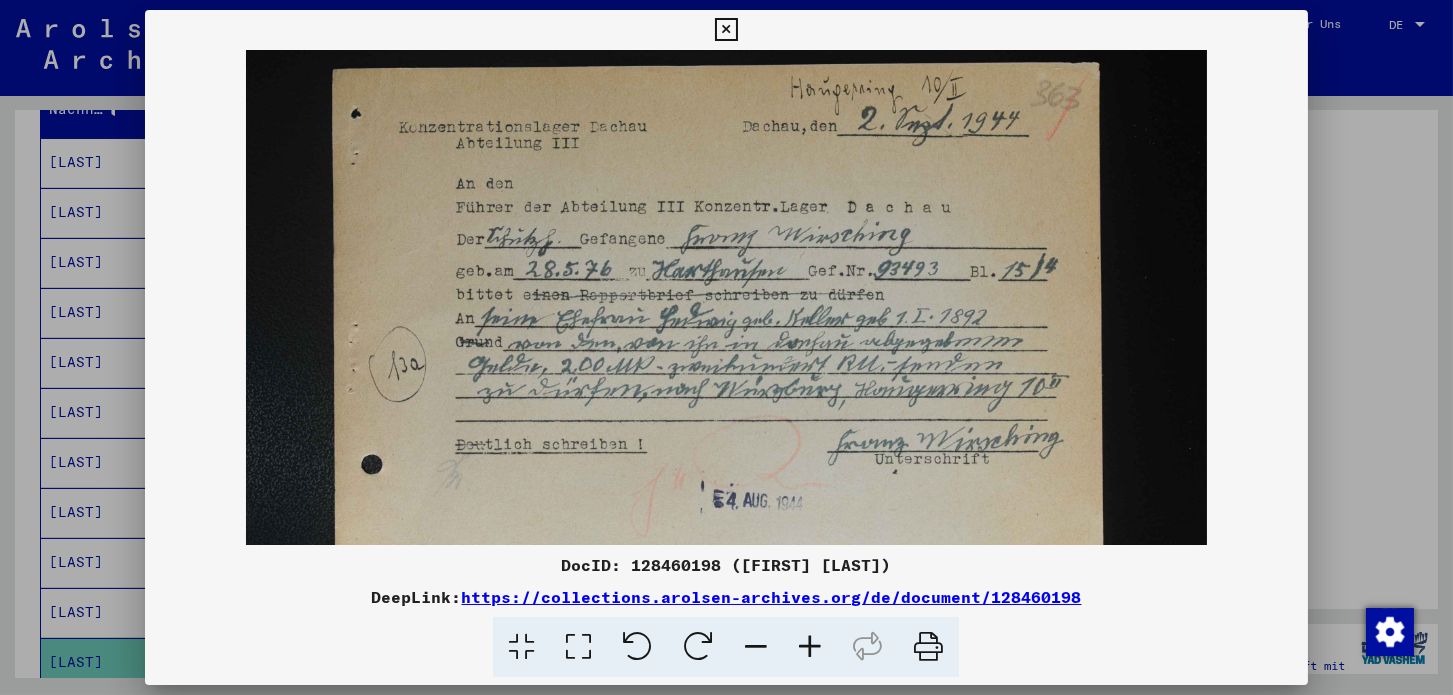 scroll, scrollTop: 576, scrollLeft: 0, axis: vertical 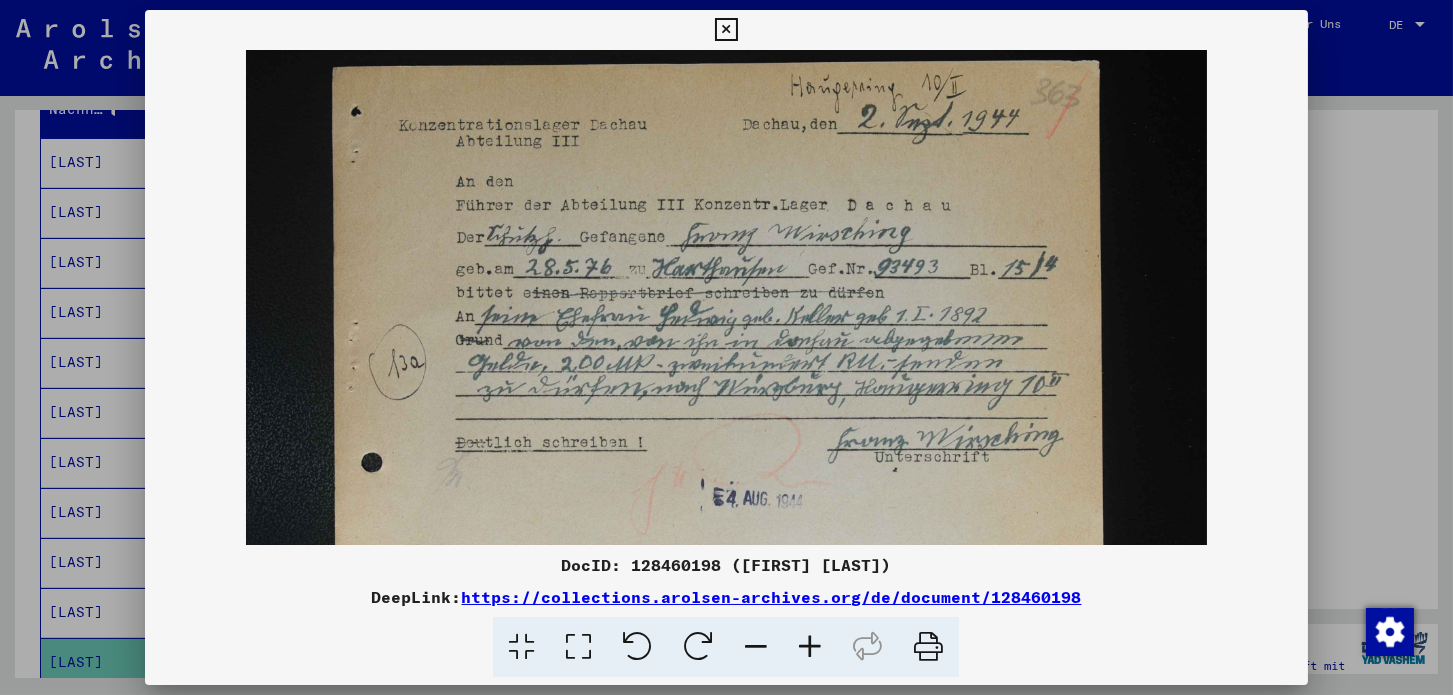 drag, startPoint x: 734, startPoint y: 488, endPoint x: 729, endPoint y: 426, distance: 62.201286 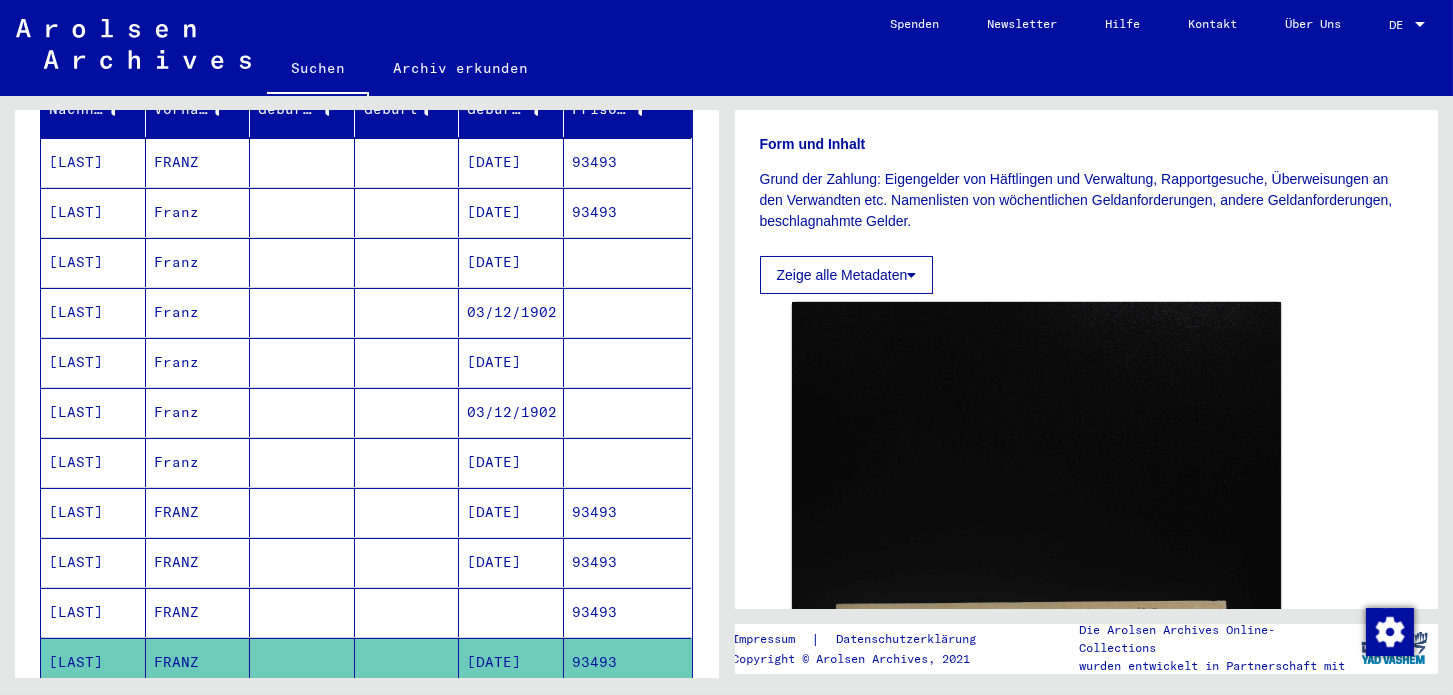 scroll, scrollTop: 0, scrollLeft: 0, axis: both 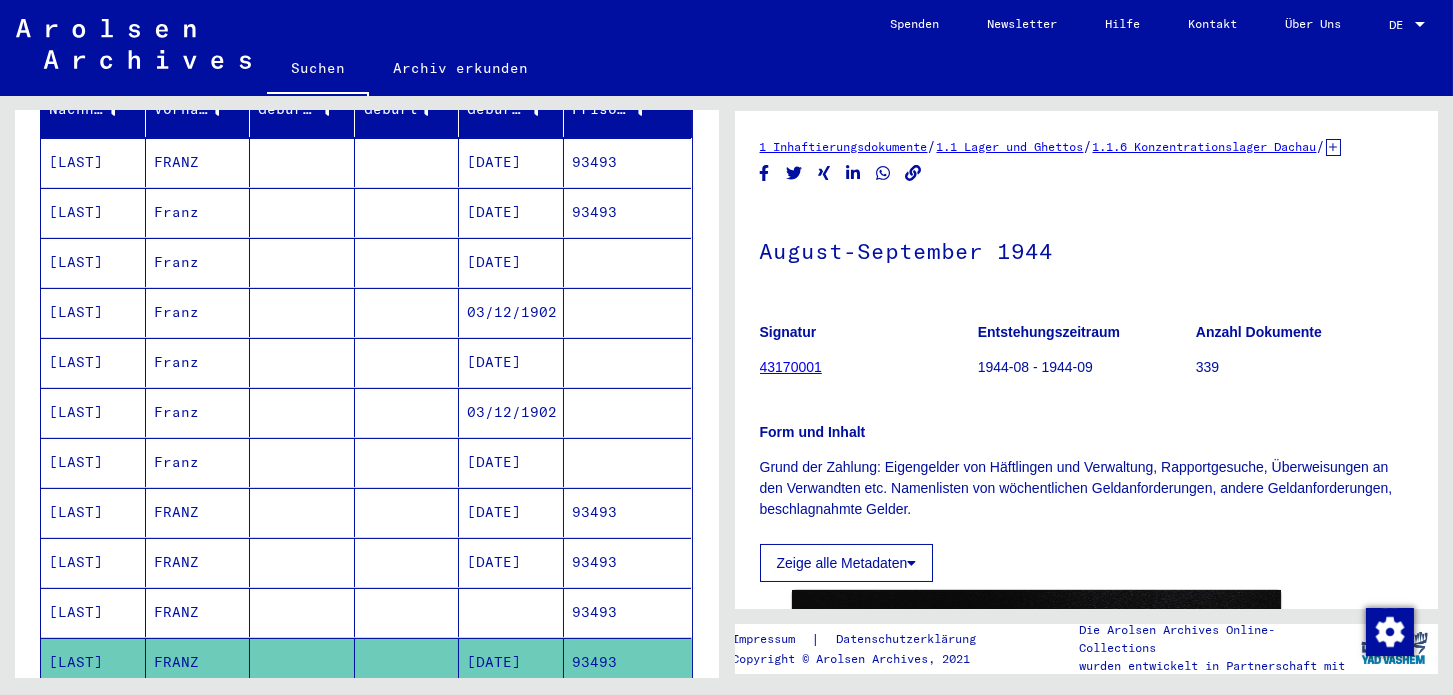 click 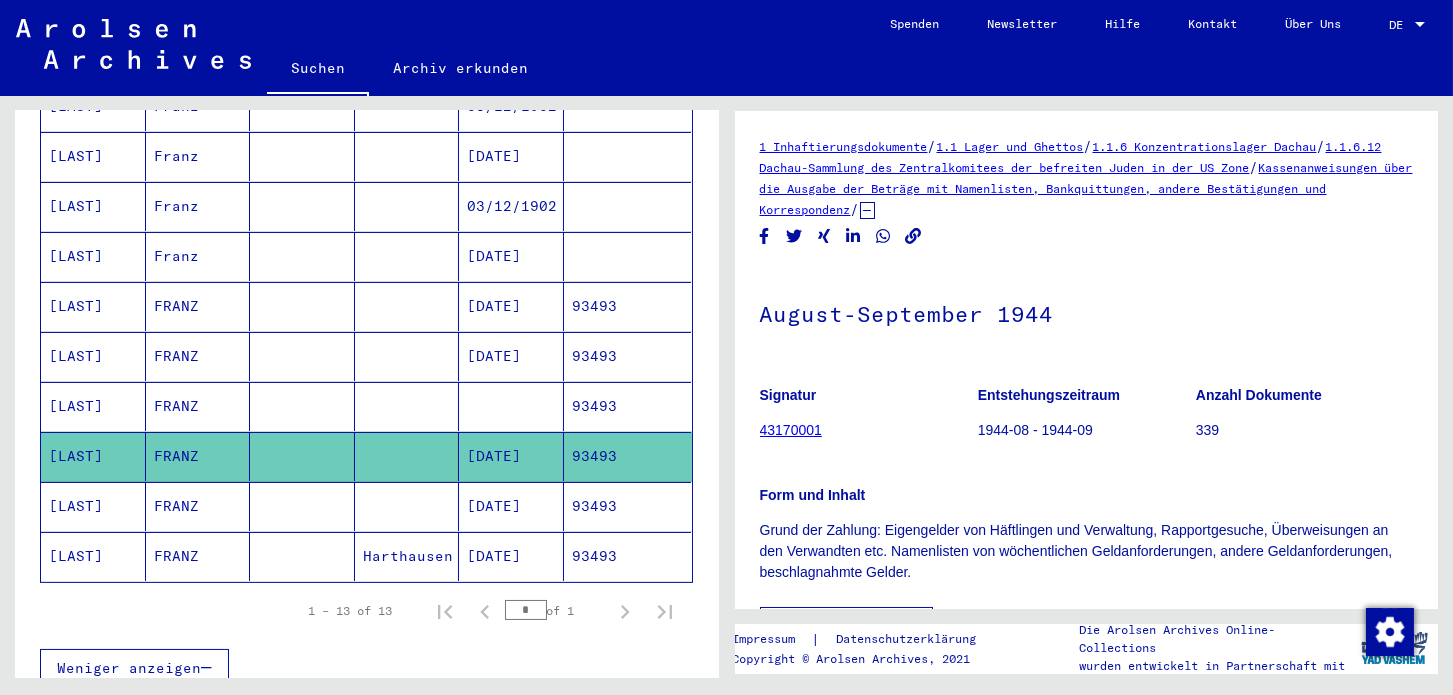 scroll, scrollTop: 577, scrollLeft: 0, axis: vertical 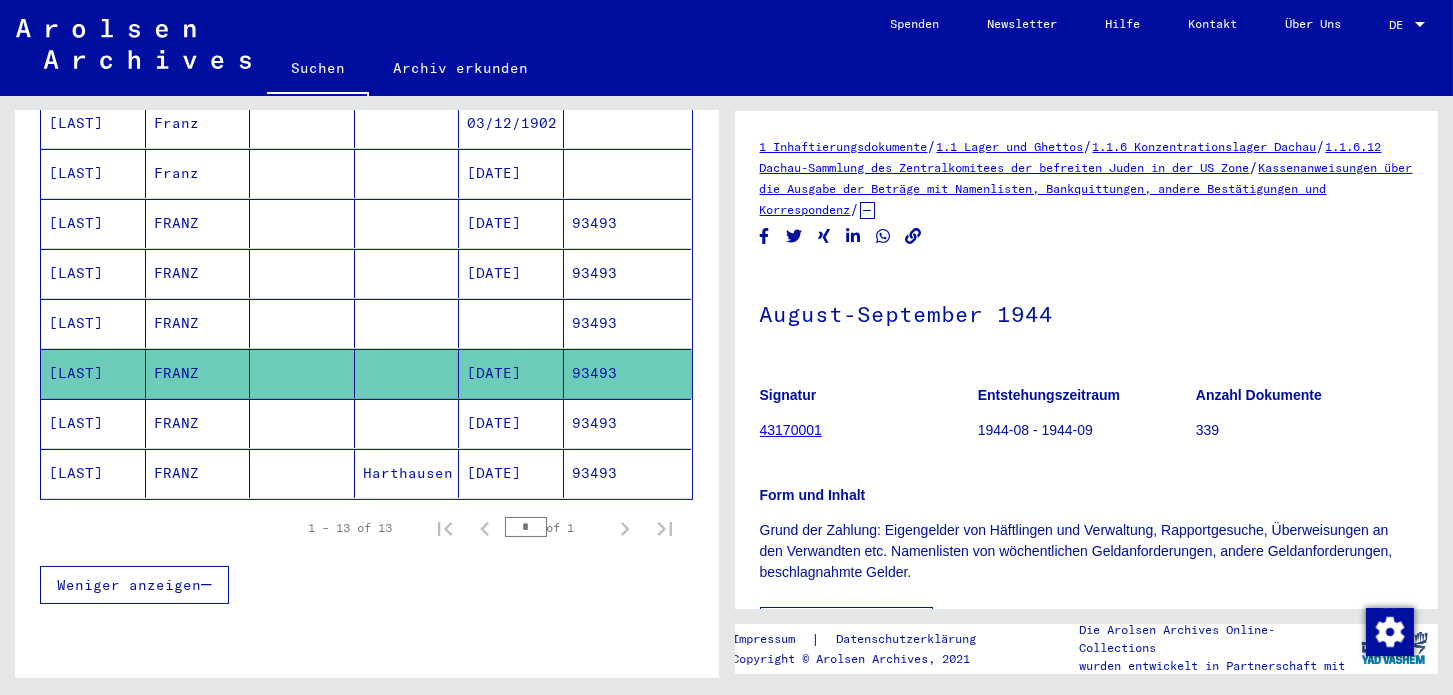 click on "93493" at bounding box center (628, 473) 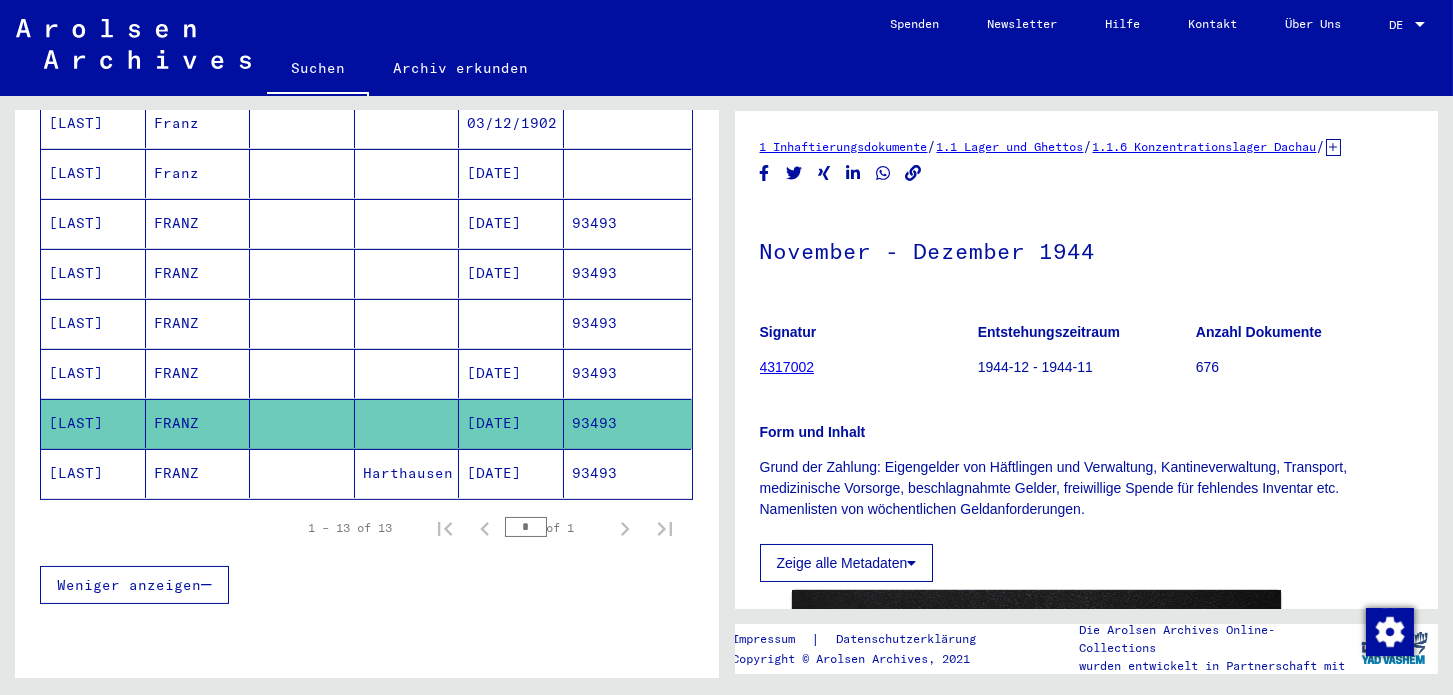 scroll, scrollTop: 288, scrollLeft: 0, axis: vertical 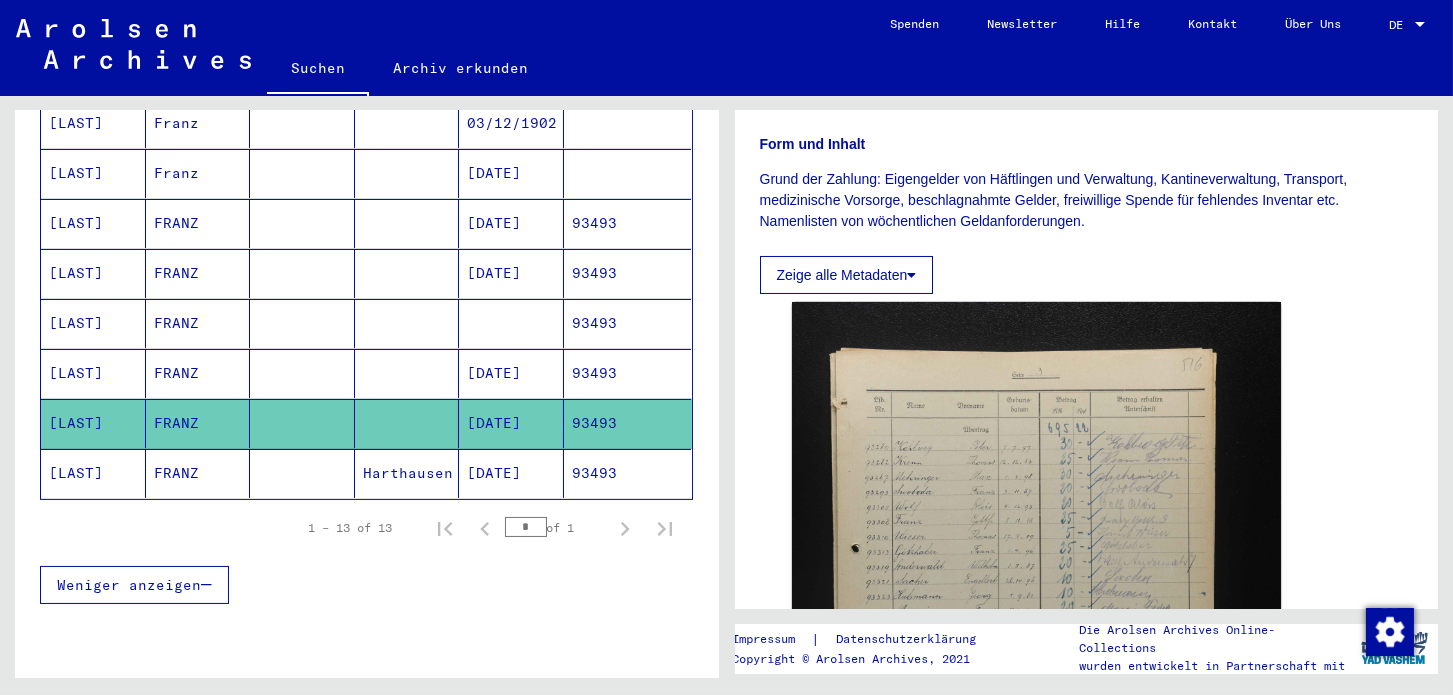 click on "93493" 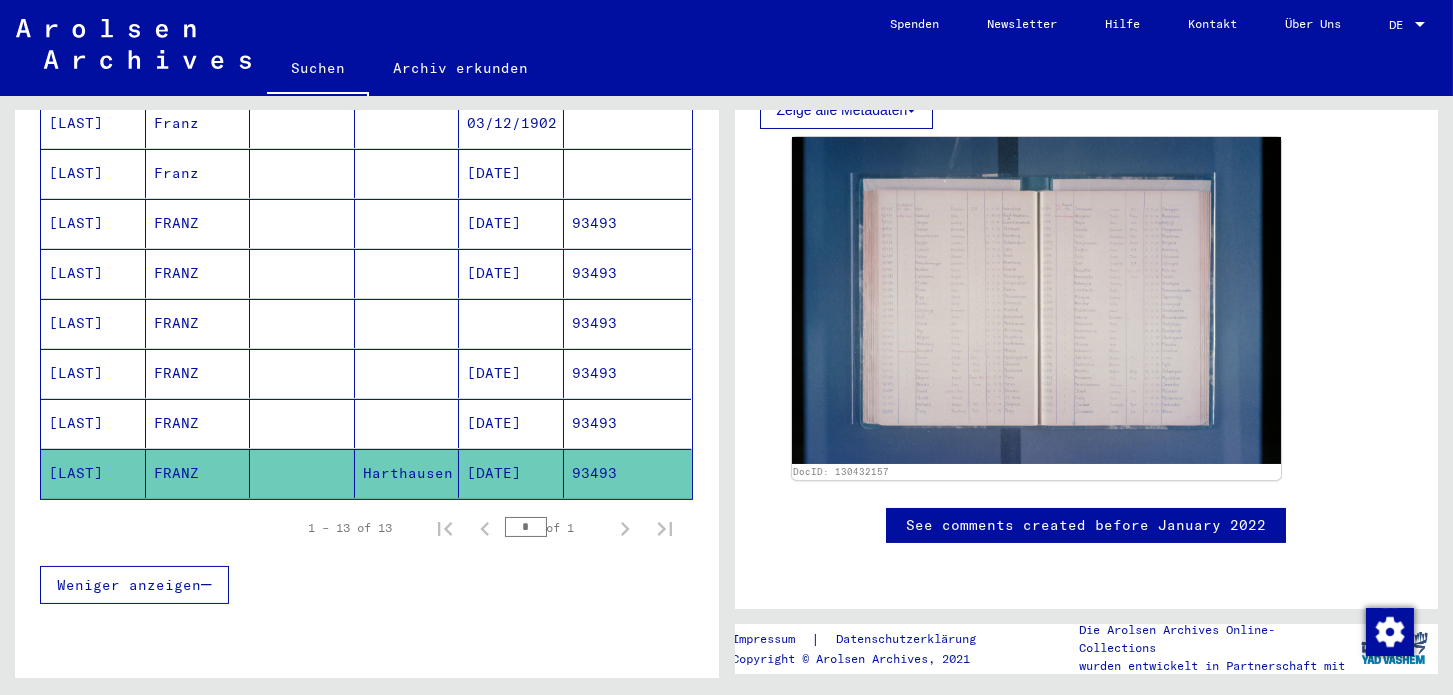 scroll, scrollTop: 1072, scrollLeft: 0, axis: vertical 